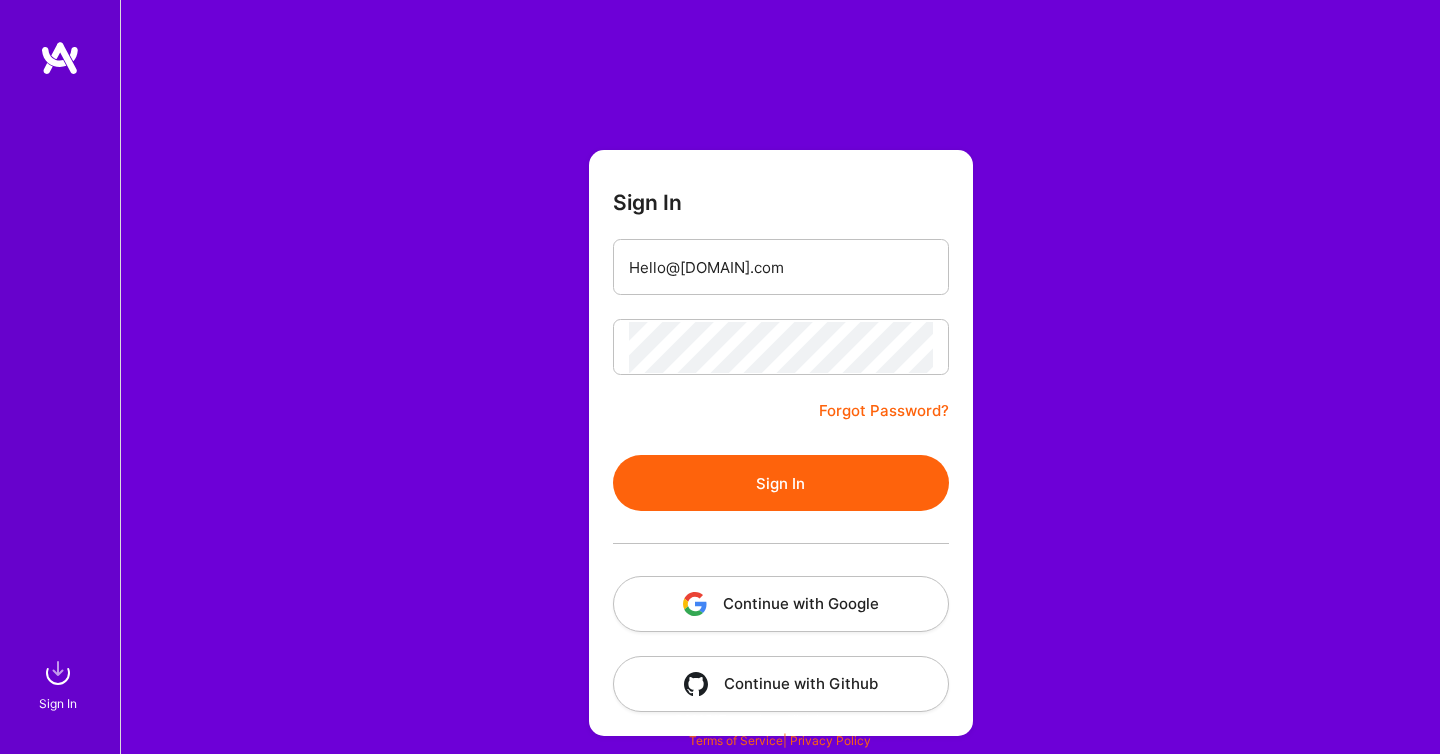 scroll, scrollTop: 0, scrollLeft: 0, axis: both 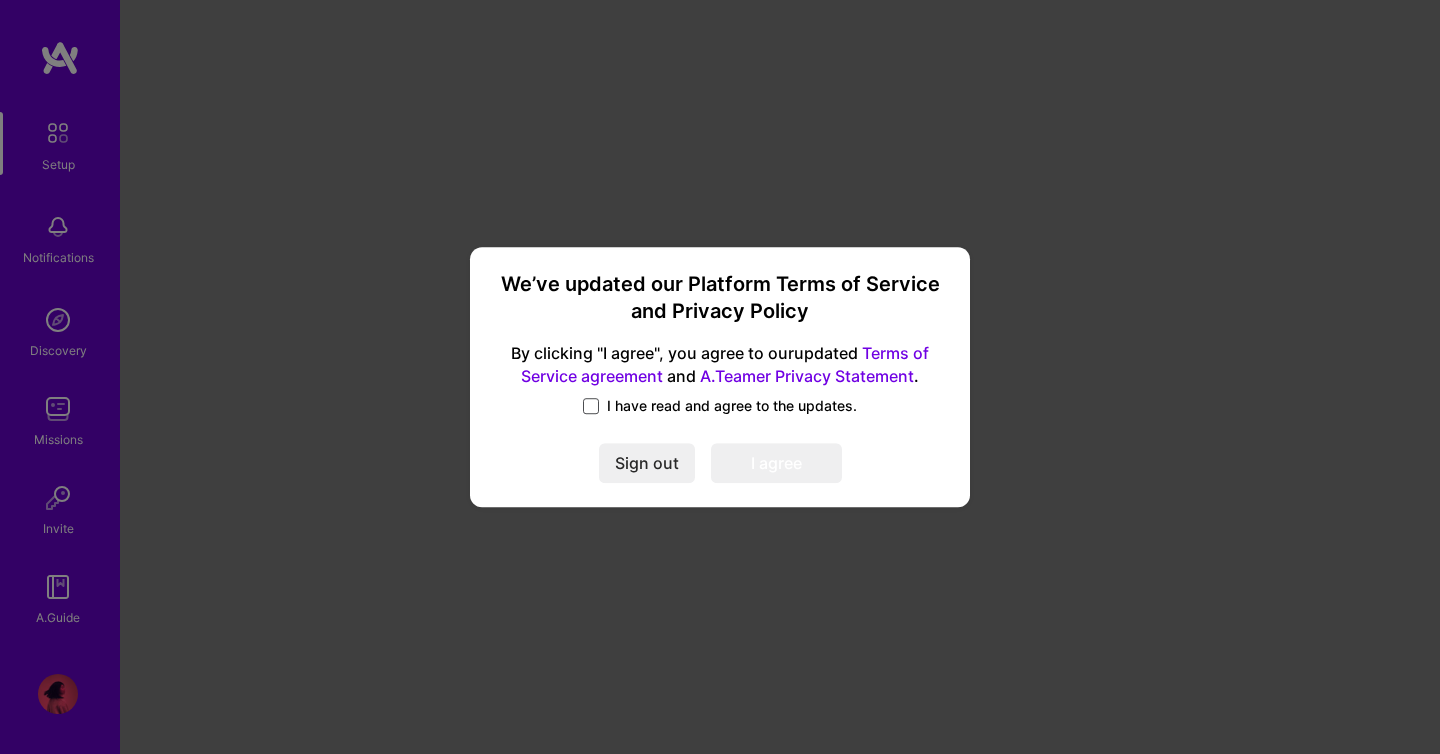 click at bounding box center [591, 406] 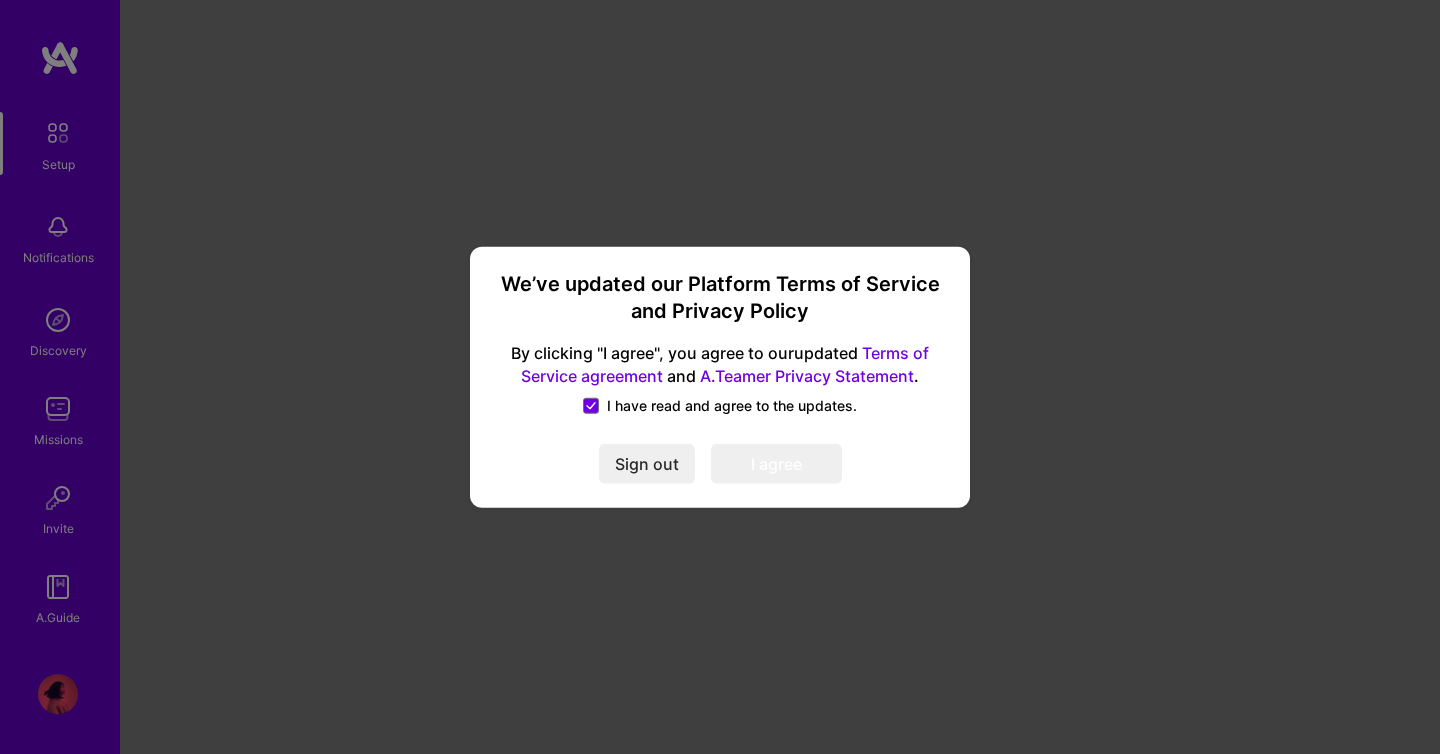 click on "I agree" at bounding box center [776, 463] 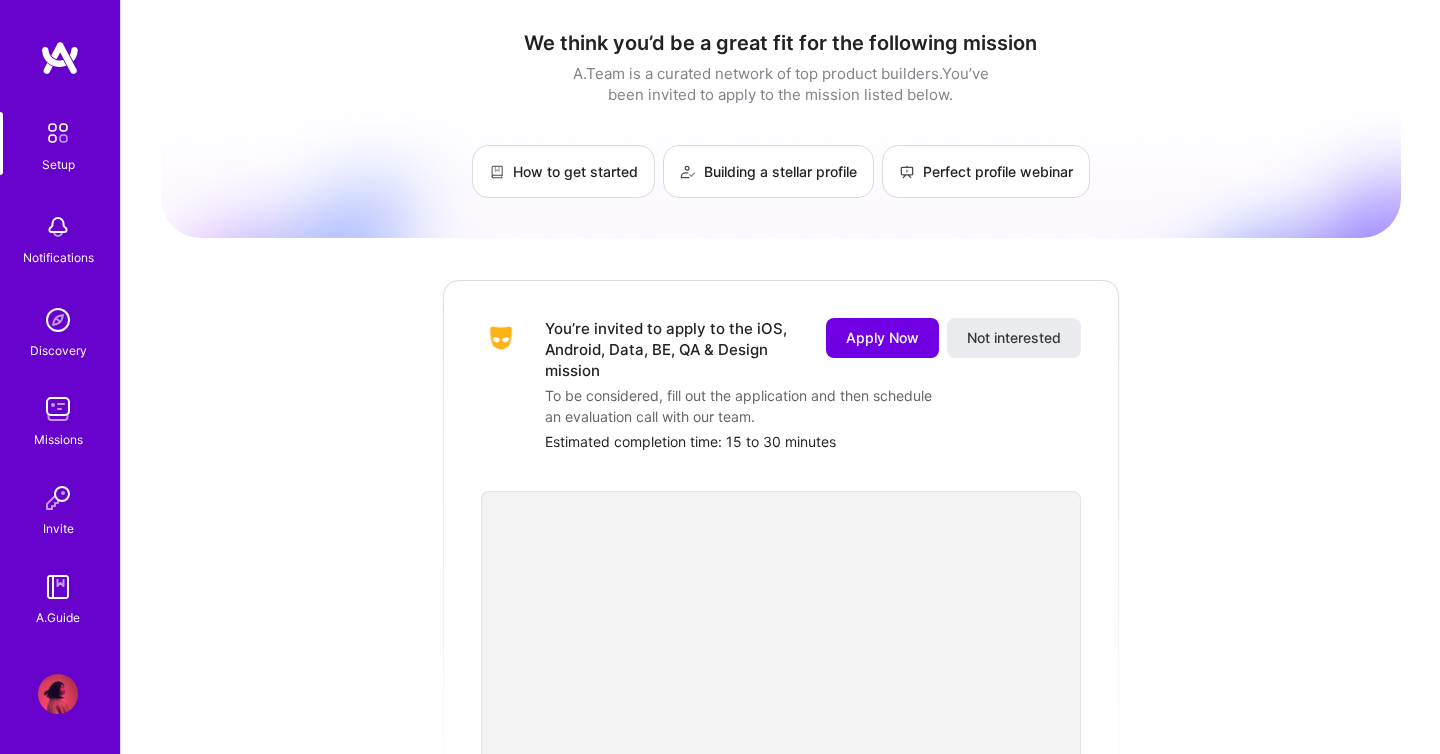 click on "Discovery" at bounding box center [58, 350] 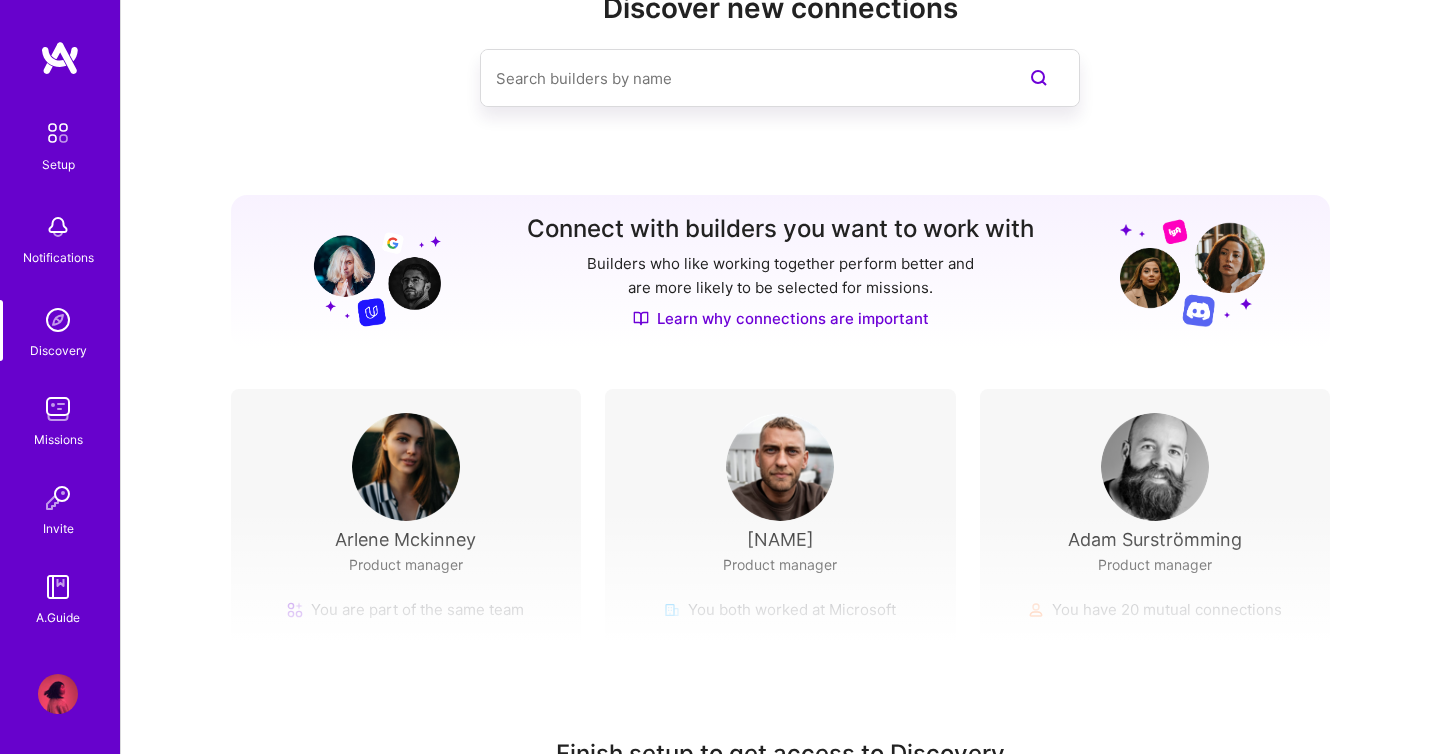 scroll, scrollTop: 202, scrollLeft: 0, axis: vertical 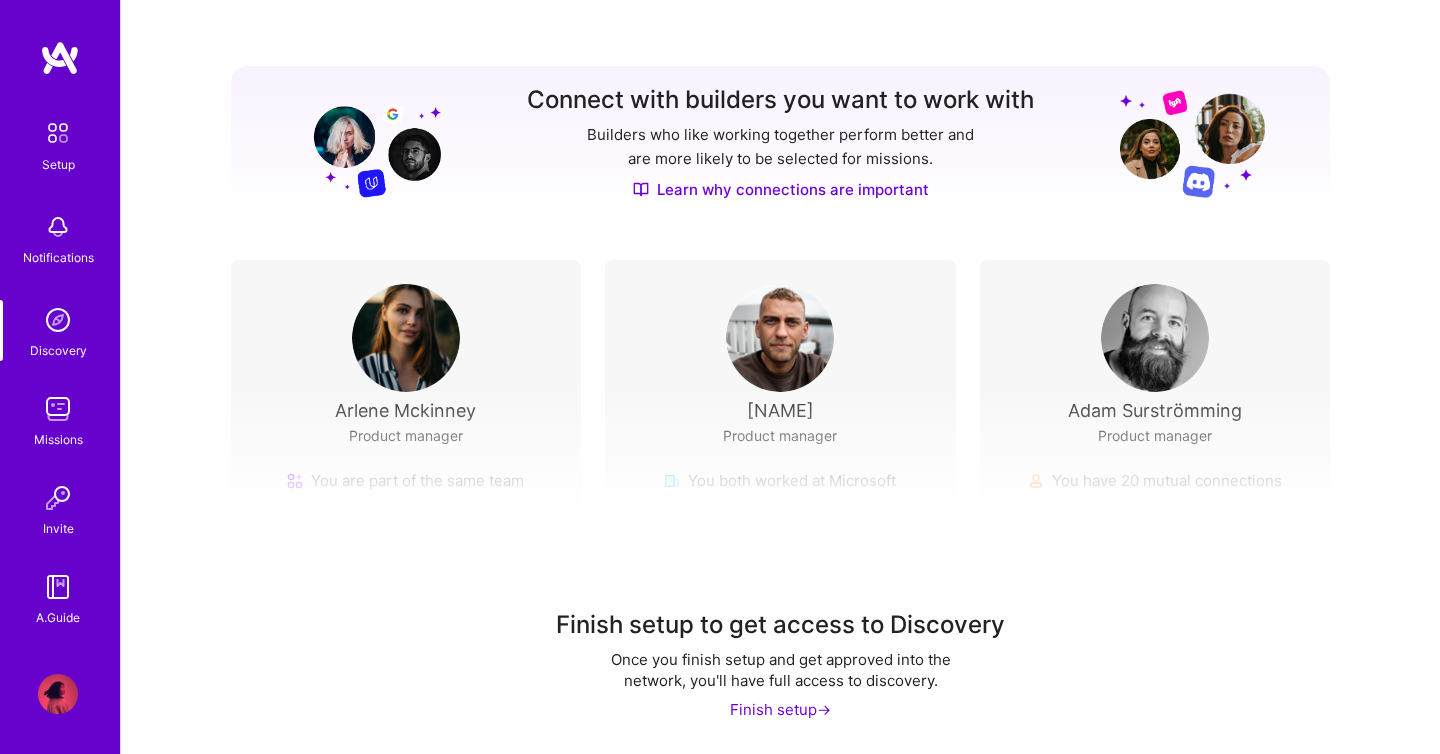 click on "Finish setup  ->" at bounding box center [780, 709] 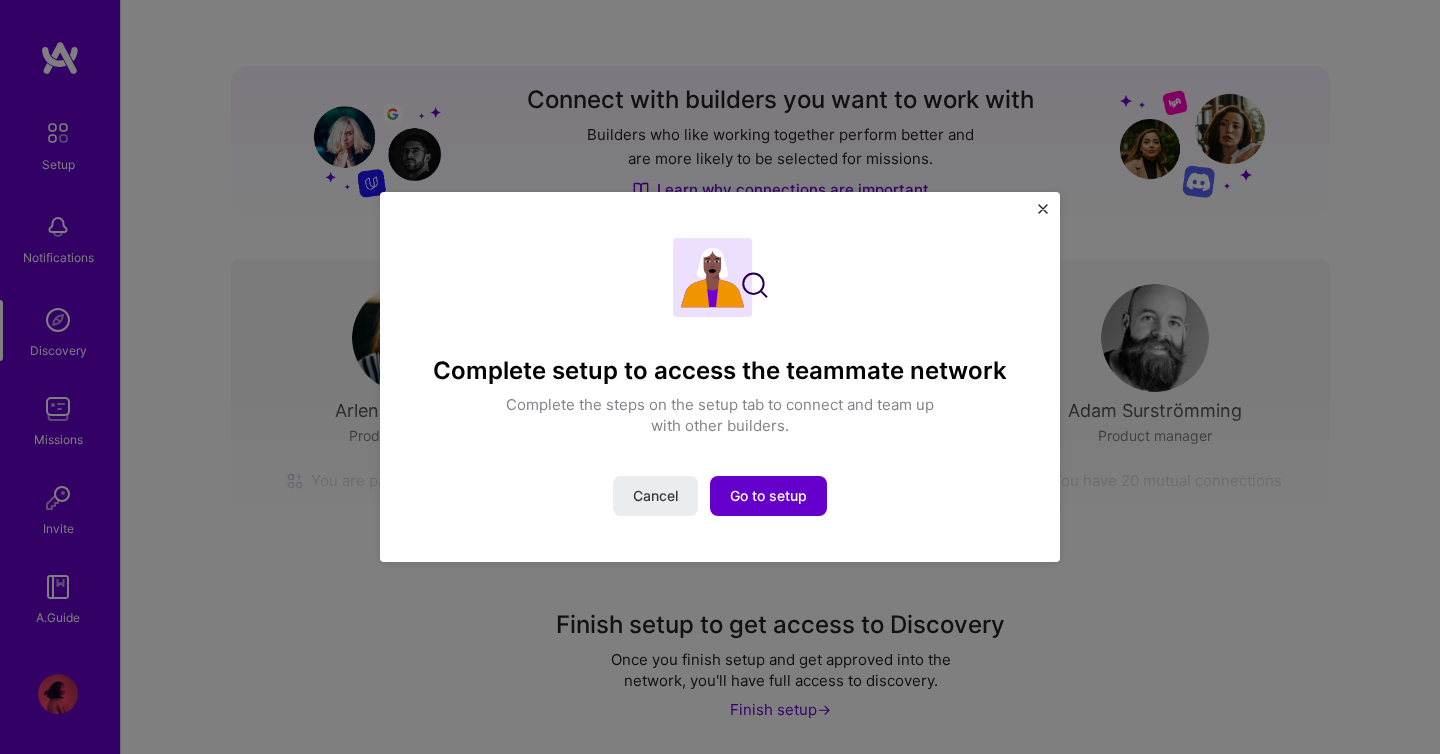 click on "Go to setup" at bounding box center [768, 496] 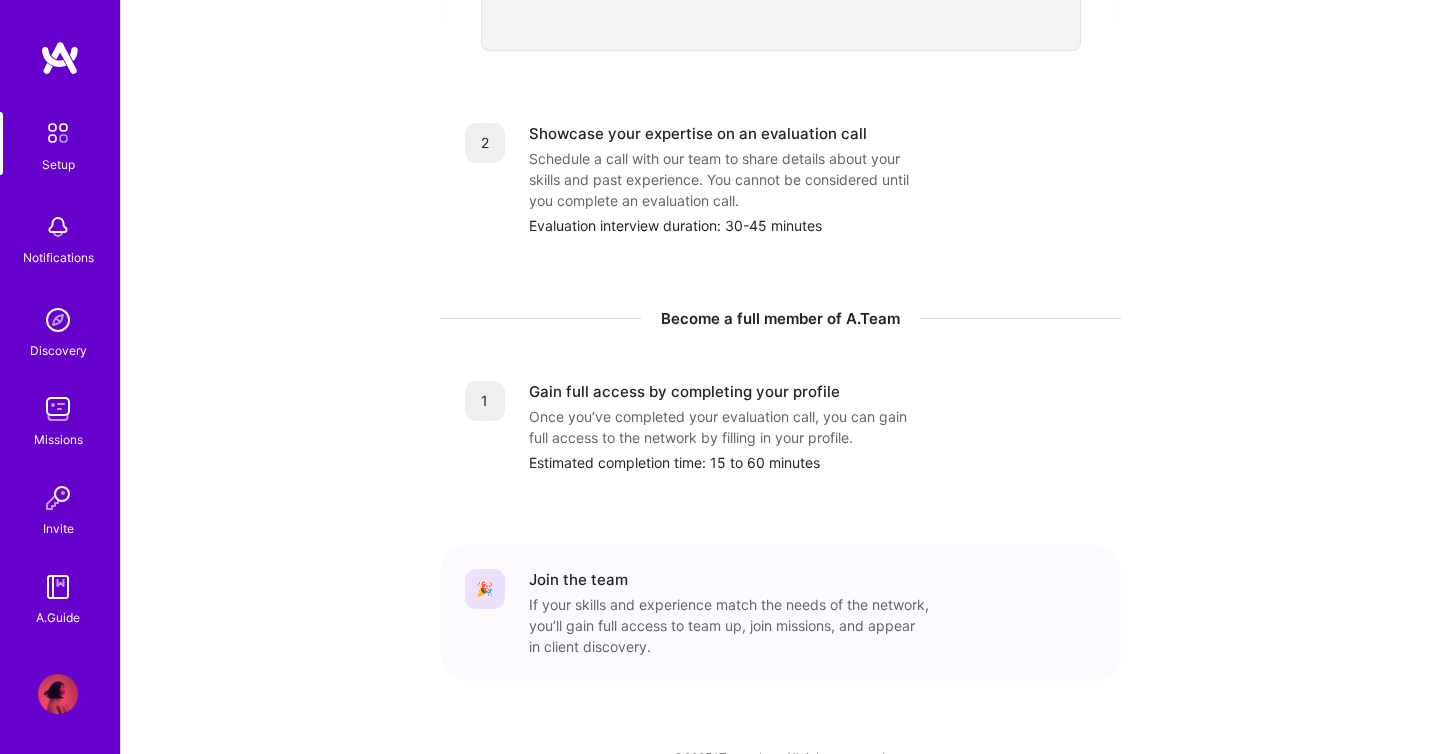 scroll, scrollTop: 816, scrollLeft: 0, axis: vertical 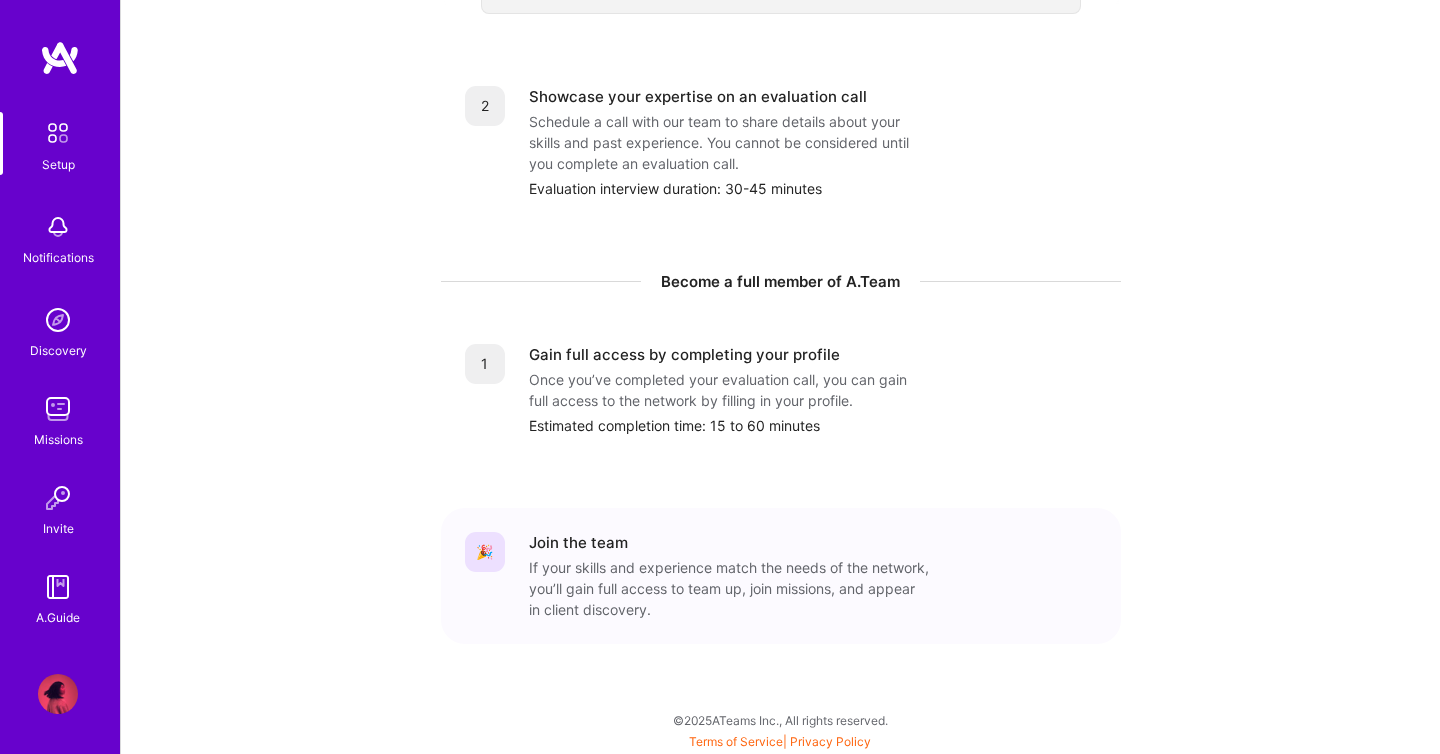 click at bounding box center [58, 409] 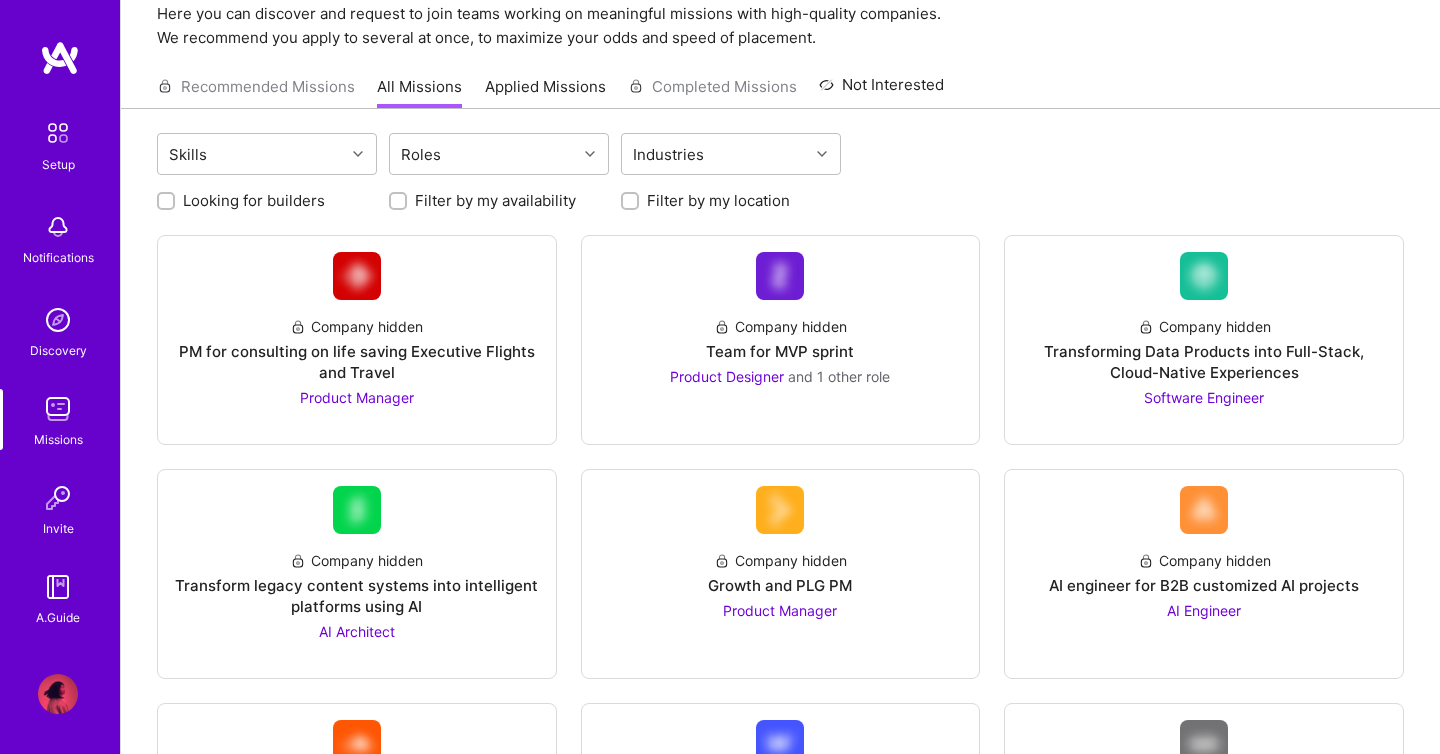 scroll, scrollTop: 0, scrollLeft: 0, axis: both 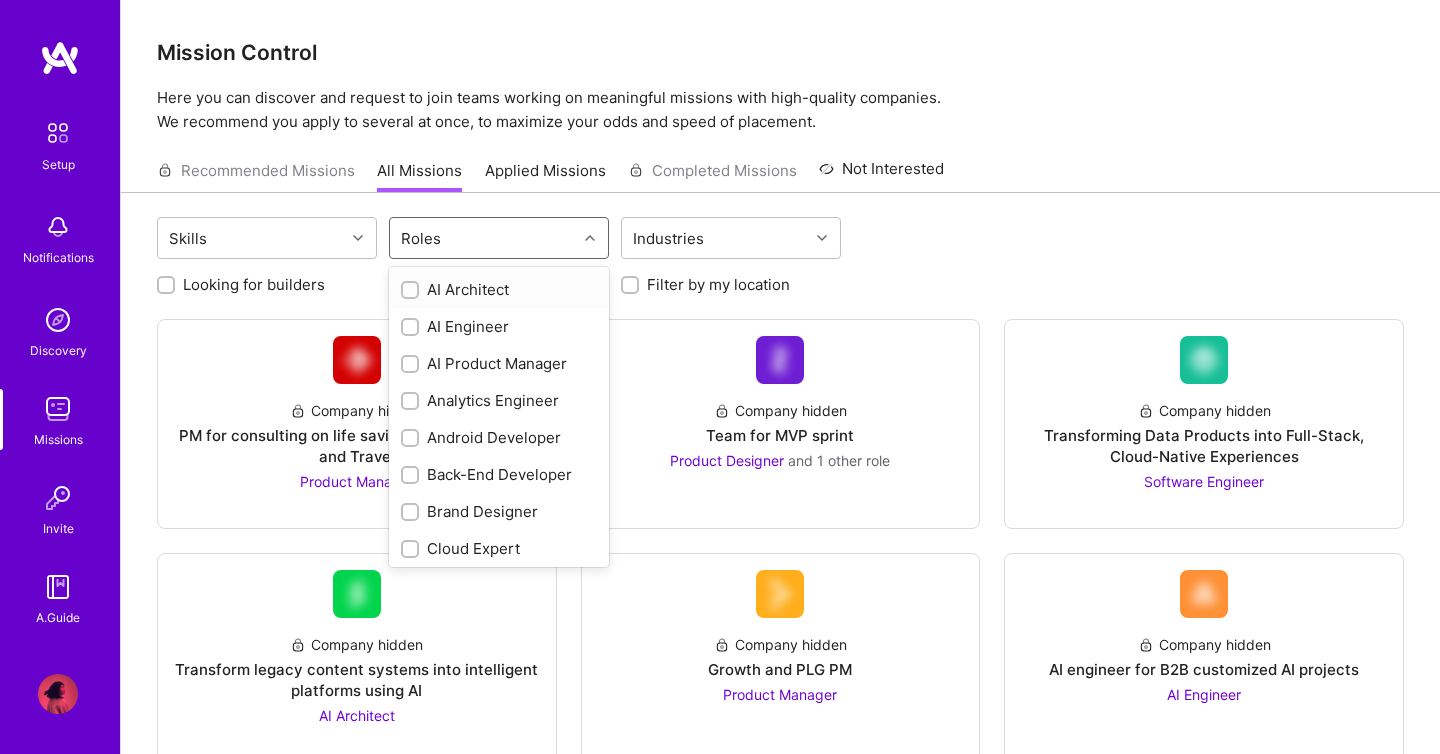 click on "Roles" at bounding box center [483, 238] 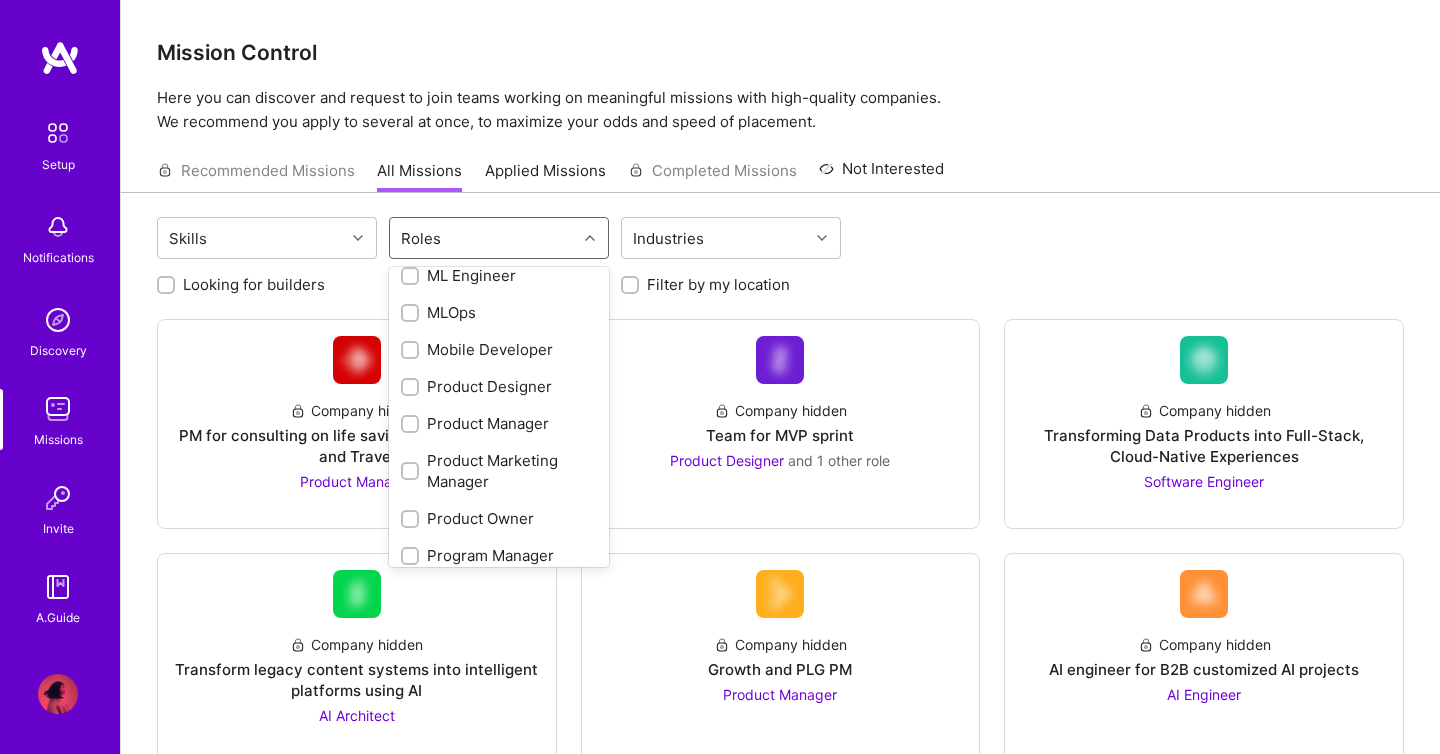 scroll, scrollTop: 813, scrollLeft: 0, axis: vertical 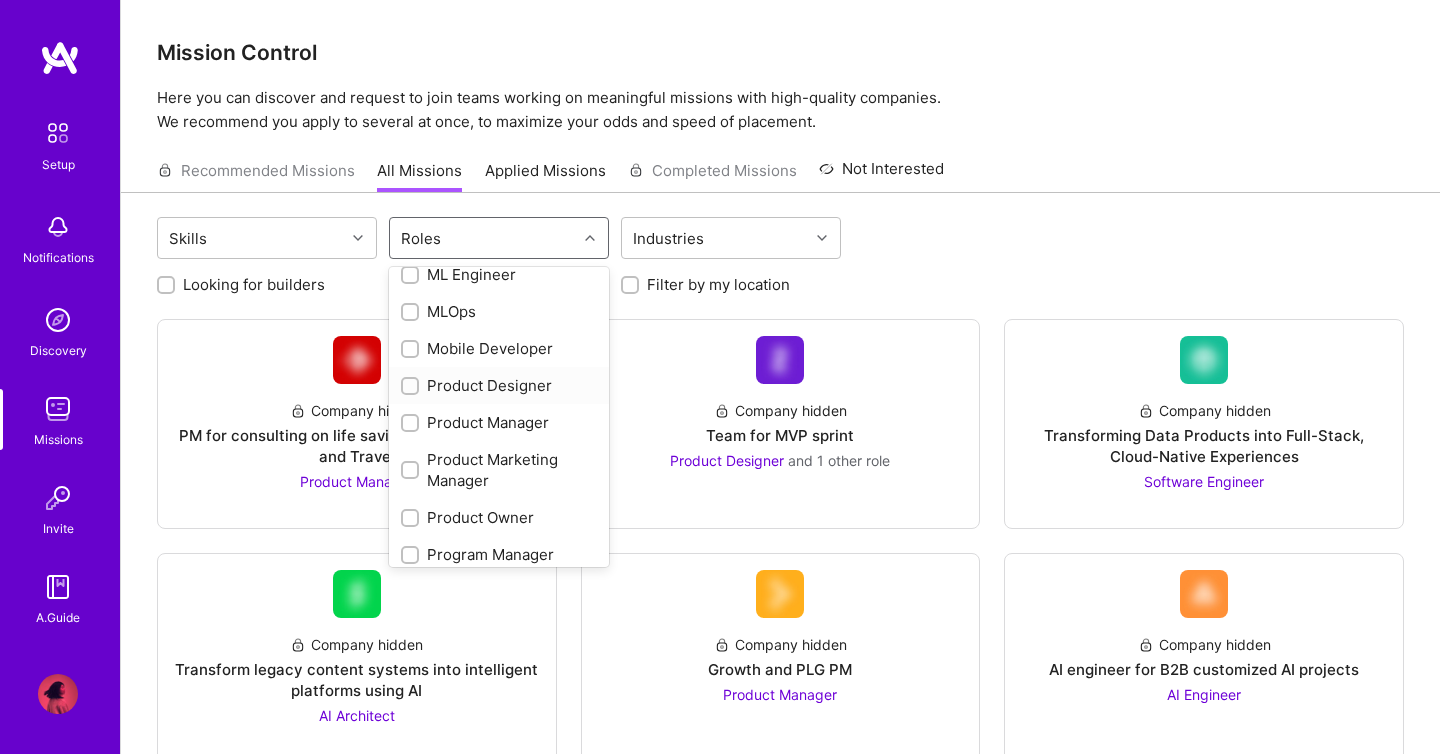 click on "Product Designer" at bounding box center (499, 385) 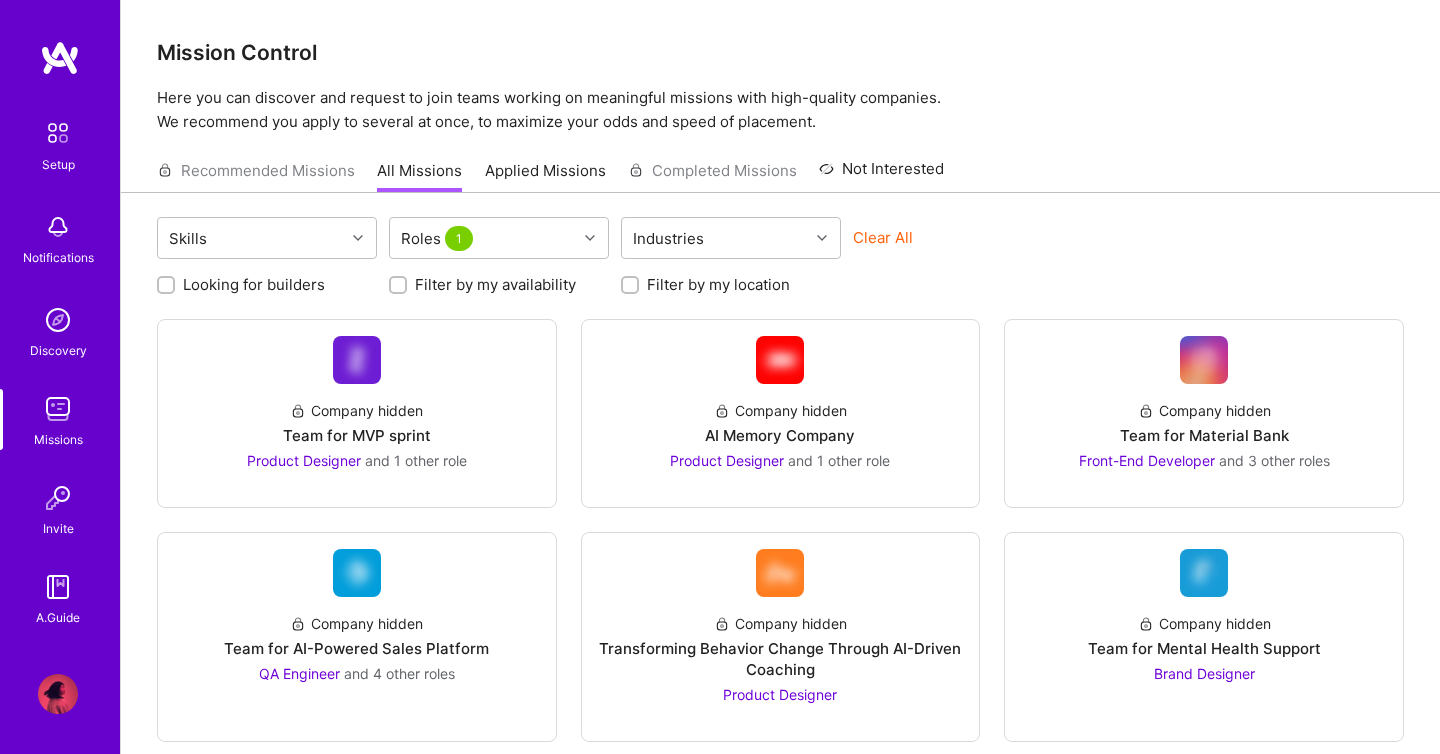 click on "Clear All" at bounding box center [963, 245] 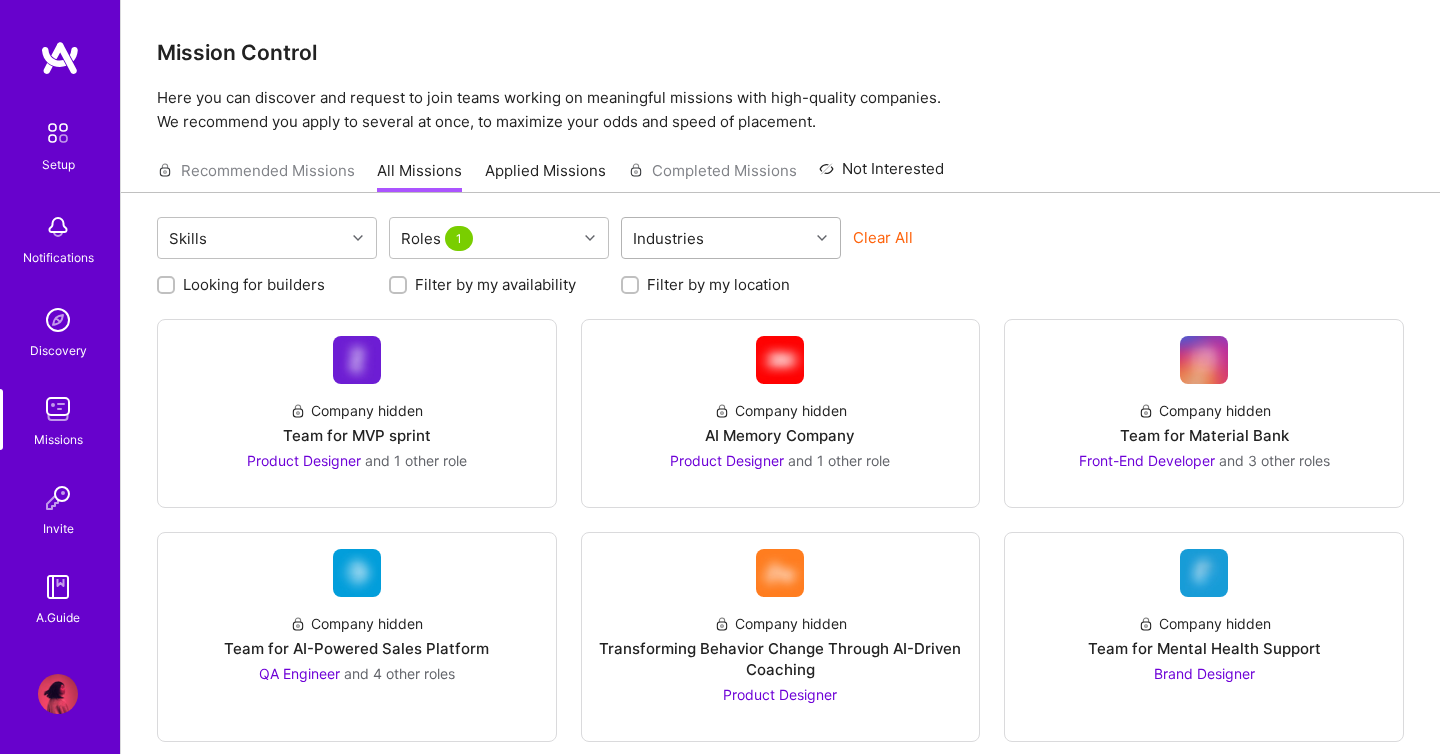 click at bounding box center [824, 238] 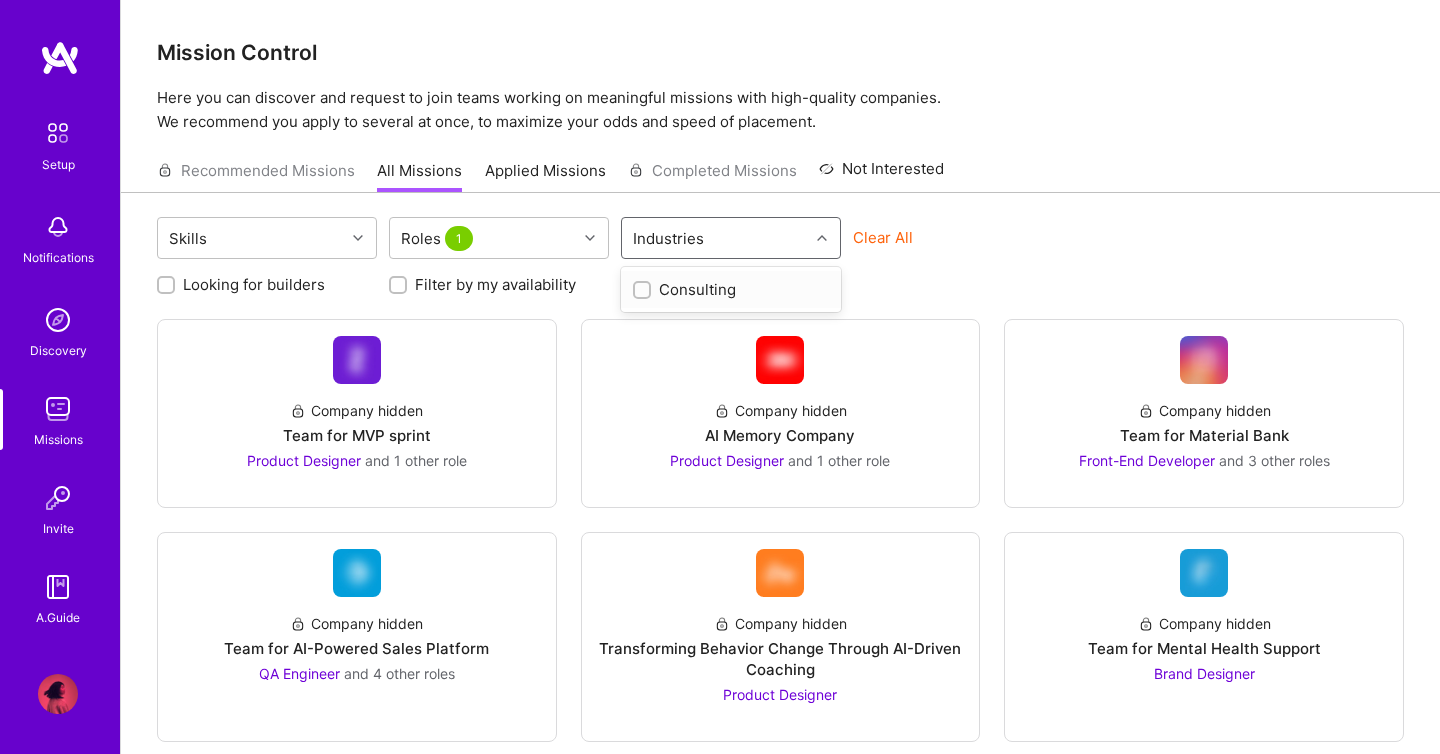 click on "Clear All" at bounding box center (963, 245) 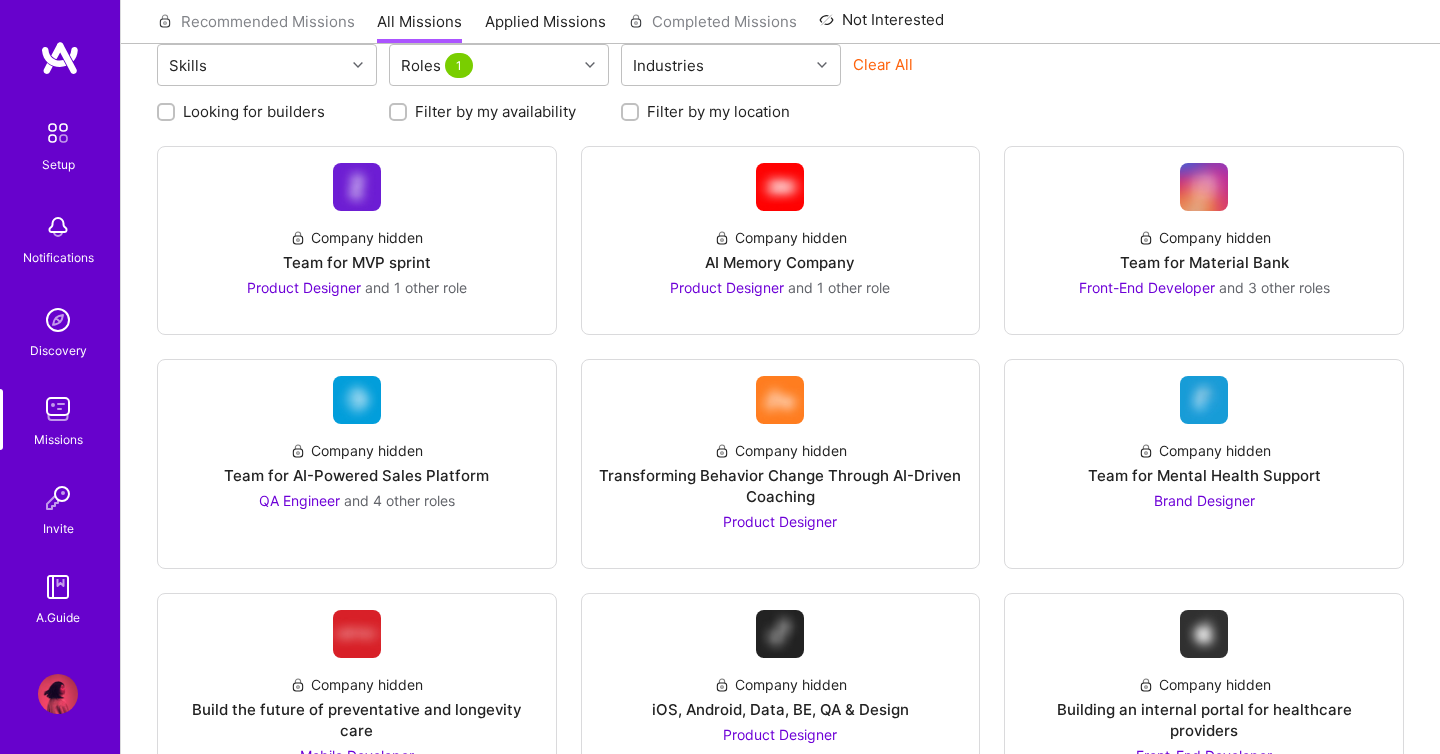 scroll, scrollTop: 170, scrollLeft: 0, axis: vertical 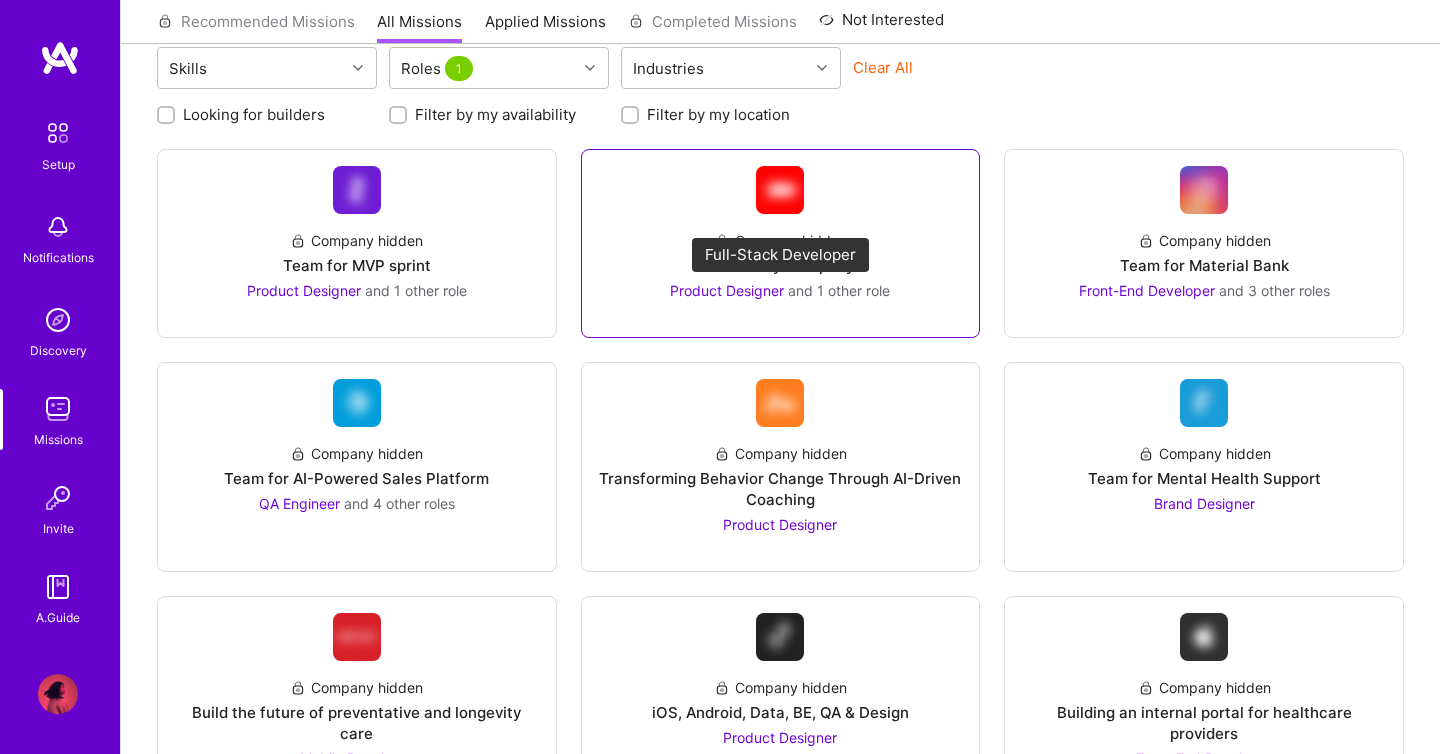 click on "Product Designer" at bounding box center (727, 290) 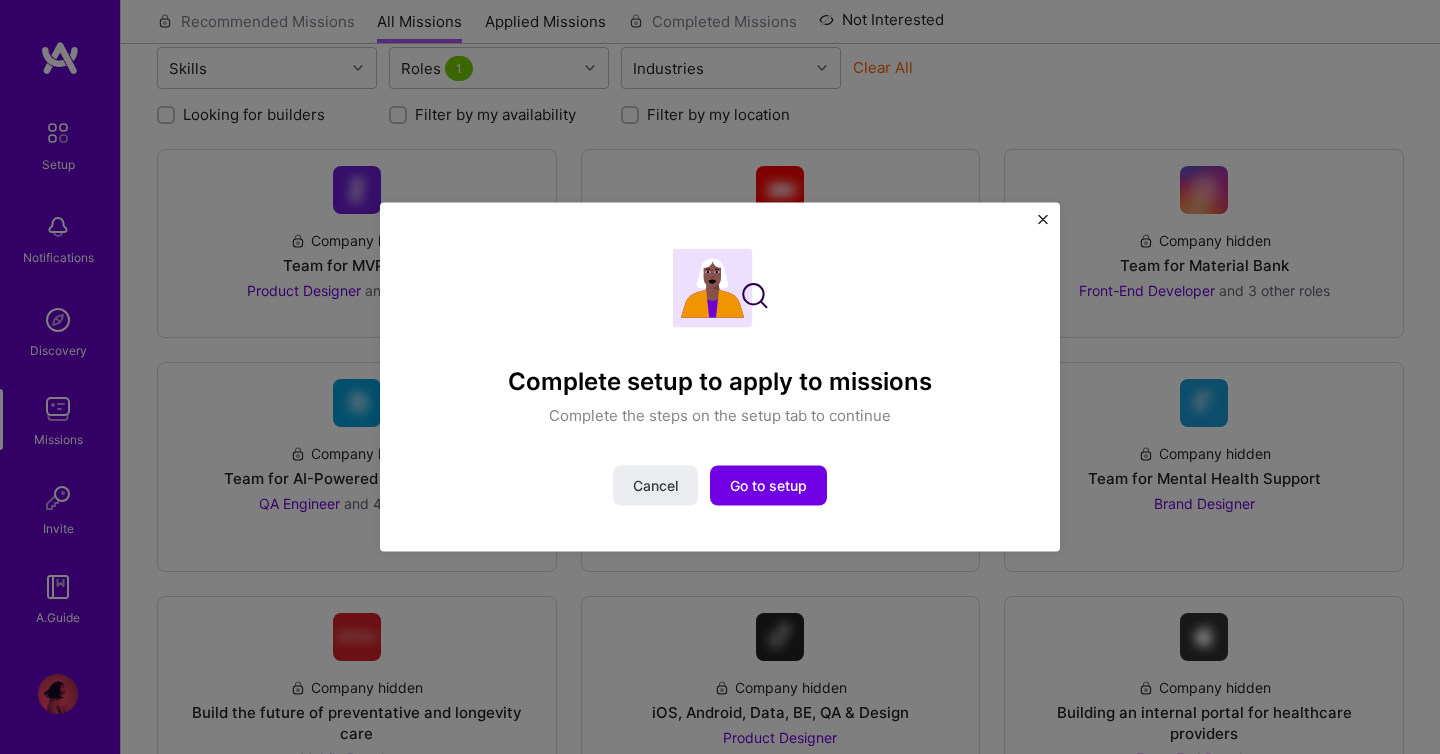 click at bounding box center [1043, 220] 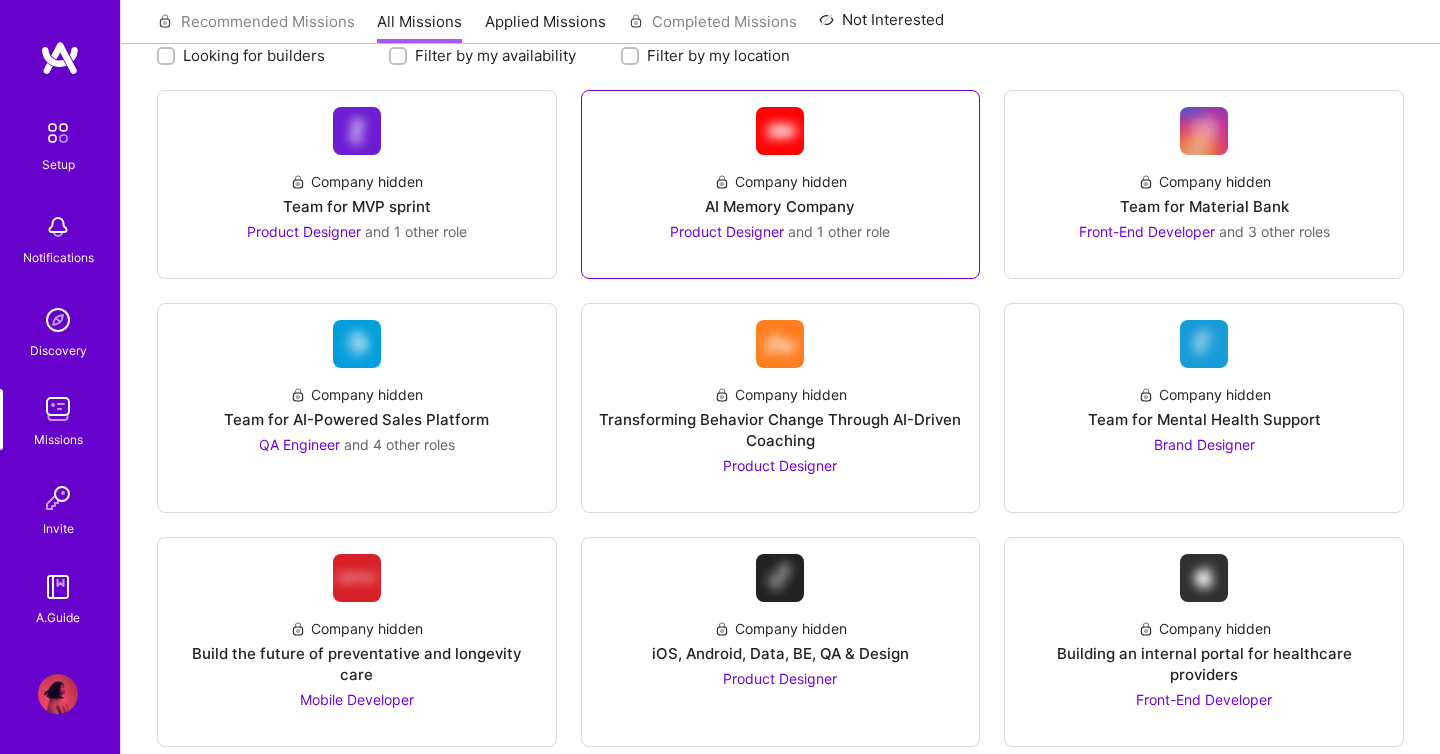 scroll, scrollTop: 249, scrollLeft: 0, axis: vertical 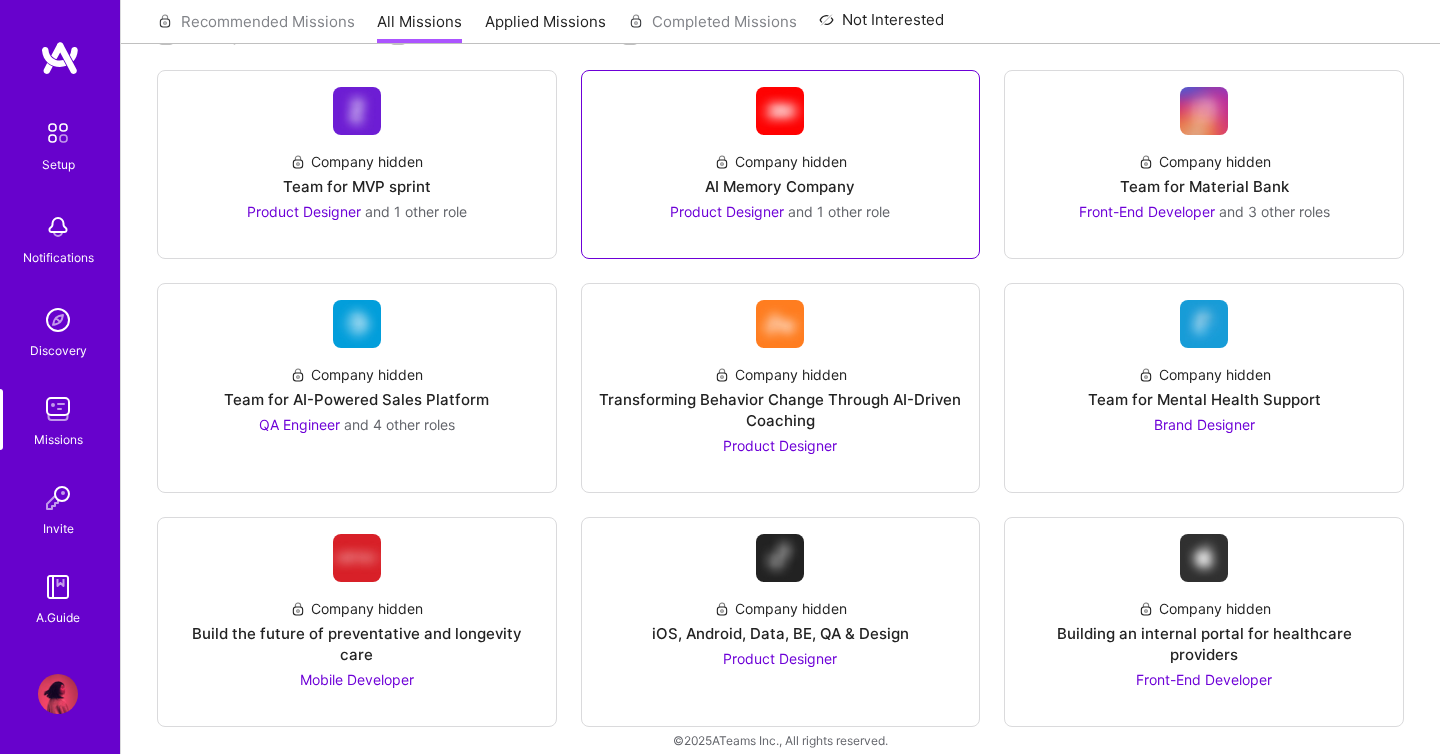 click on "Company hidden AI Memory Company Product Designer   and 1 other role" at bounding box center (781, 178) 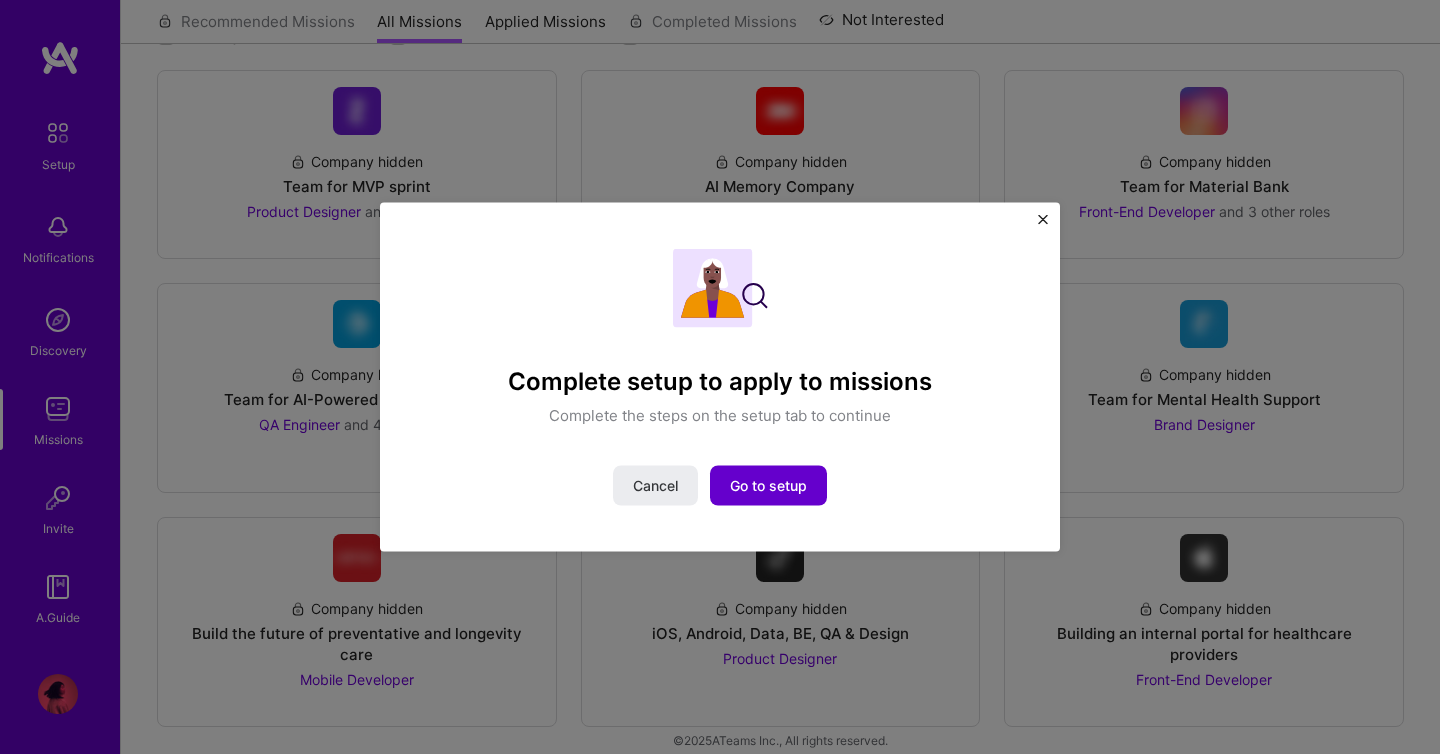 click on "Go to setup" at bounding box center (768, 485) 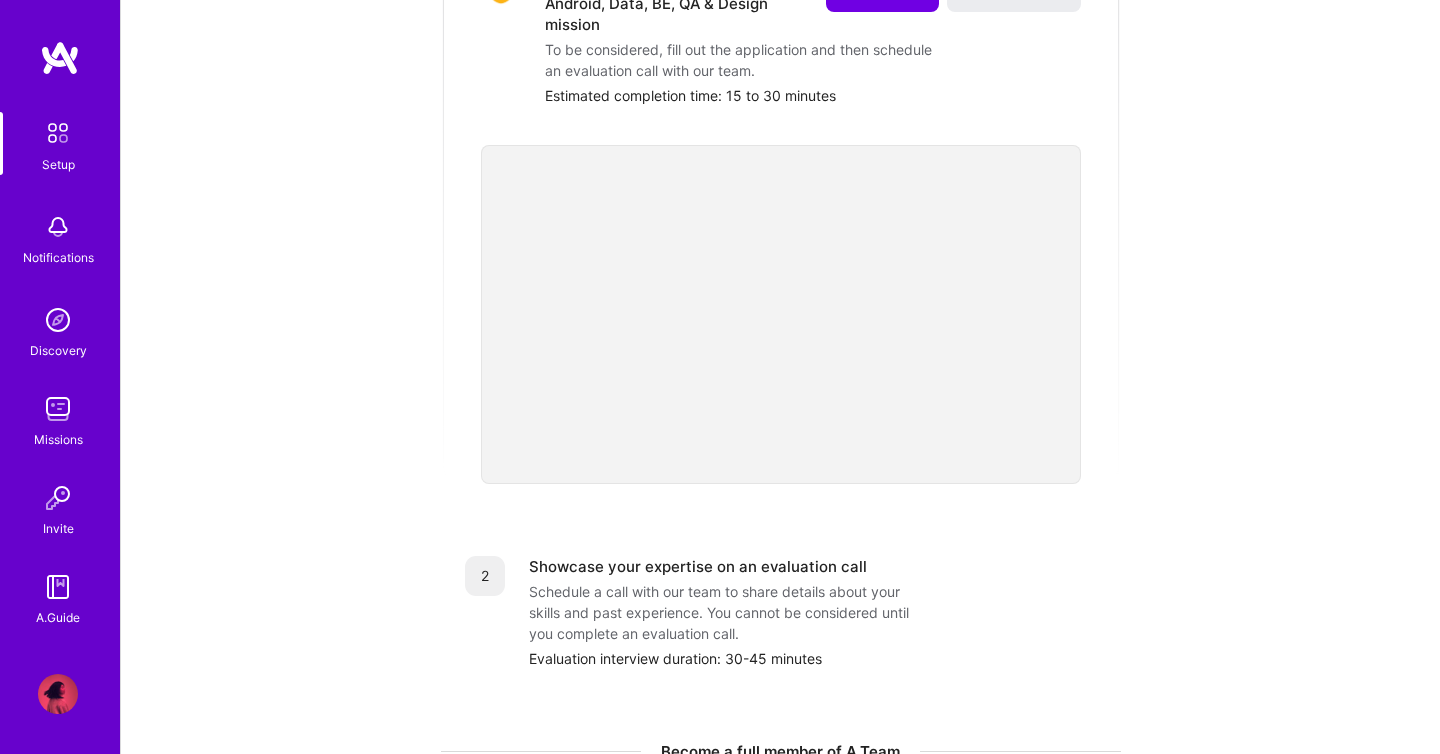 scroll, scrollTop: 113, scrollLeft: 0, axis: vertical 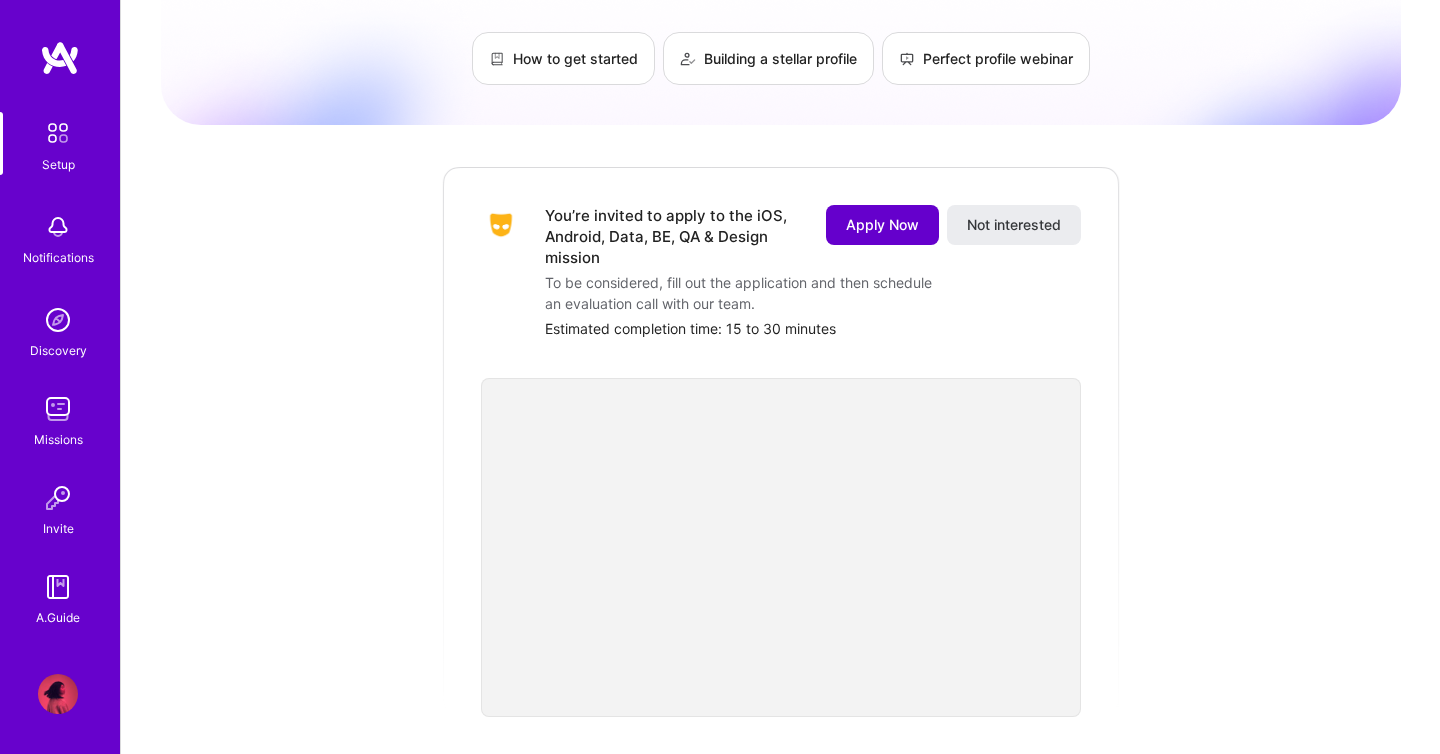 click on "Apply Now" at bounding box center (882, 225) 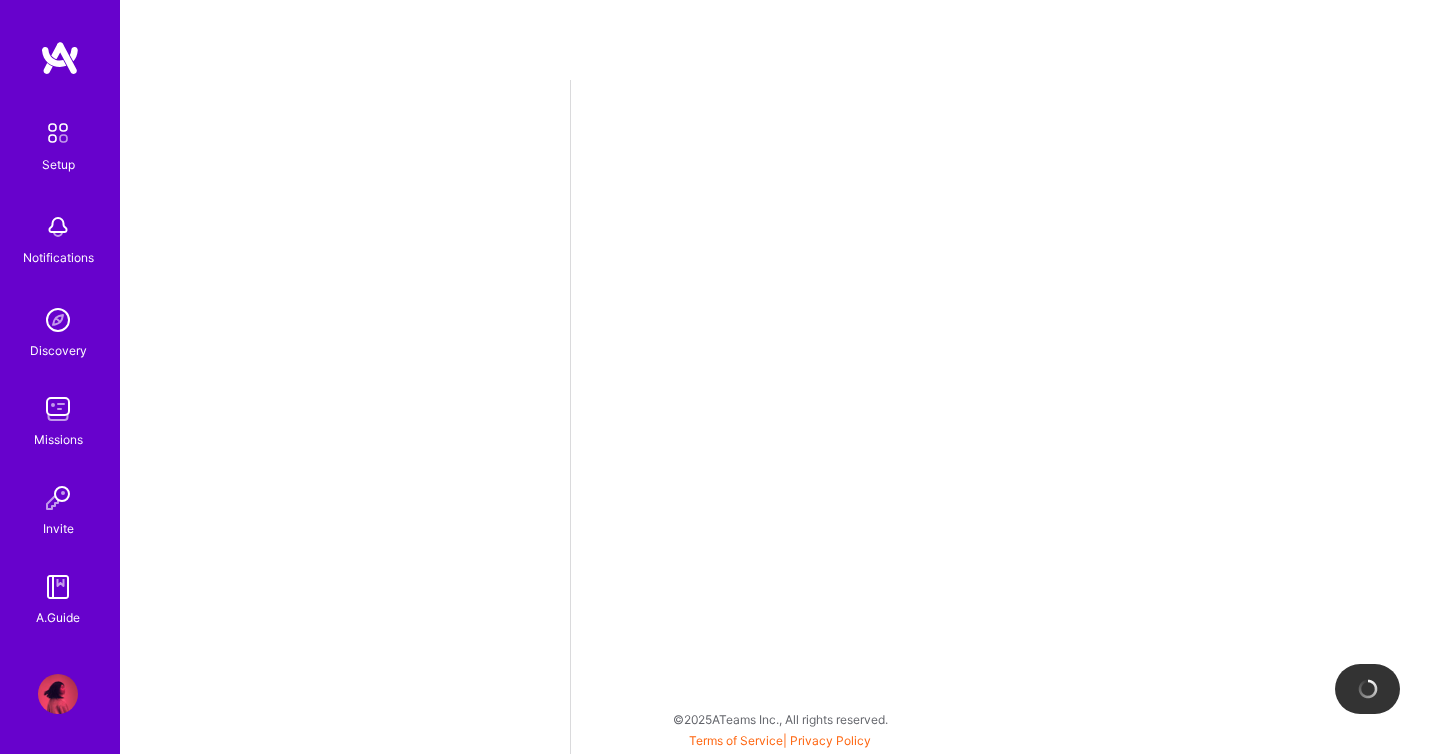 scroll, scrollTop: 0, scrollLeft: 0, axis: both 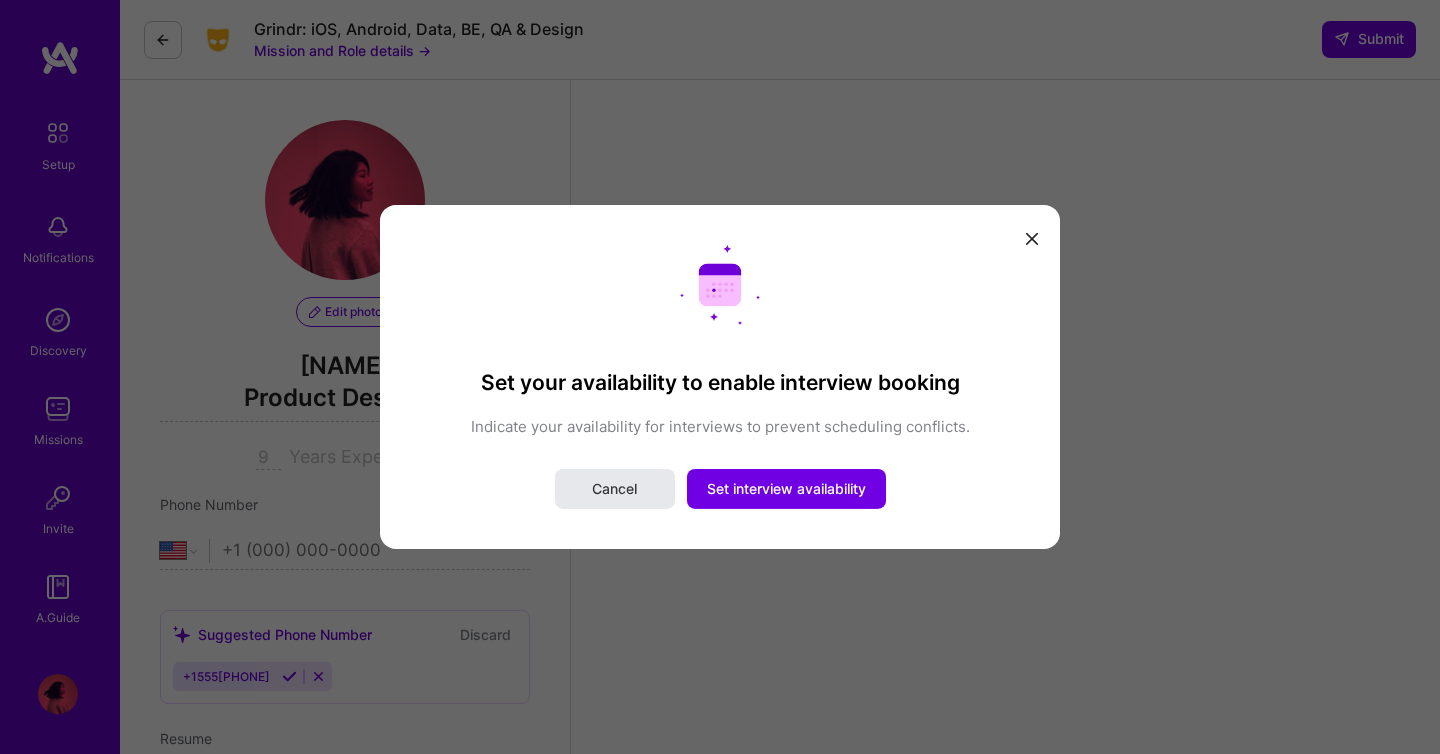click on "Cancel" at bounding box center (614, 489) 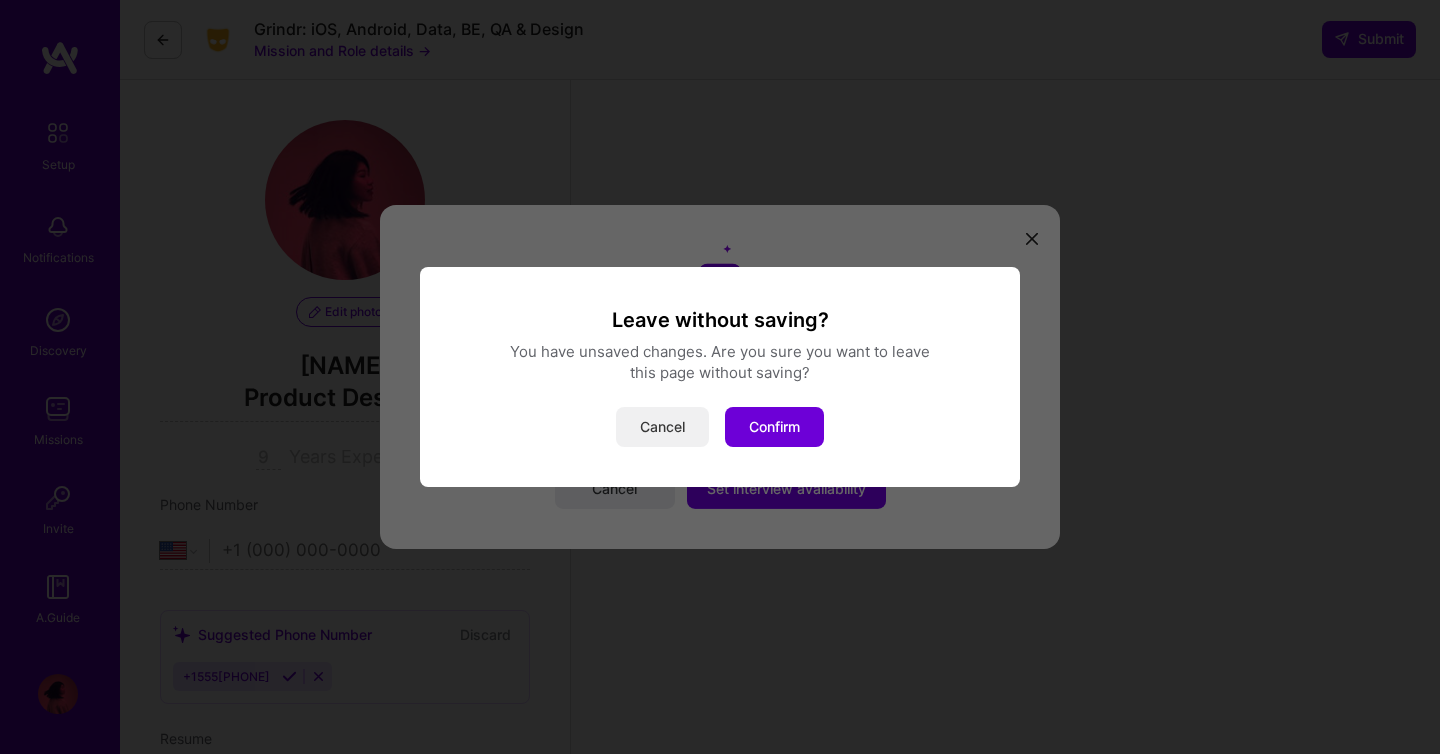 click on "Cancel" at bounding box center [662, 427] 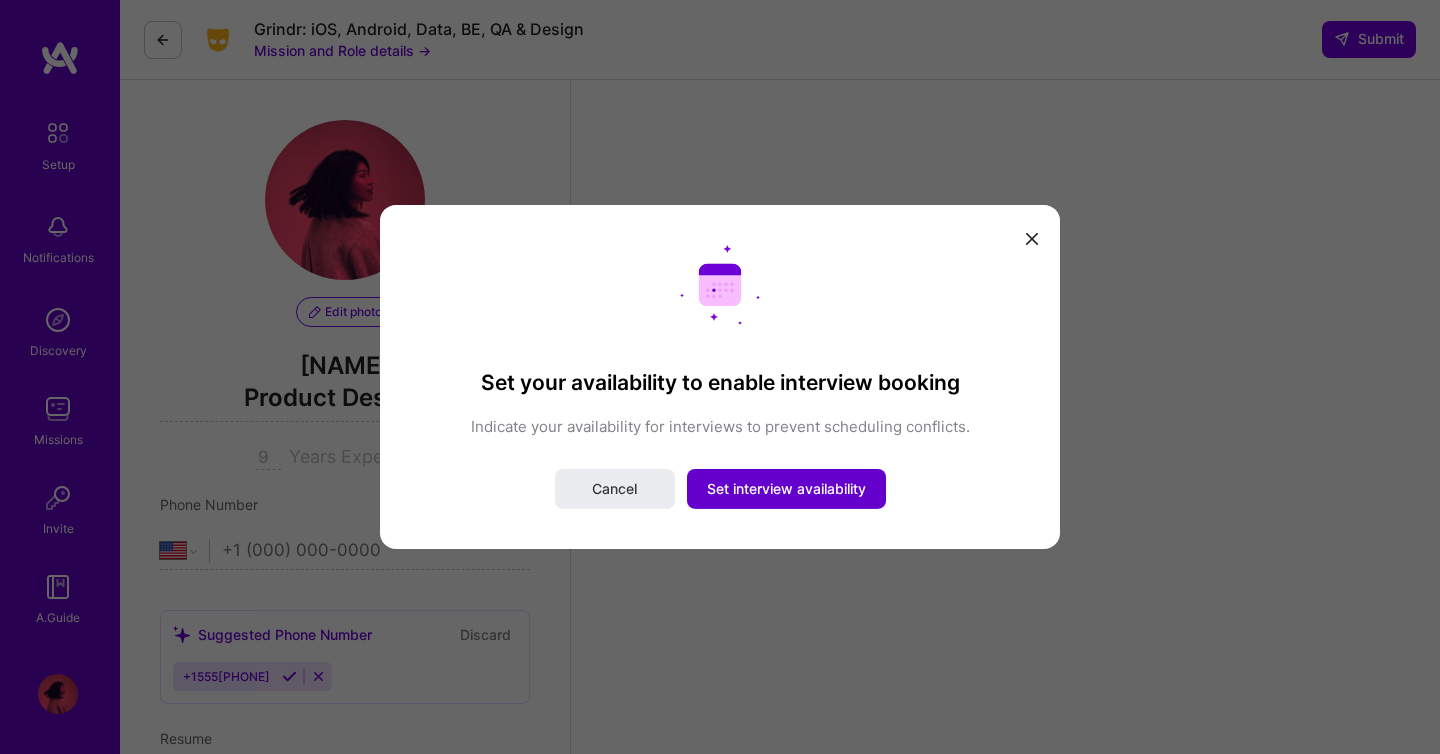click on "Set interview availability" at bounding box center (786, 489) 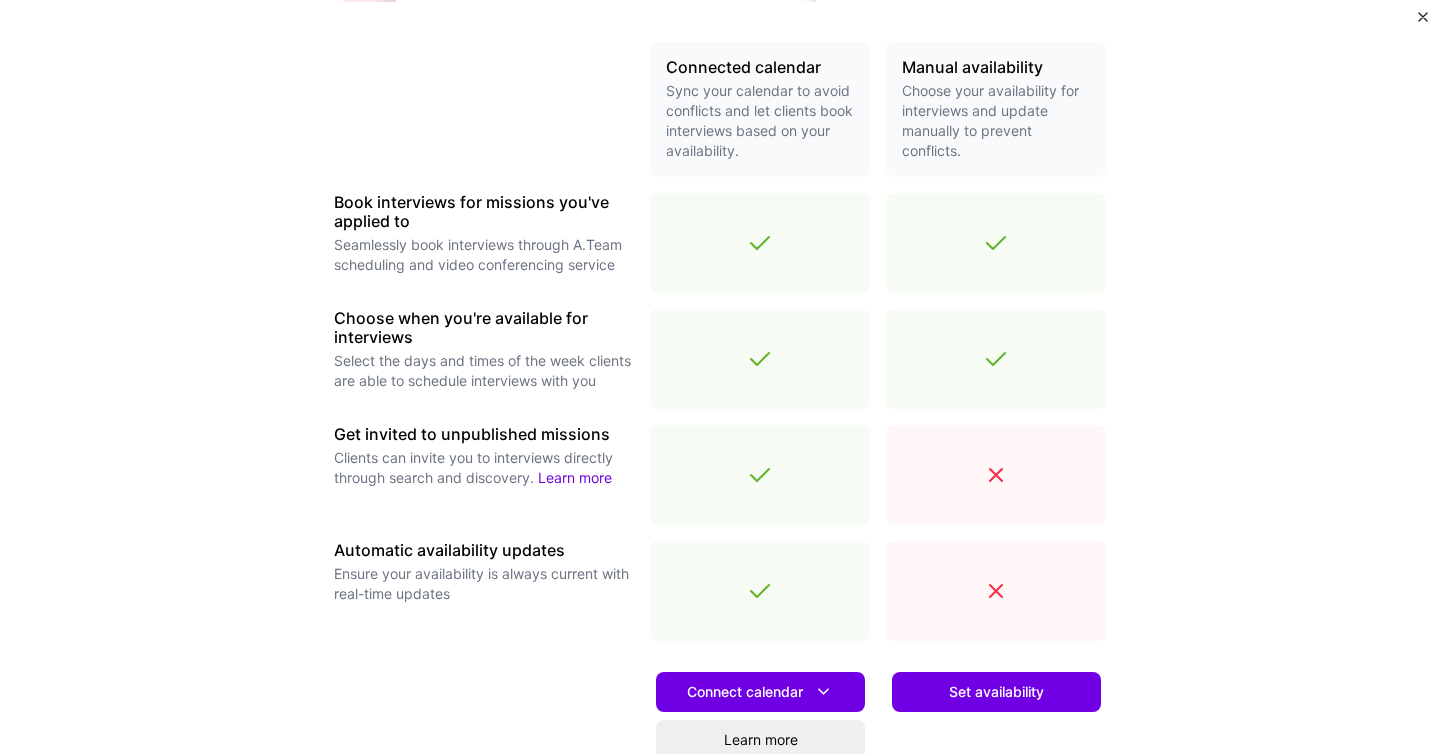 scroll, scrollTop: 647, scrollLeft: 0, axis: vertical 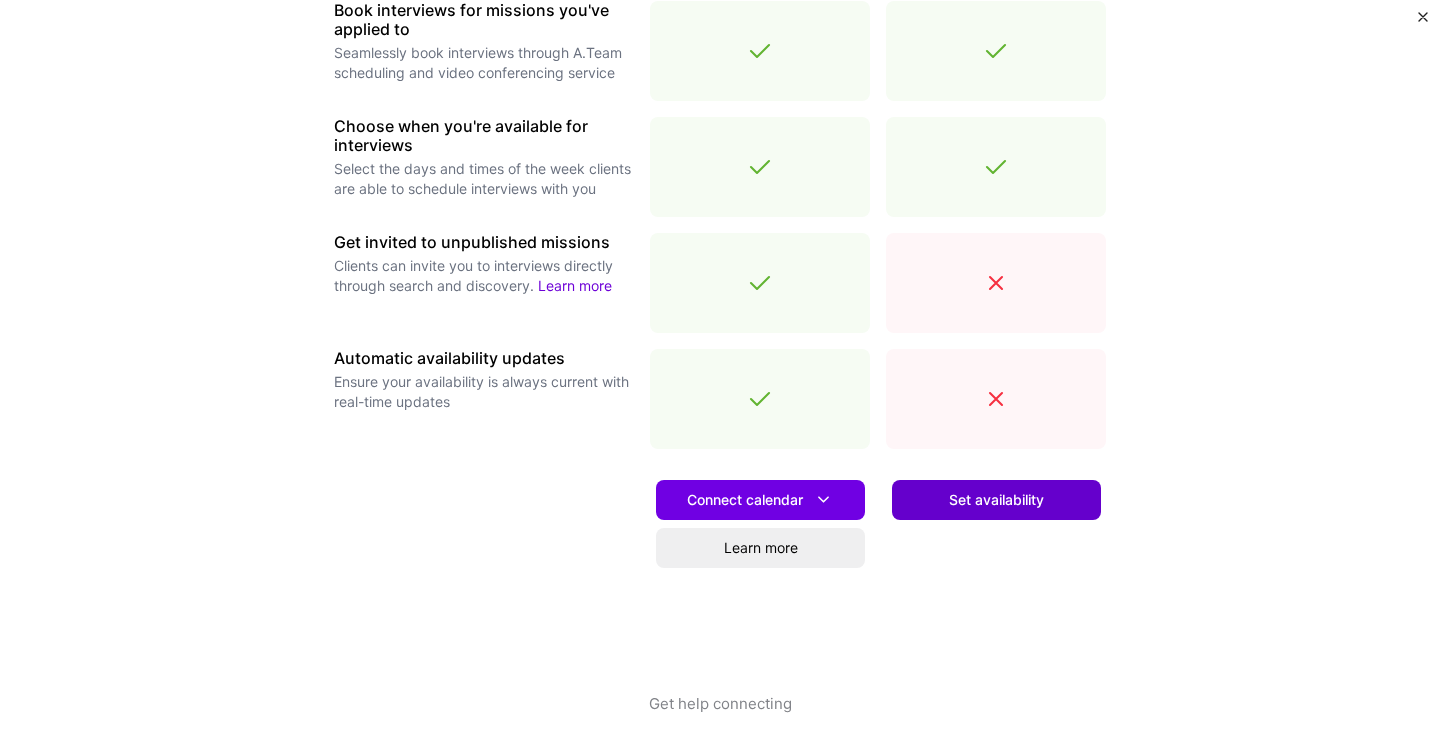click on "Set availability" at bounding box center (996, 500) 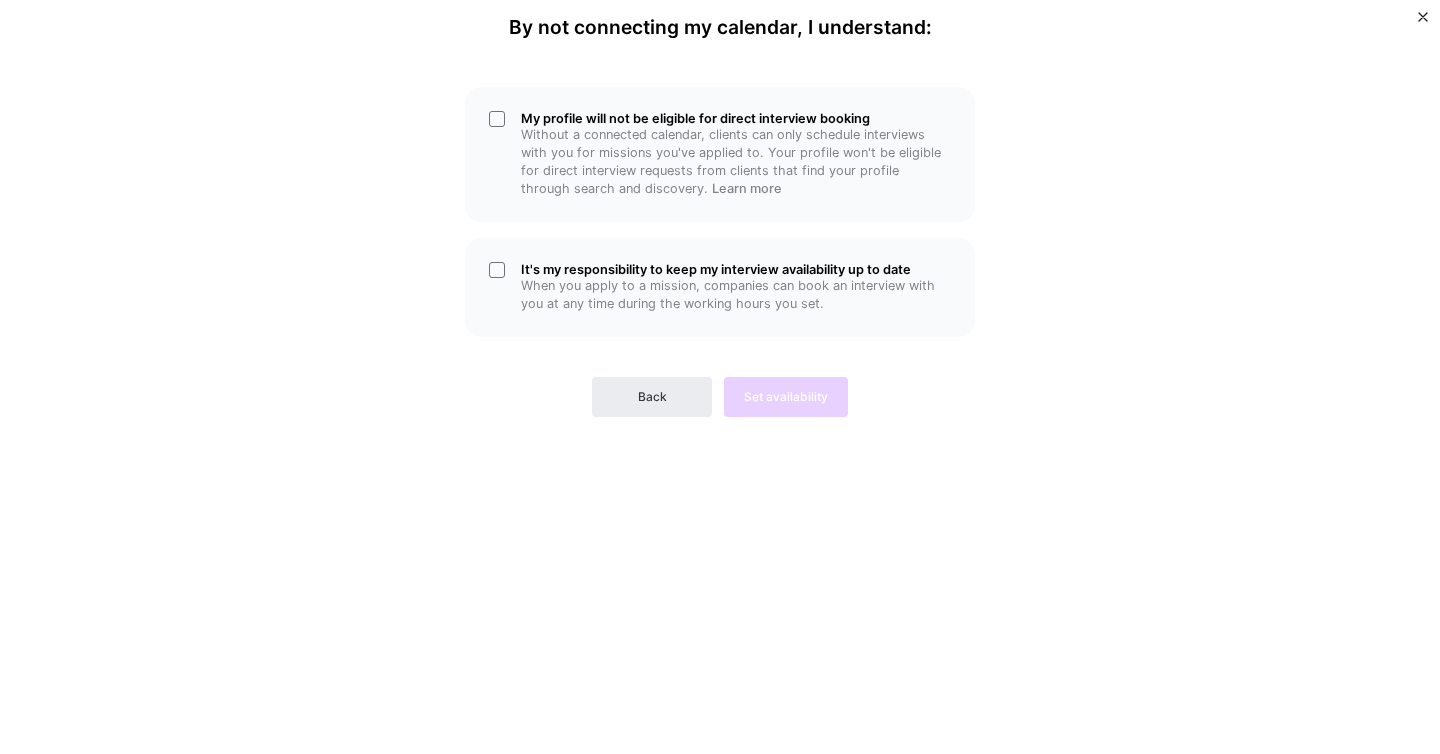 scroll, scrollTop: 0, scrollLeft: 0, axis: both 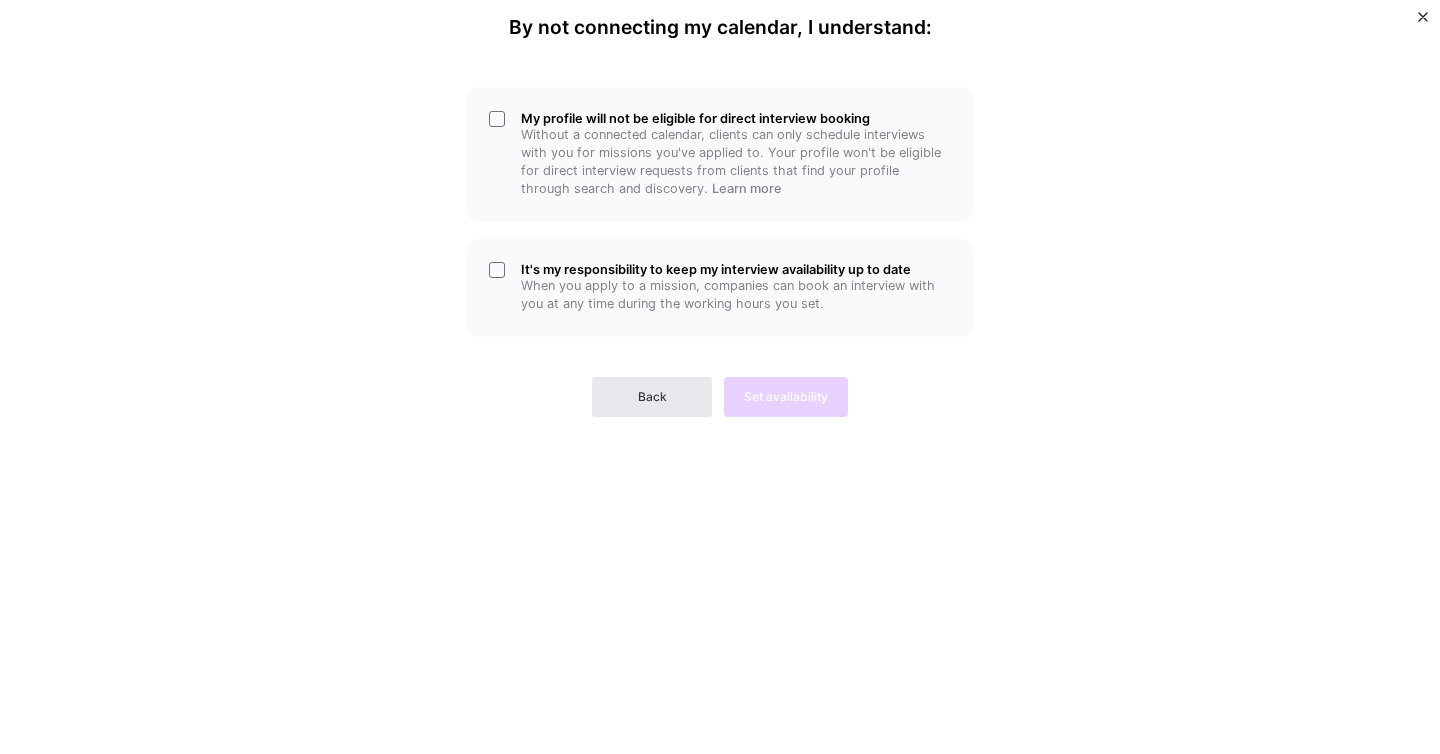 click on "Back" at bounding box center (652, 397) 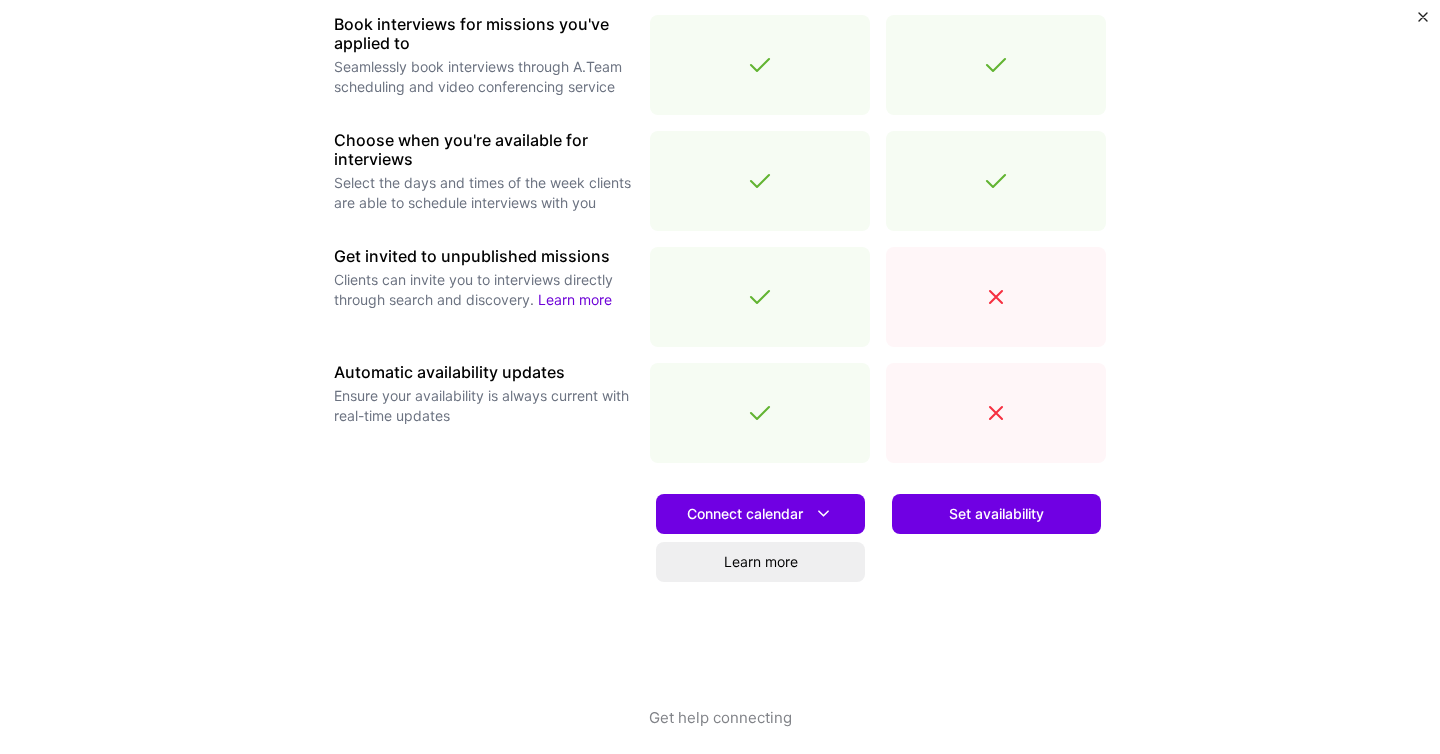 scroll, scrollTop: 647, scrollLeft: 0, axis: vertical 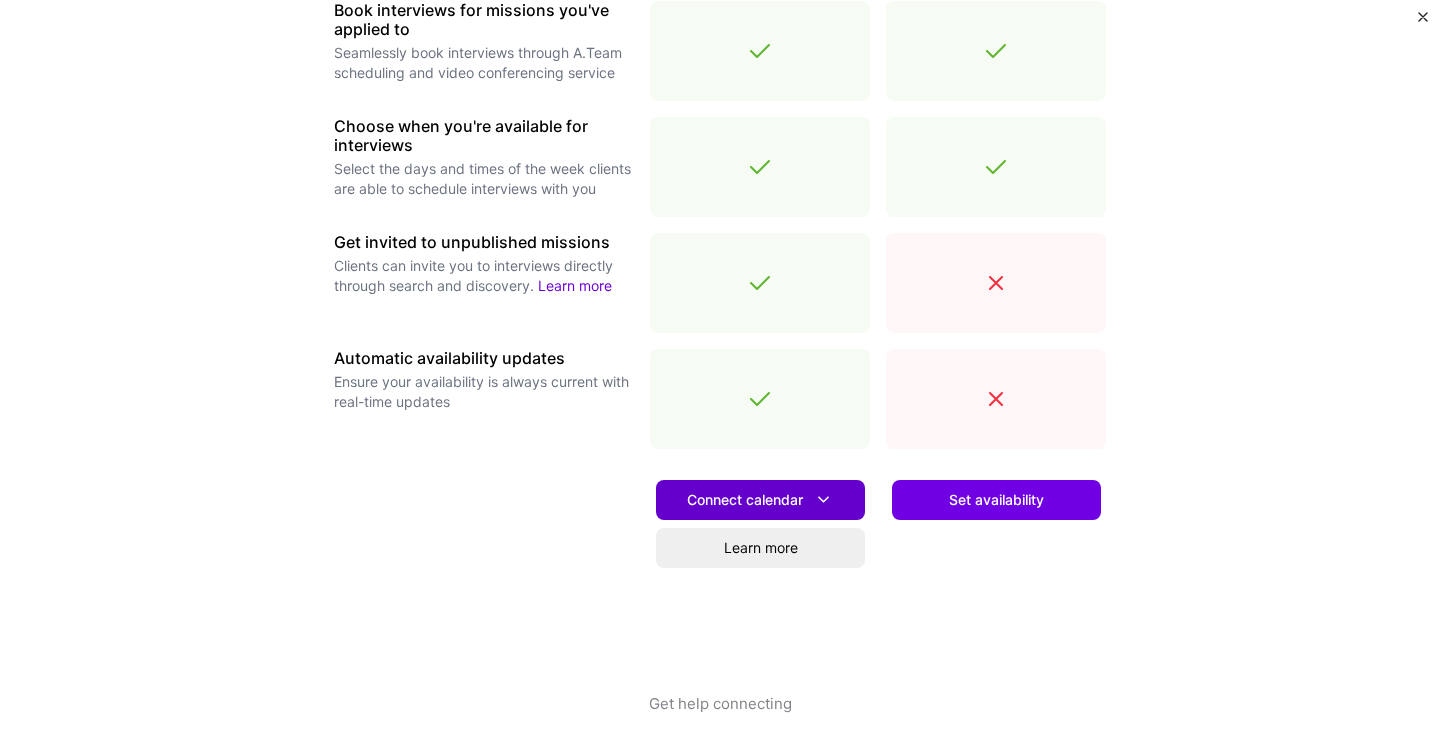 click on "Connect calendar" at bounding box center (760, 499) 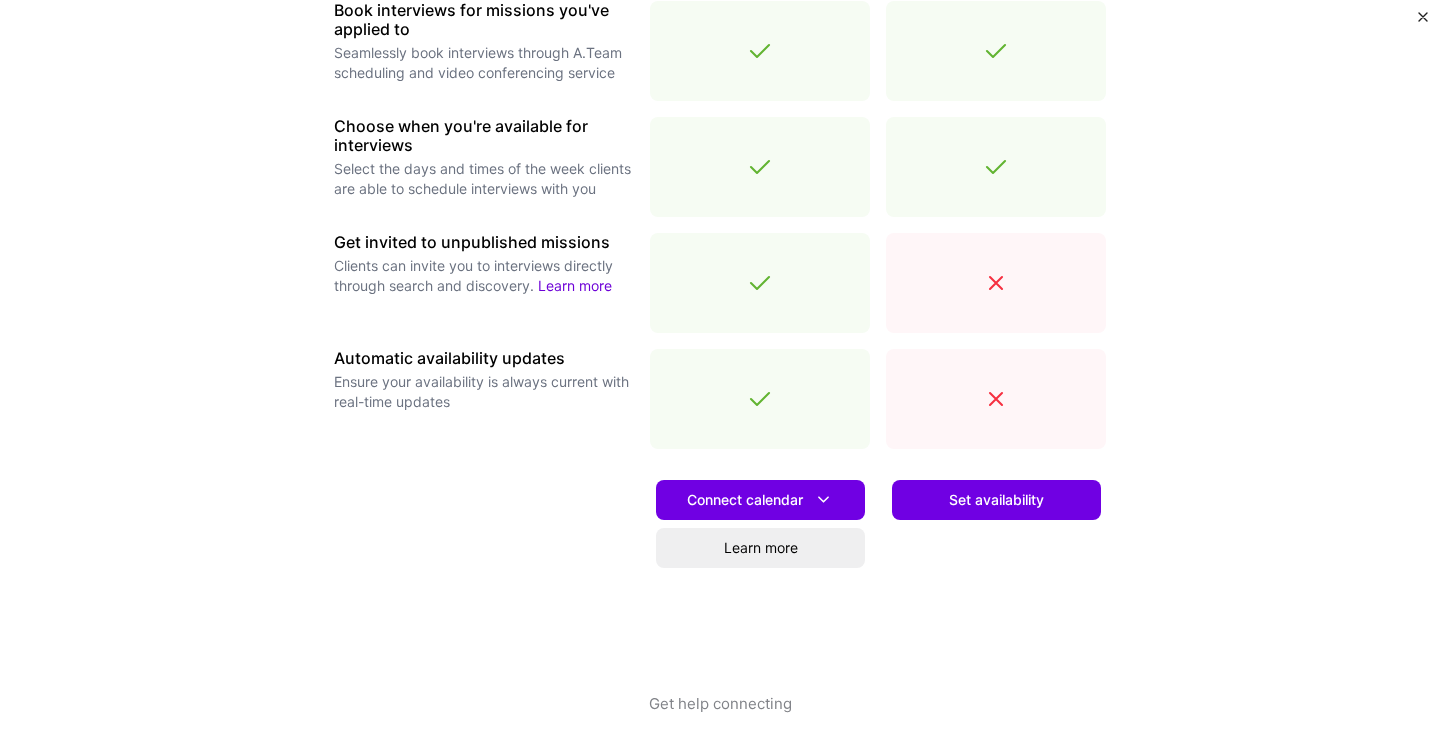 click on "Set availability" at bounding box center [996, 579] 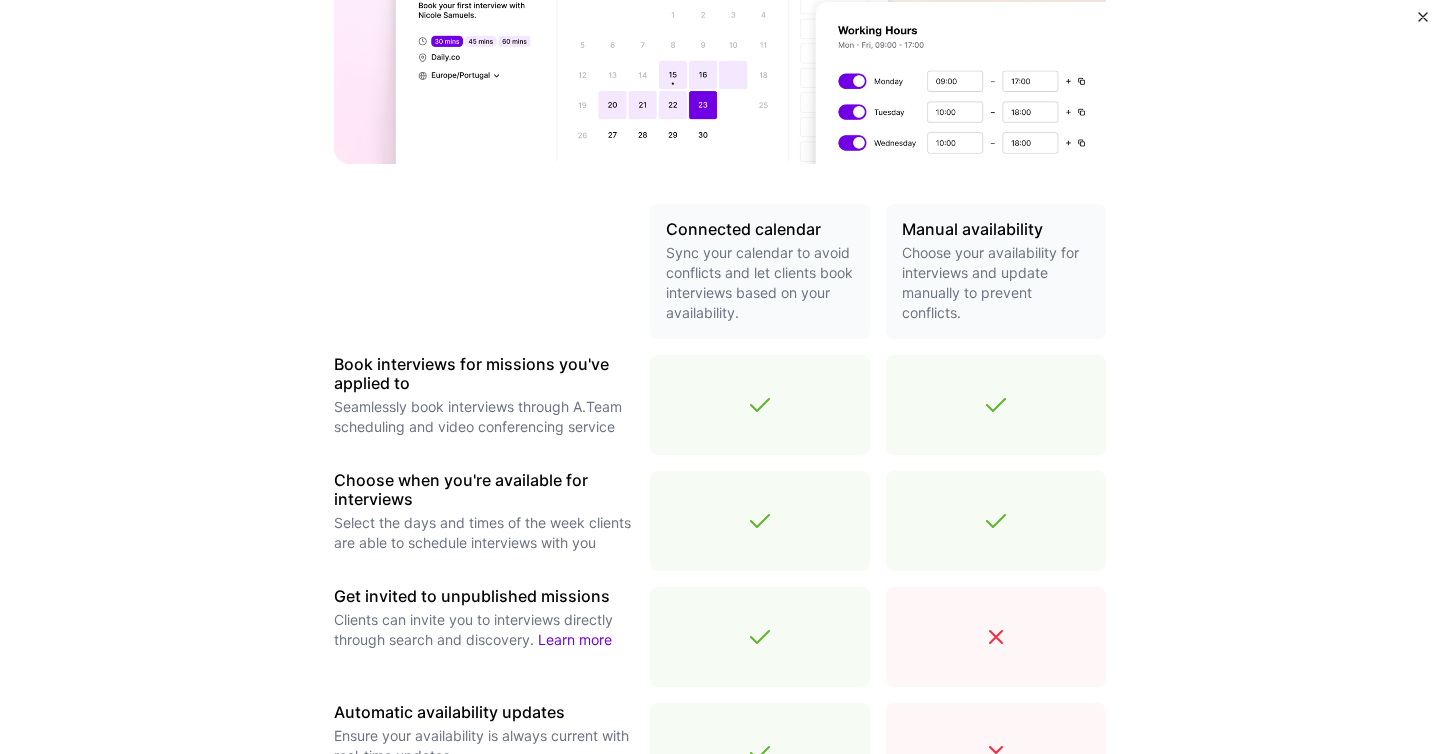 scroll, scrollTop: 647, scrollLeft: 0, axis: vertical 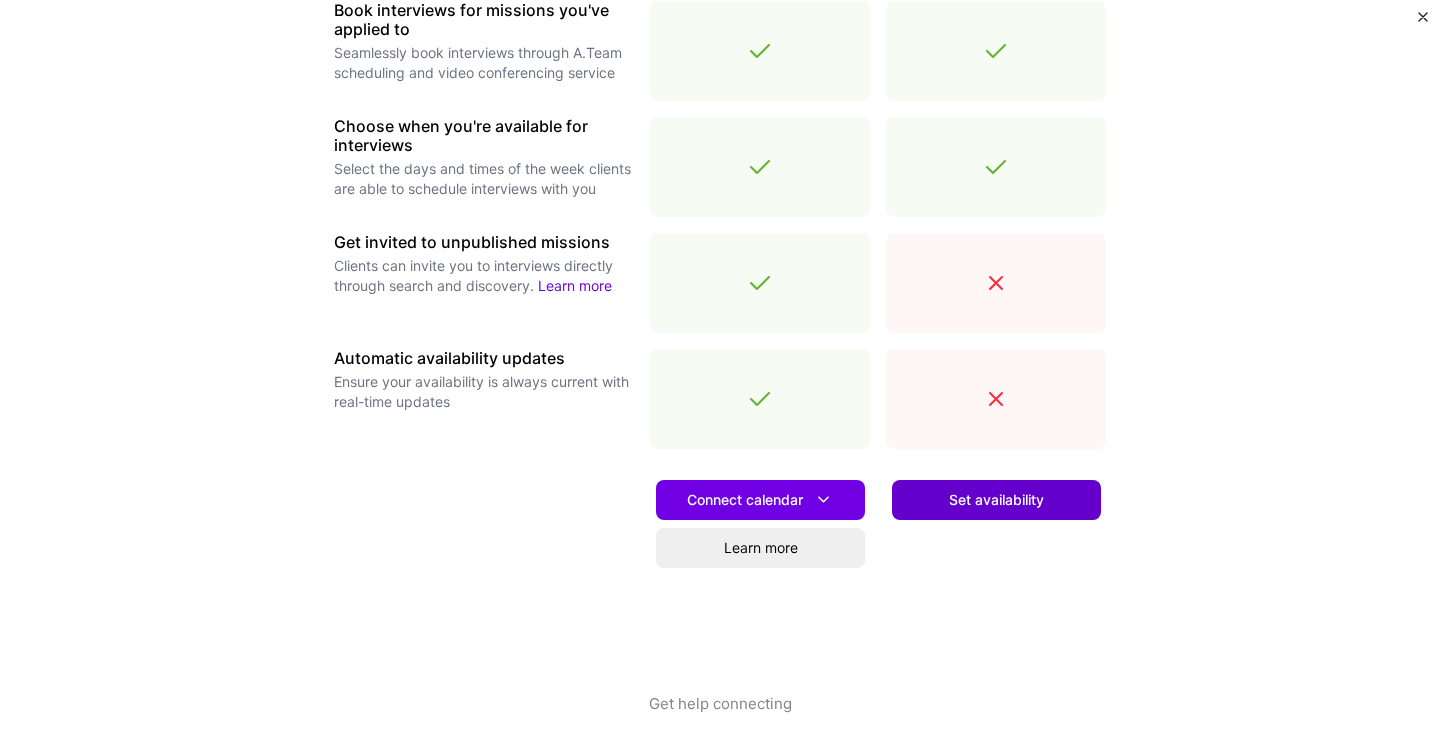 click on "Set availability" at bounding box center (996, 500) 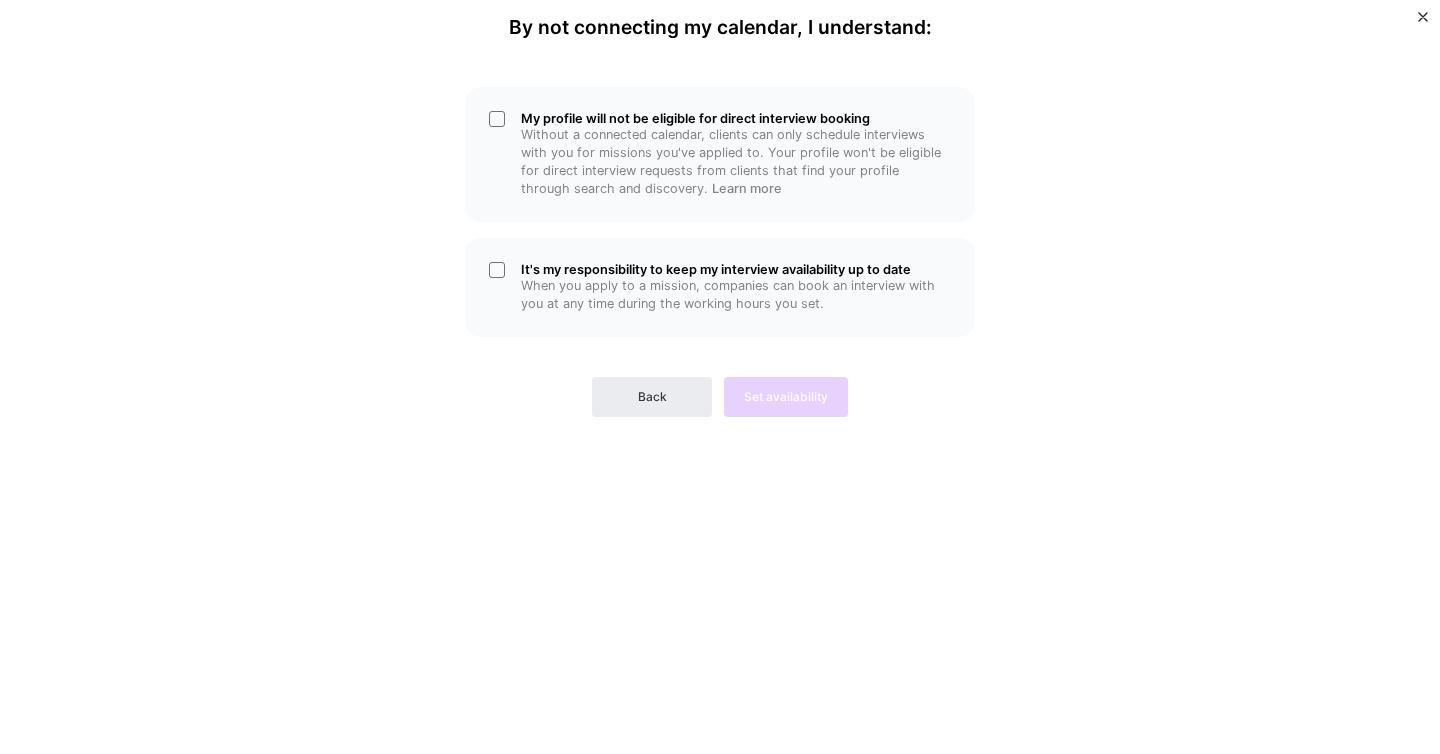 scroll, scrollTop: 0, scrollLeft: 0, axis: both 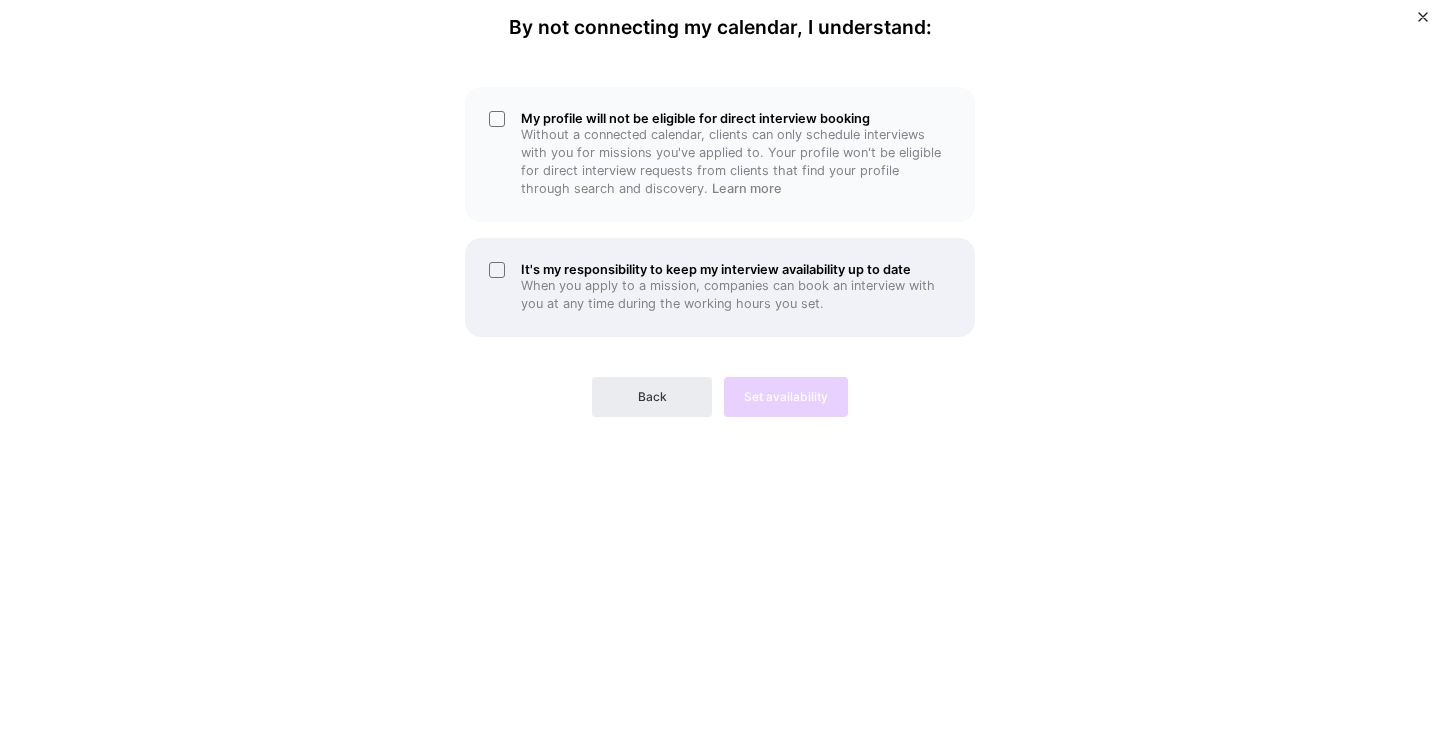 click on "It's my responsibility to keep my interview availability up to date When you apply to a mission, companies can book an interview with you at any time during the working hours you set." at bounding box center [720, 287] 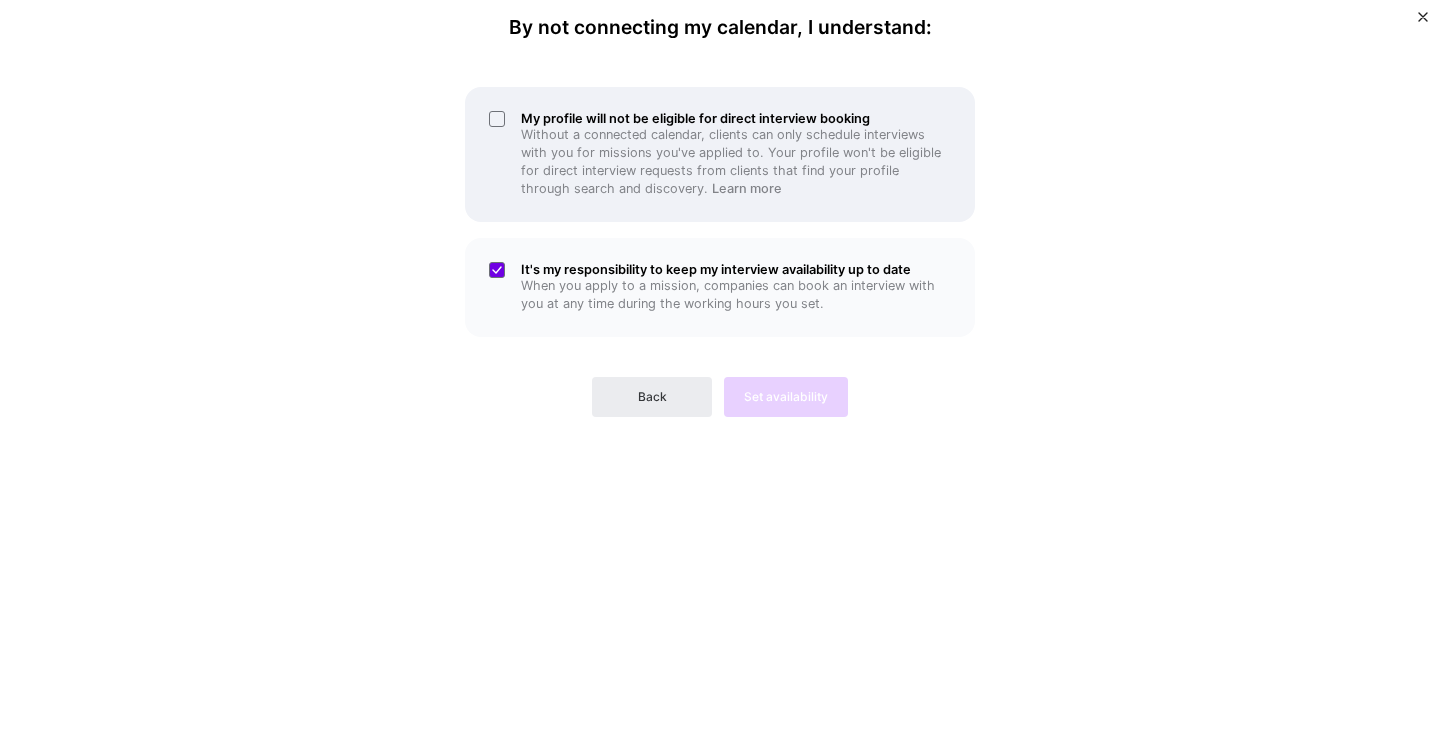 click on "My profile will not be eligible for direct interview booking Without a connected calendar, clients can only schedule interviews with you for missions you've applied to. Your profile won't be eligible for direct interview requests from clients that find your profile through search and discovery.   Learn more" at bounding box center (720, 154) 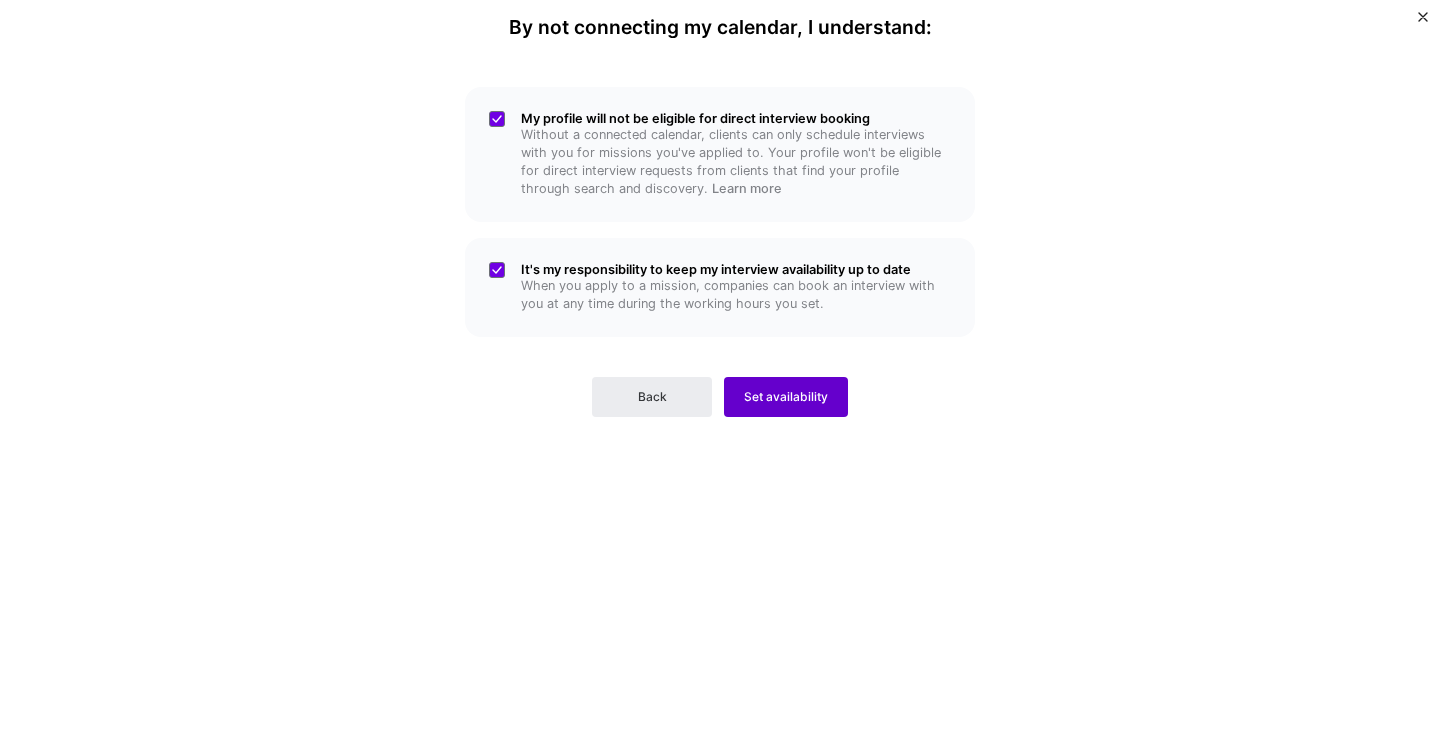 click on "Set availability" at bounding box center [786, 397] 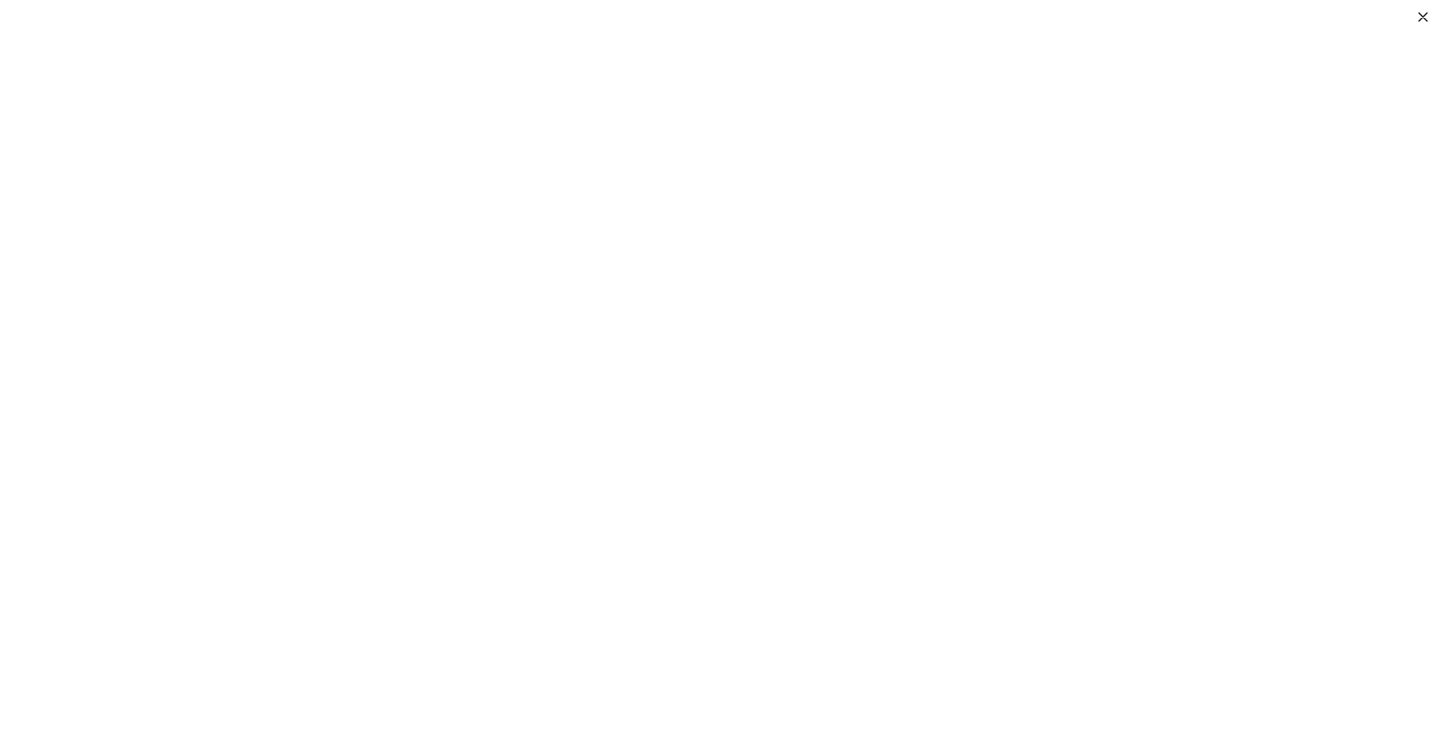 scroll, scrollTop: 381, scrollLeft: 0, axis: vertical 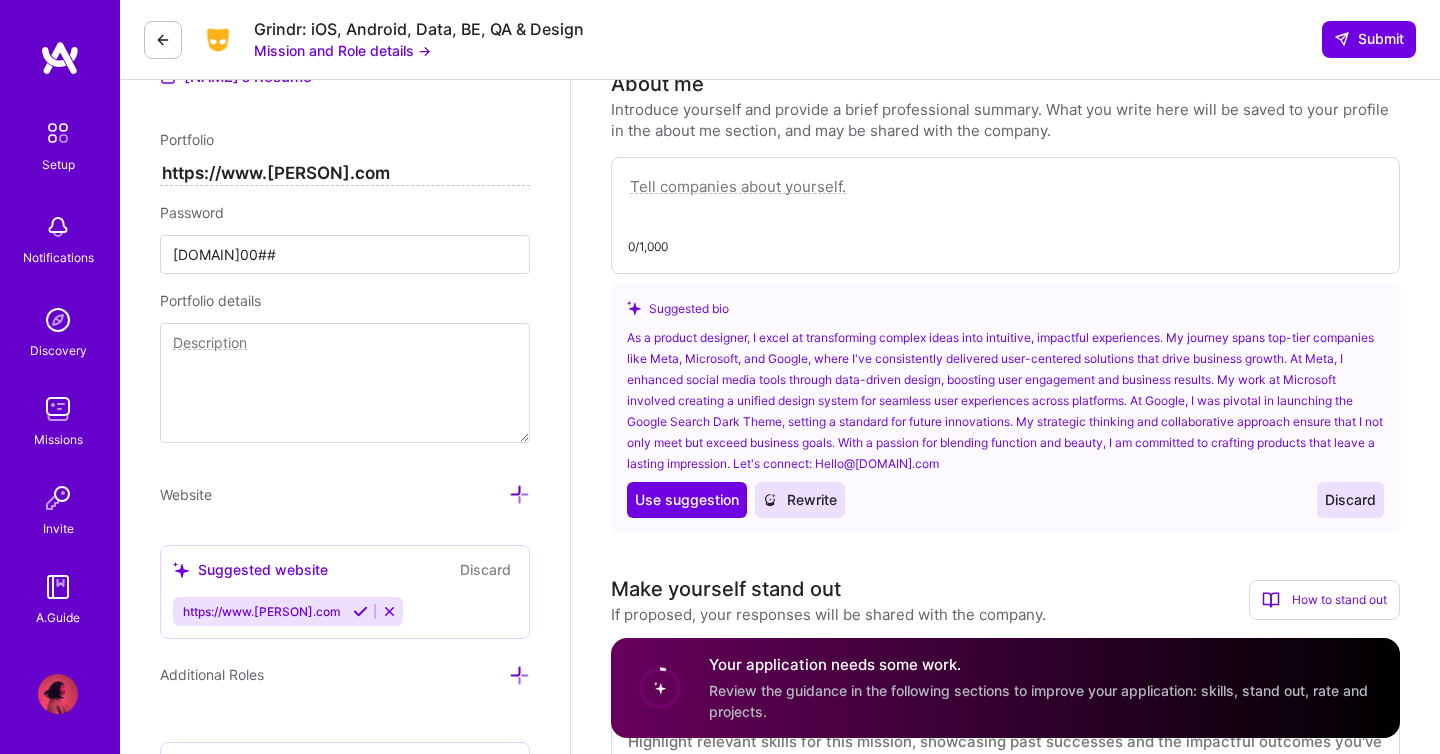 click on "[DOMAIN]00##" at bounding box center (345, 254) 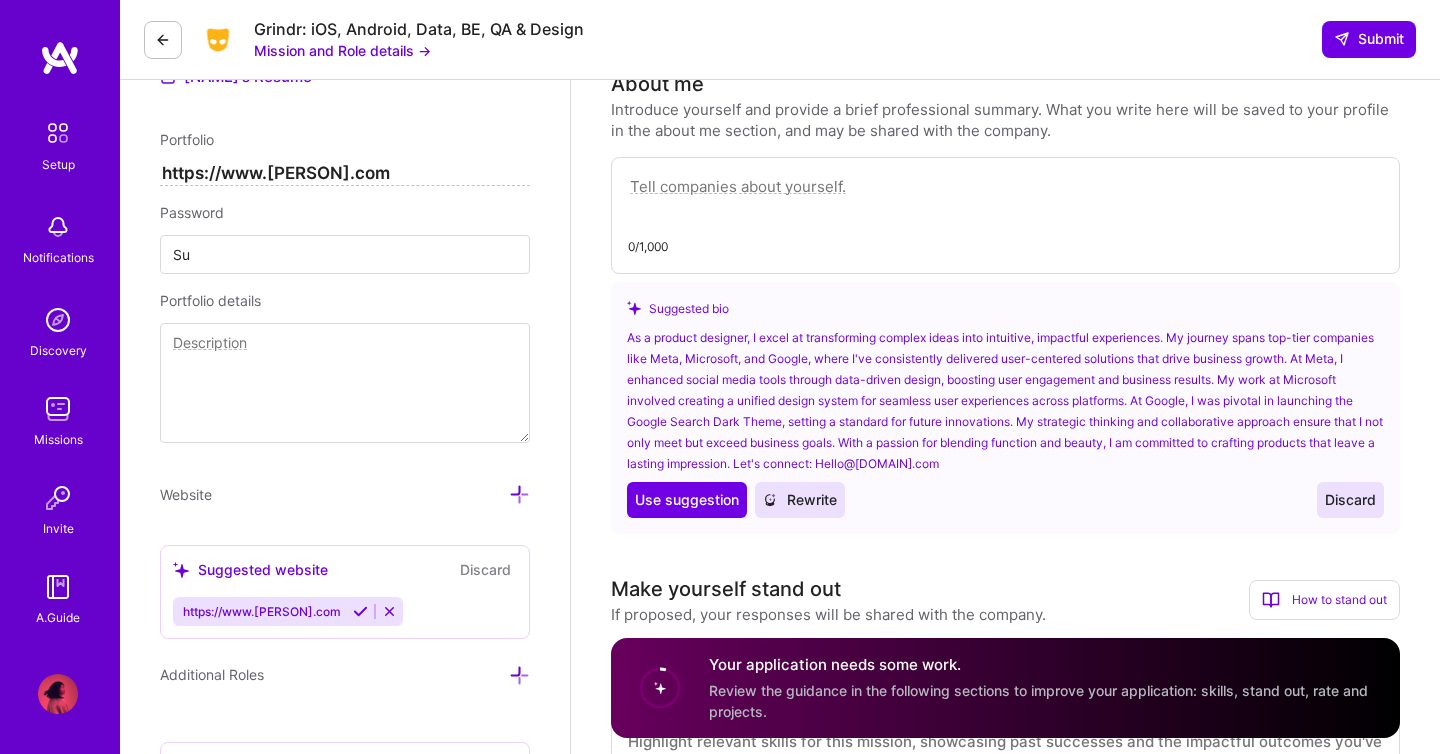type on "S" 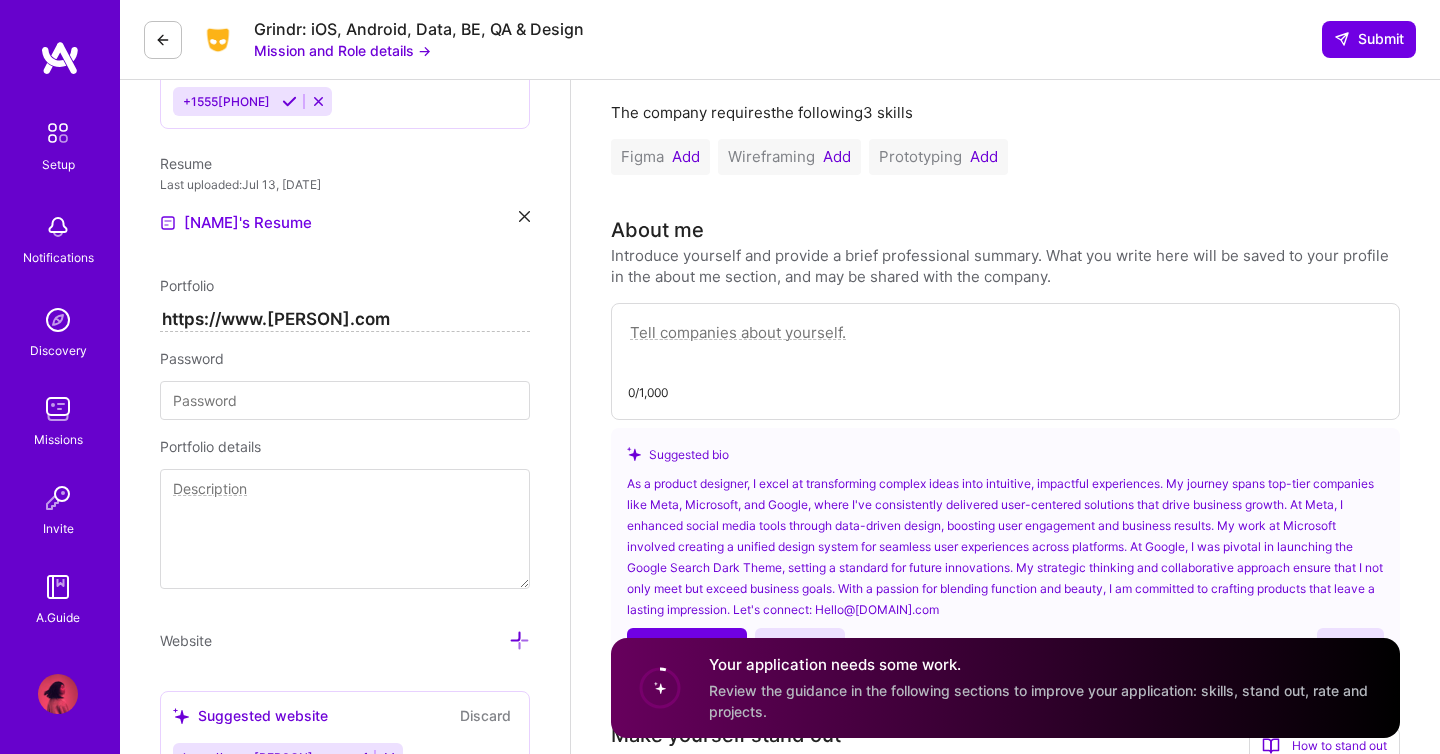 scroll, scrollTop: 568, scrollLeft: 0, axis: vertical 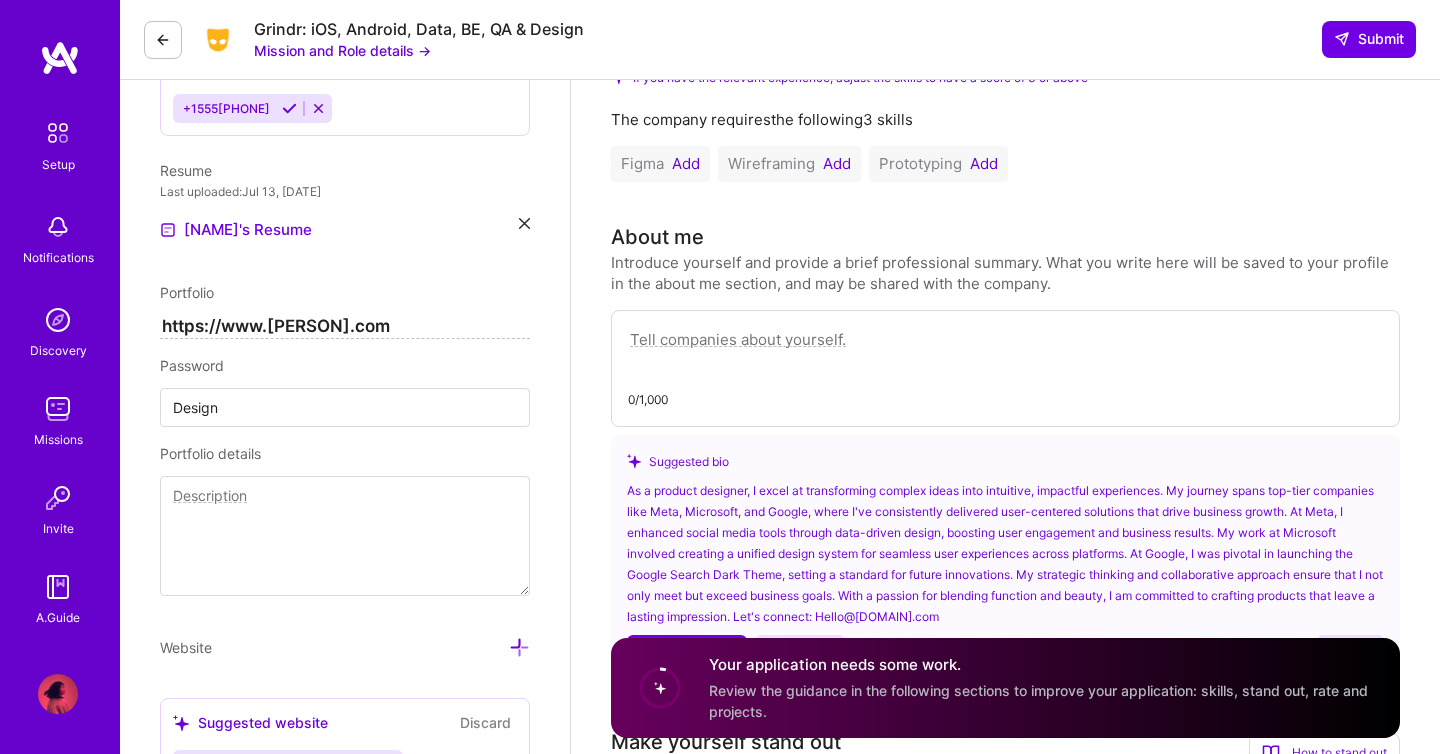 type on "Design" 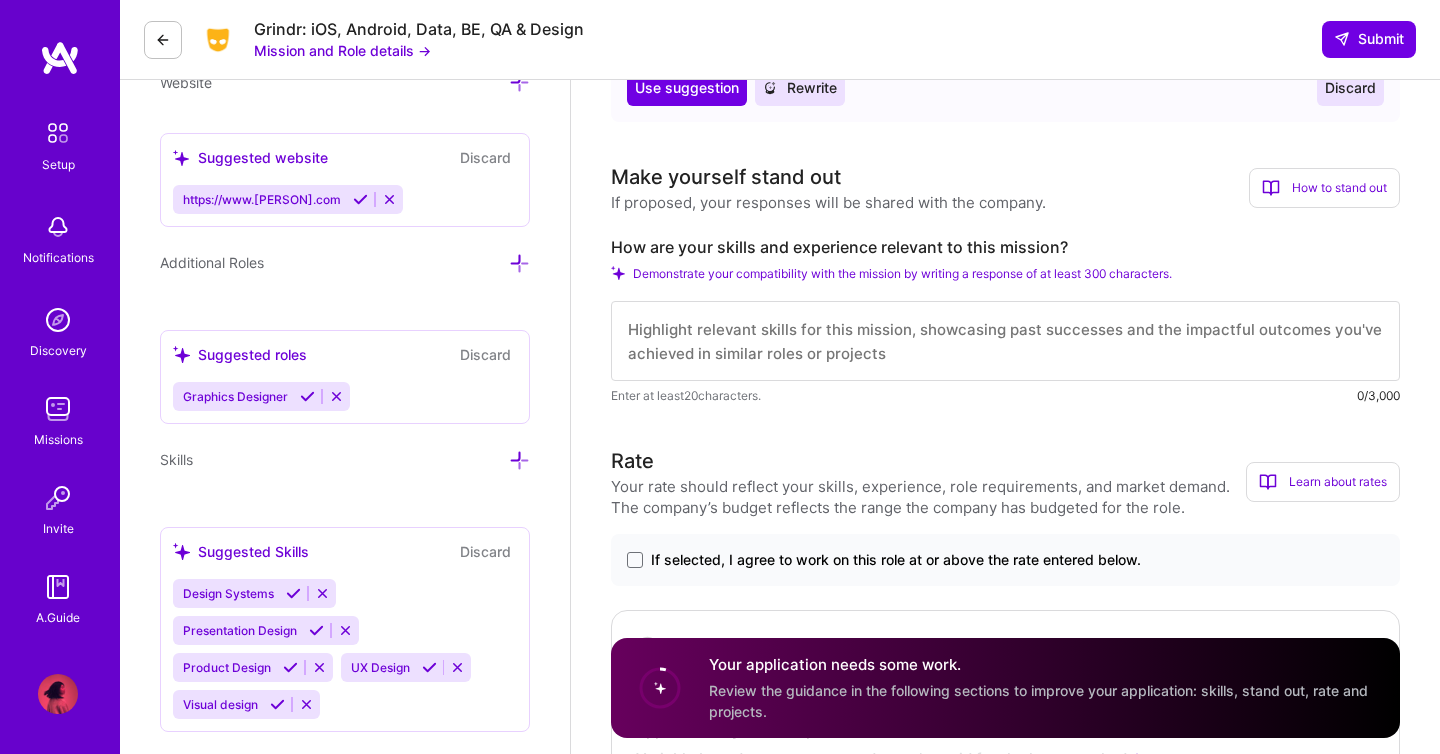 scroll, scrollTop: 1165, scrollLeft: 0, axis: vertical 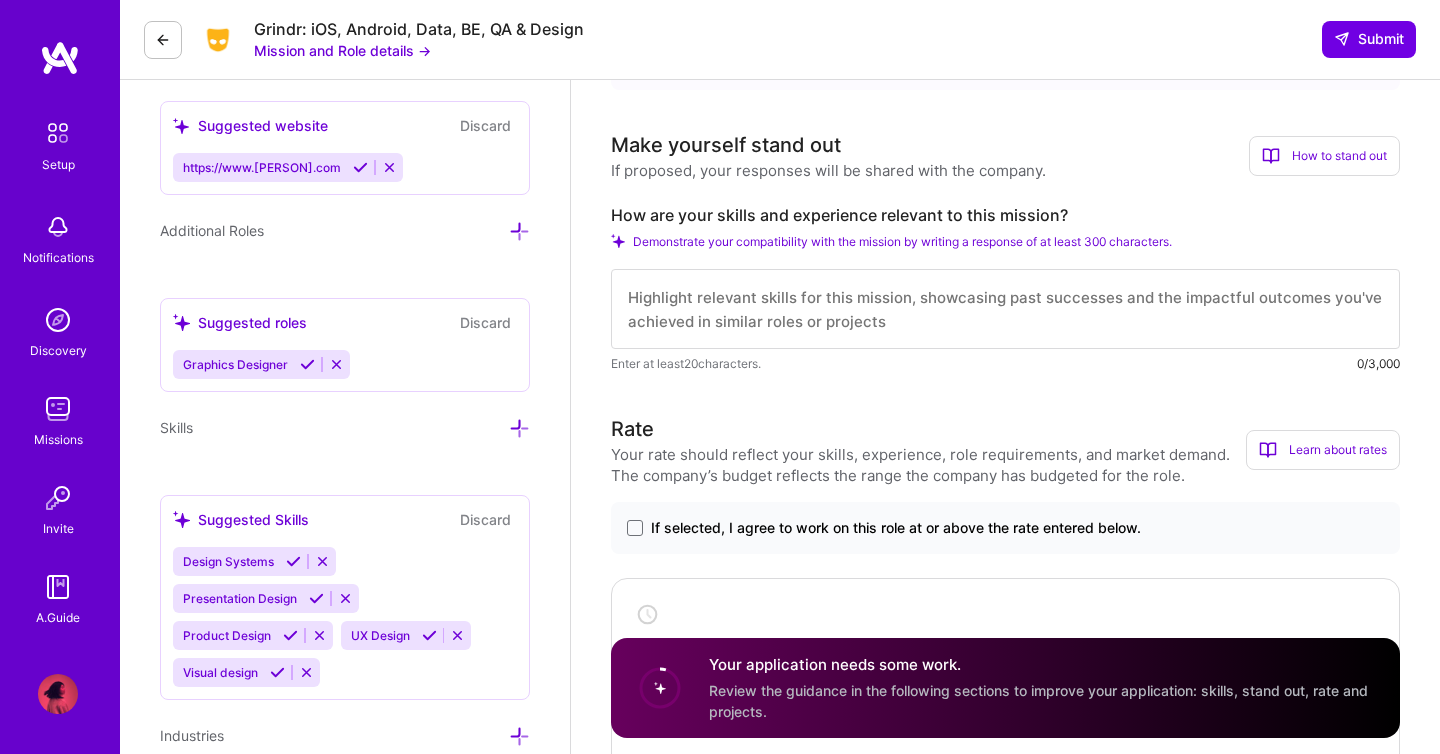 click at bounding box center (336, 364) 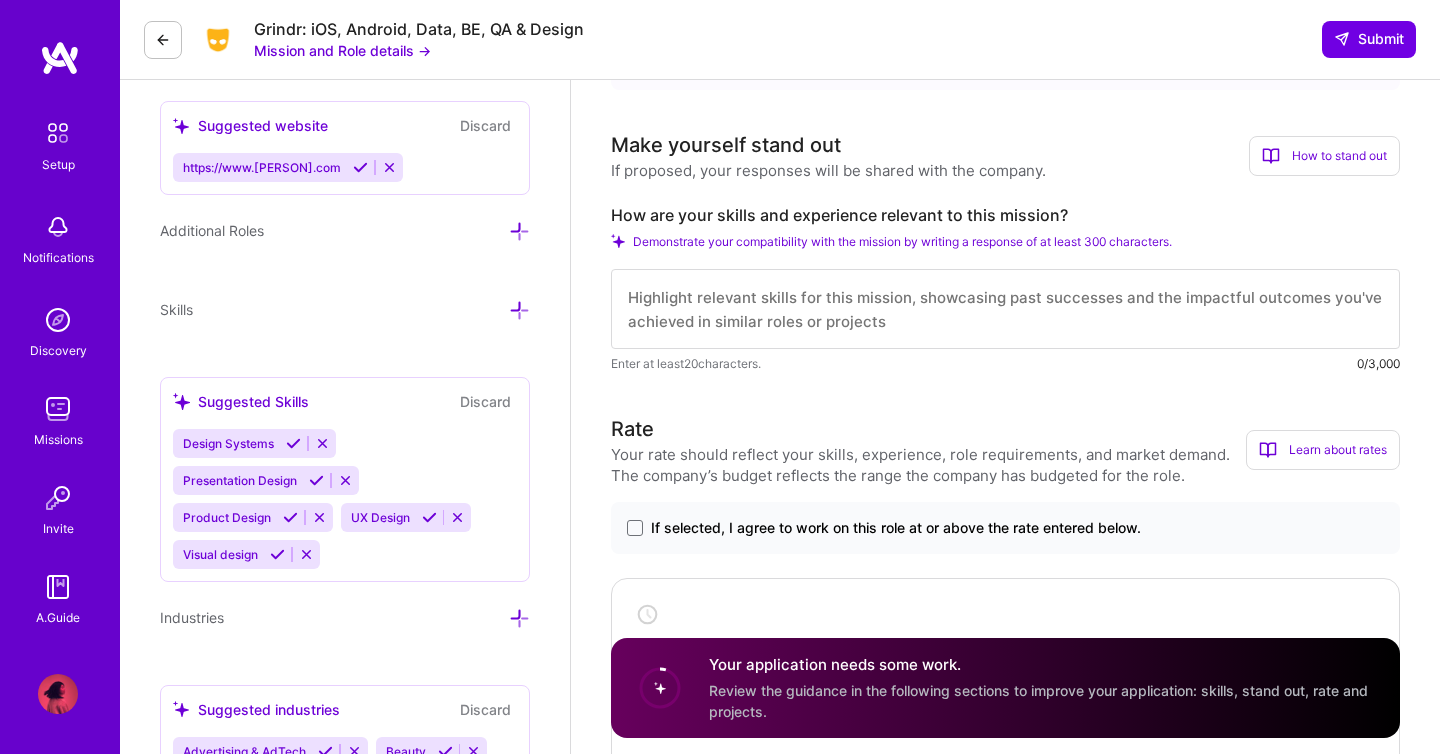 click on "Suggested Skills" at bounding box center [241, 401] 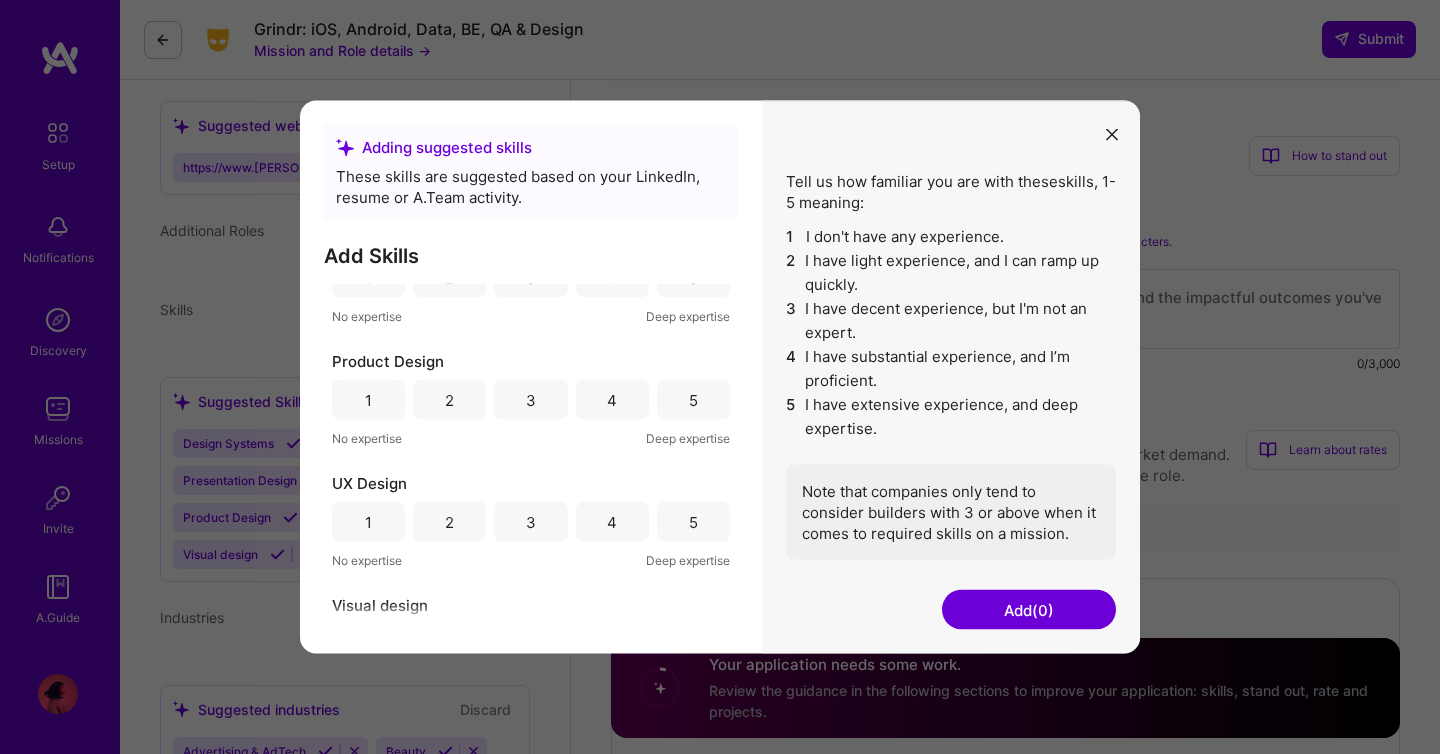 scroll, scrollTop: 246, scrollLeft: 0, axis: vertical 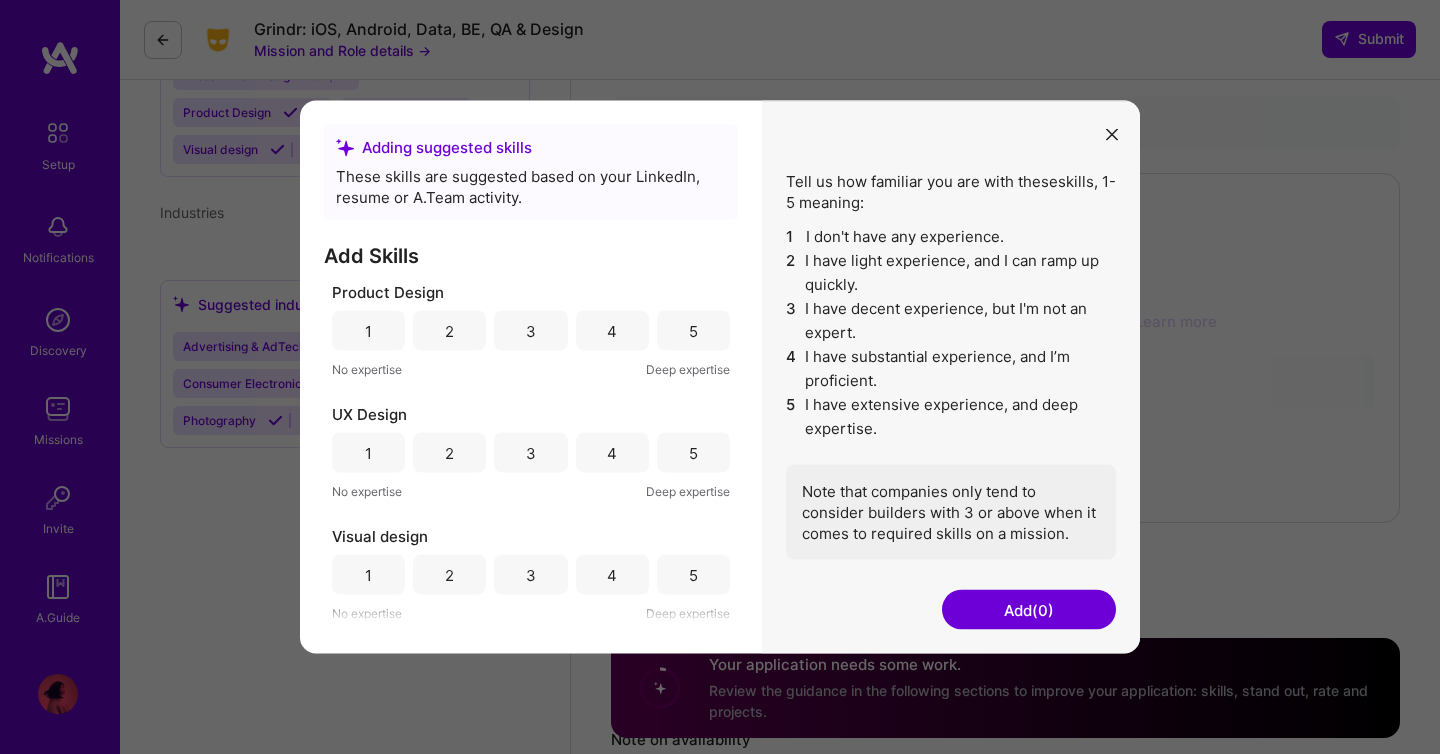 click at bounding box center (1112, 134) 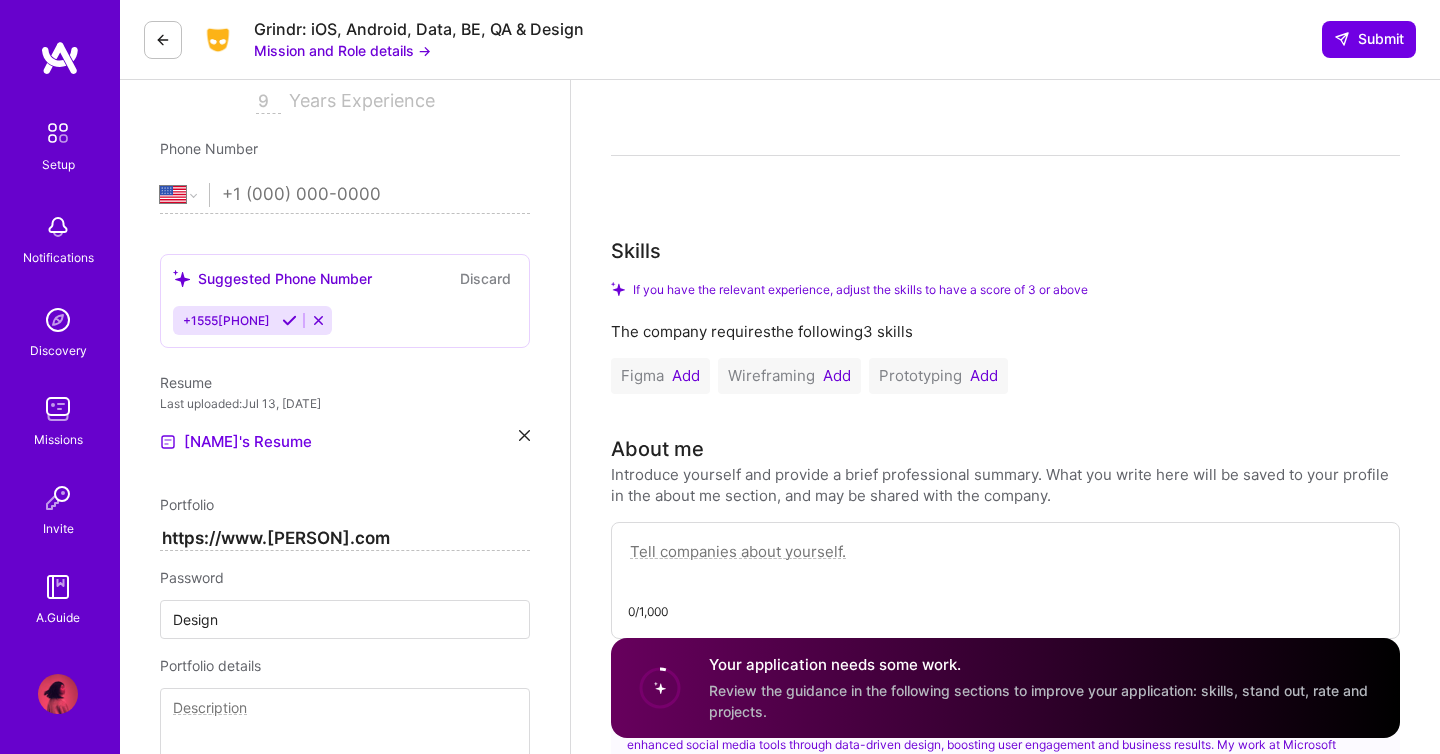 scroll, scrollTop: 294, scrollLeft: 0, axis: vertical 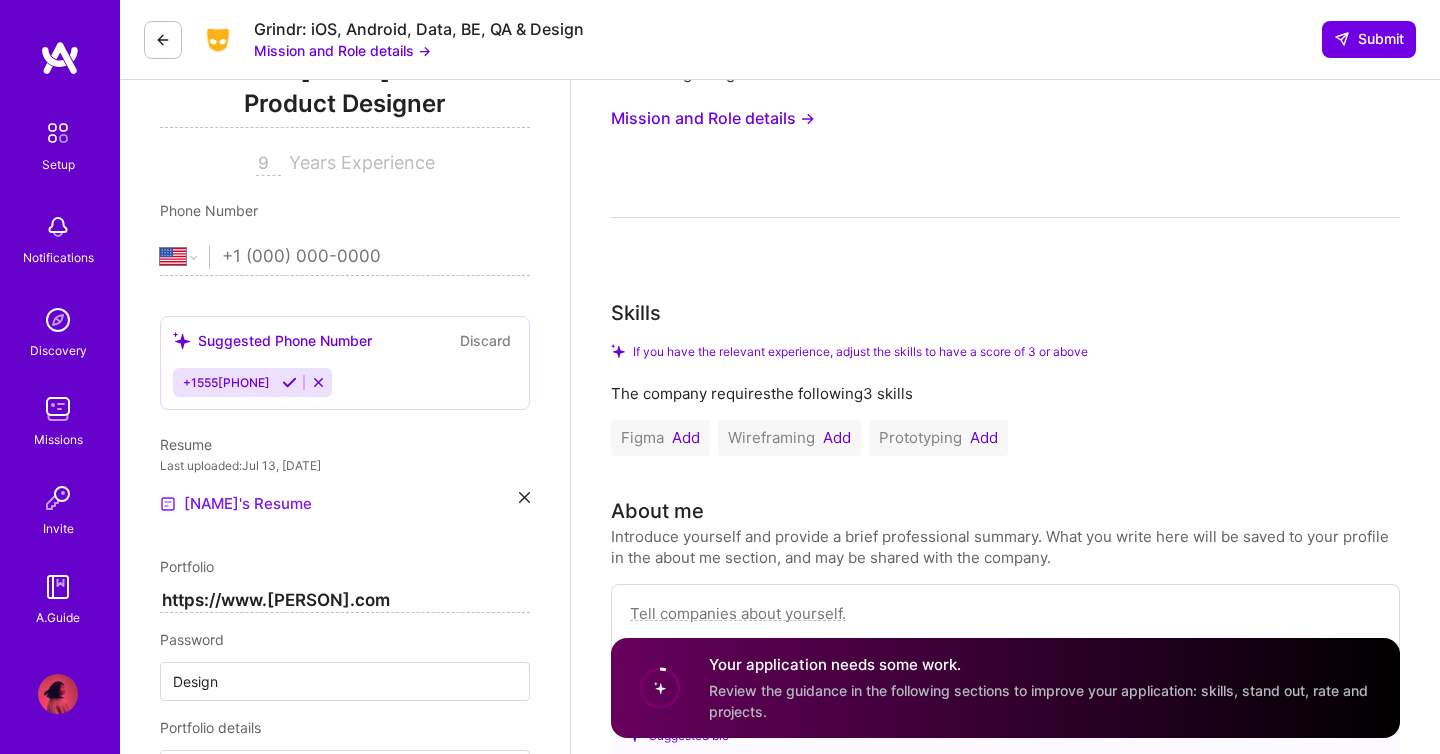click on "[NAME]'s Resume" at bounding box center (236, 504) 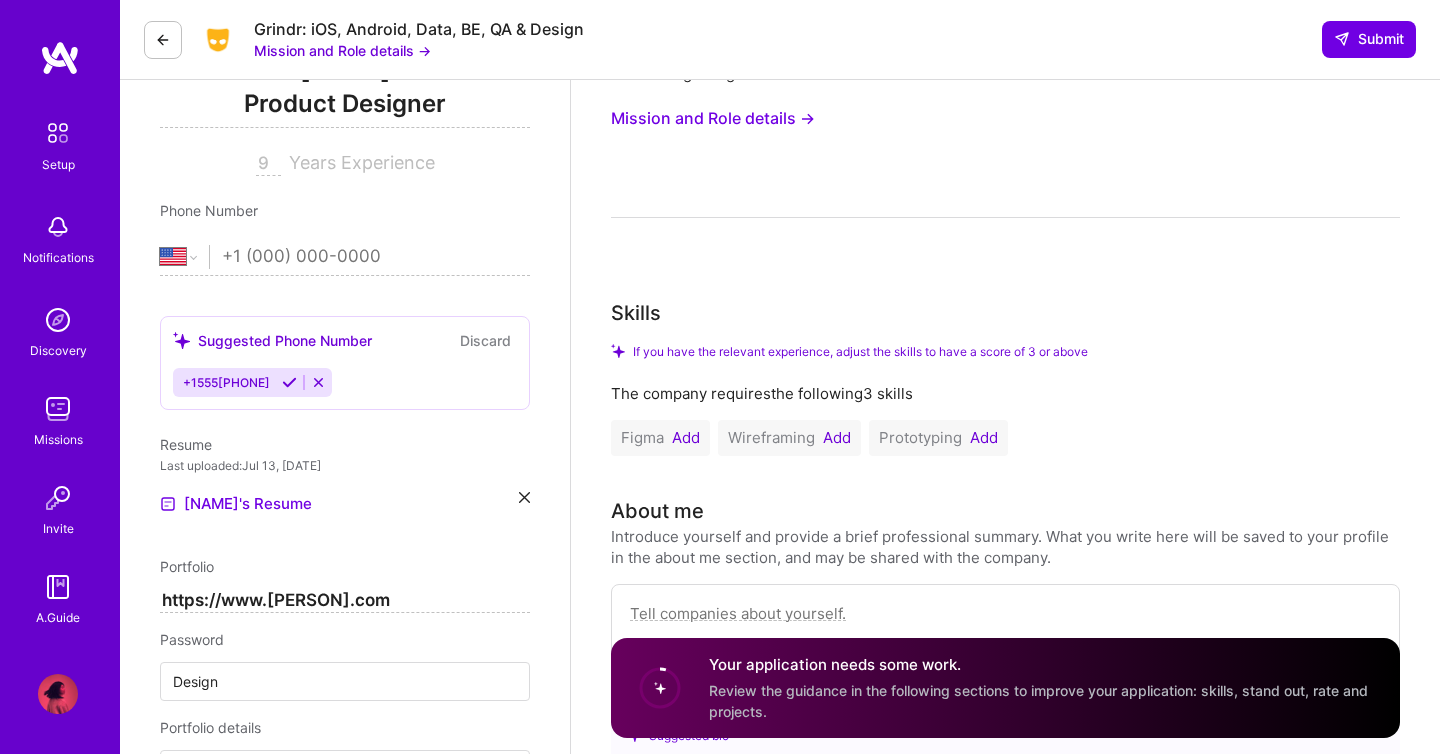 click on "Resume Last uploaded:  Jul 13, [DATE] [NAME]'s Resume" at bounding box center [345, 475] 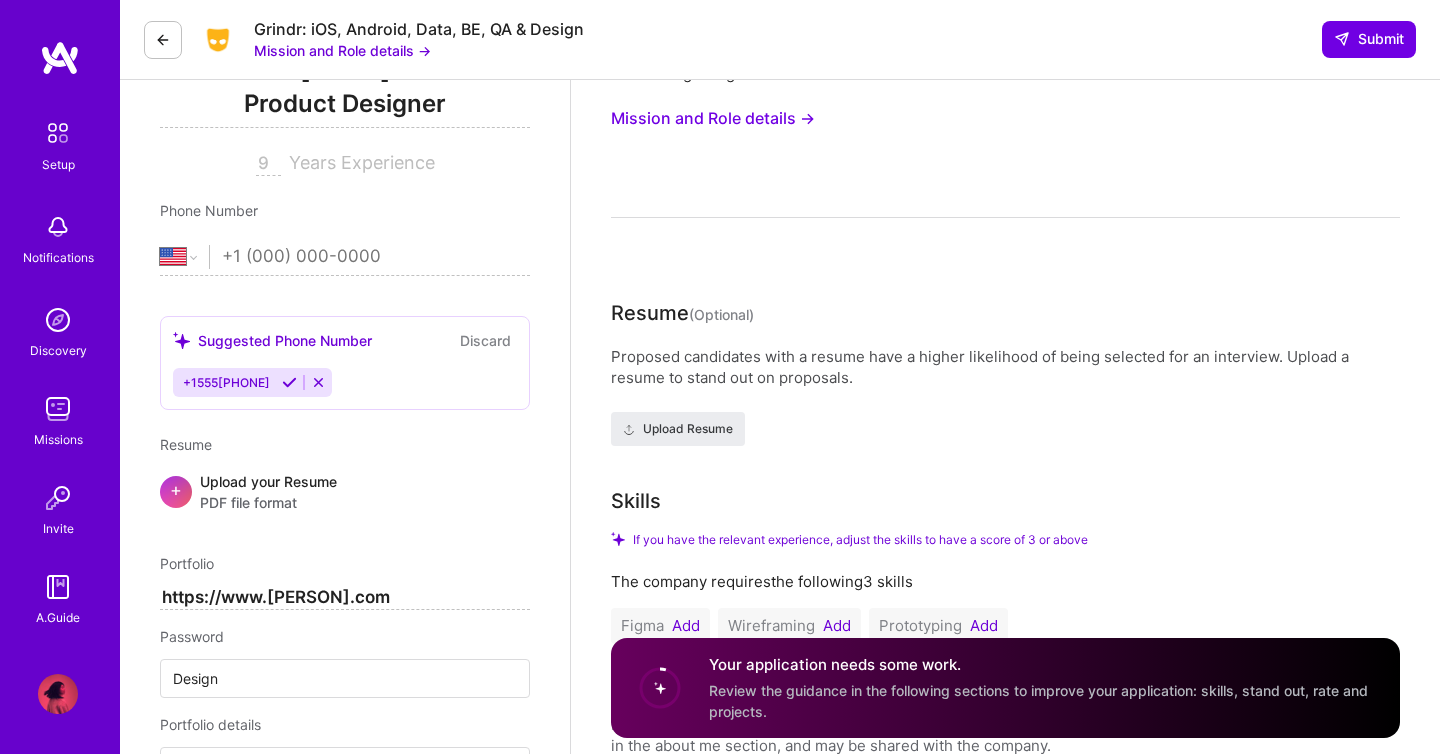 click on "+" at bounding box center [176, 492] 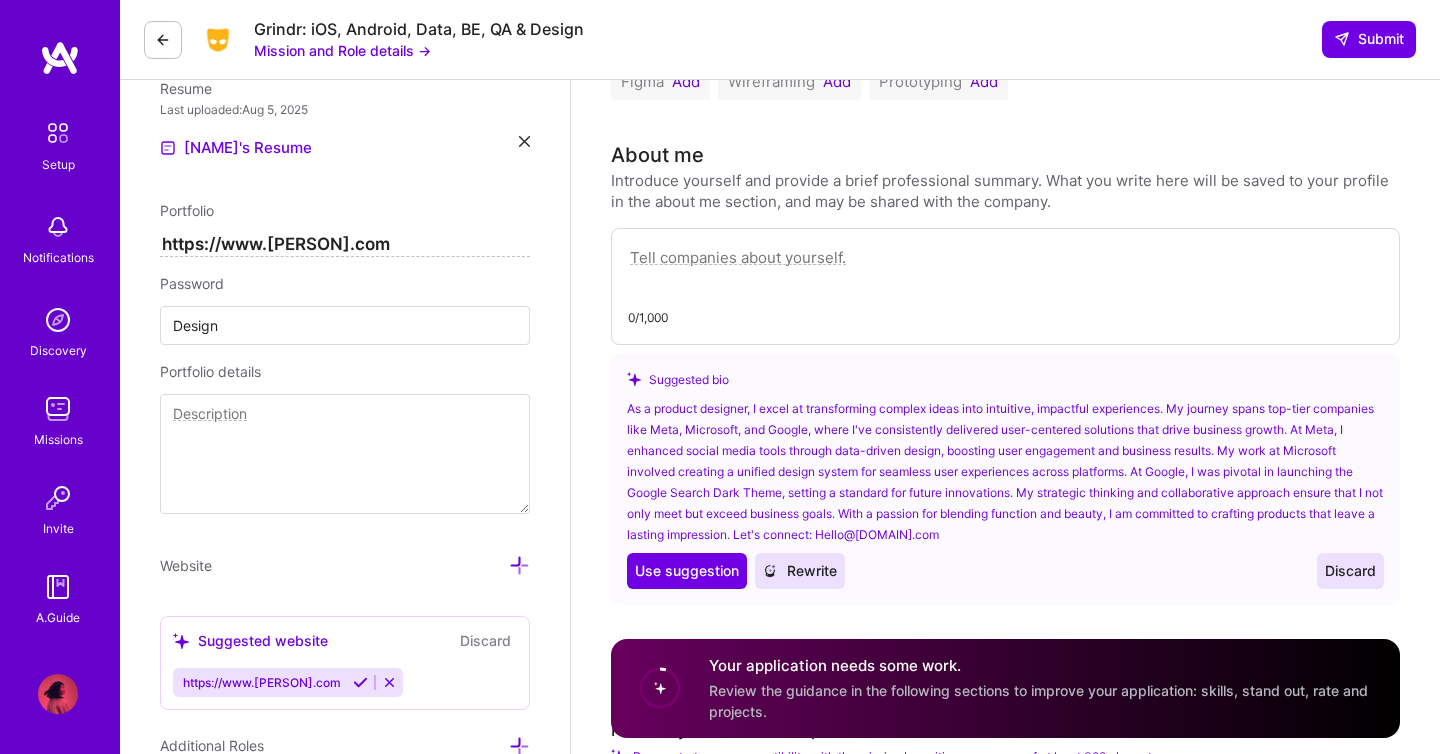 scroll, scrollTop: 797, scrollLeft: 0, axis: vertical 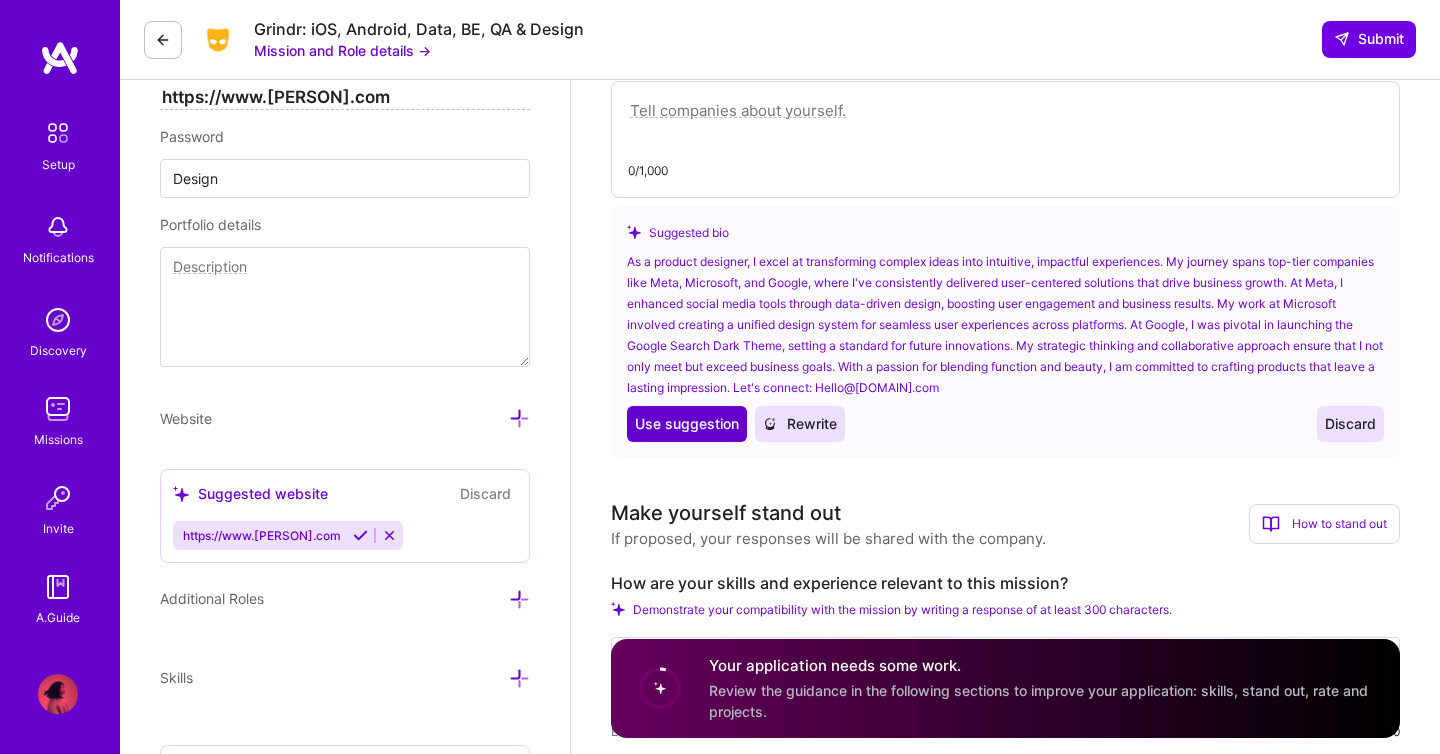 click on "Use suggestion" at bounding box center [687, 424] 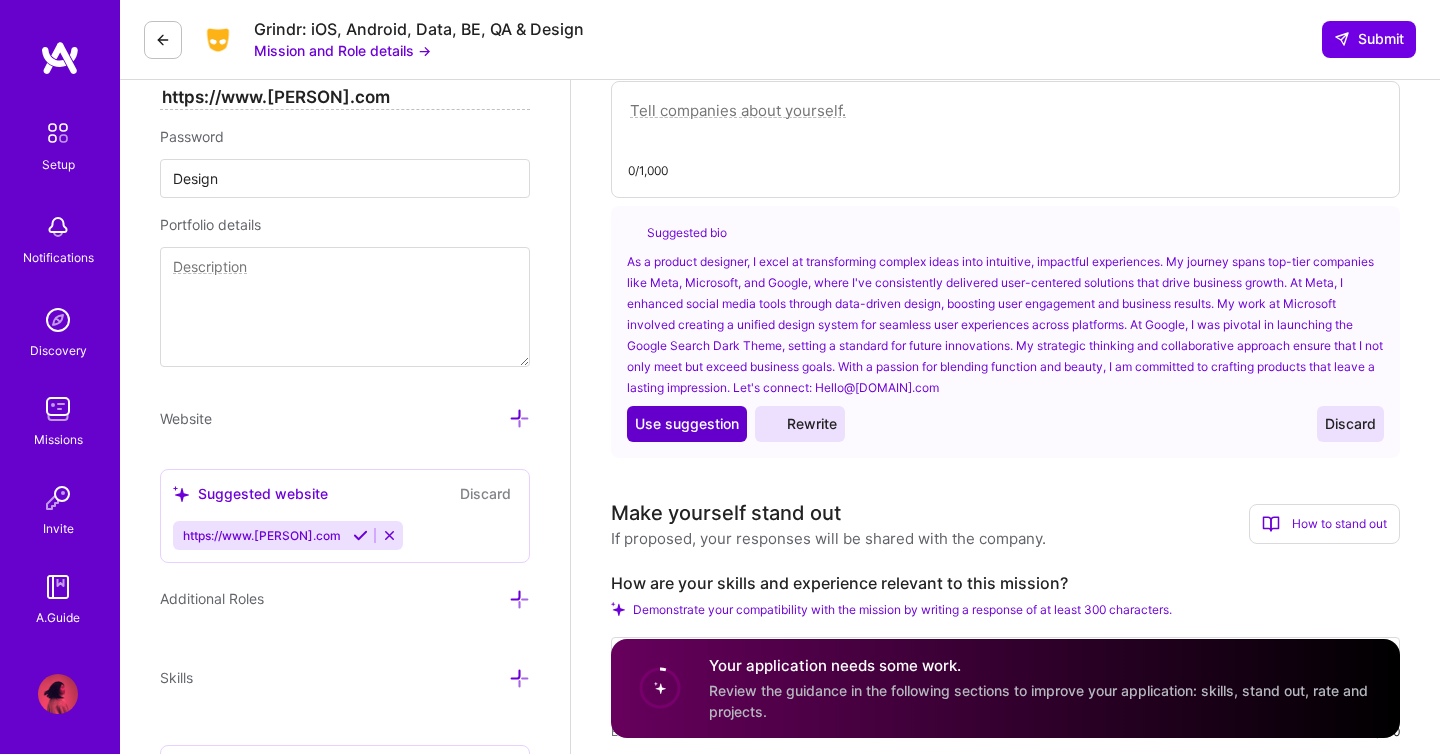type on "As a product designer, I excel at transforming complex ideas into intuitive, impactful experiences. My journey spans top-tier companies like Meta, Microsoft, and Google, where I've consistently delivered user-centered solutions that drive business growth. At Meta, I enhanced social media tools through data-driven design, boosting user engagement and business results. My work at Microsoft involved creating a unified design system for seamless user experiences across platforms. At Google, I was pivotal in launching the Google Search Dark Theme, setting a standard for future innovations. My strategic thinking and collaborative approach ensure that I not only meet but exceed business goals. With a passion for blending function and beauty, I am committed to crafting products that leave a lasting impression. Let's connect: Hello@[DOMAIN].com" 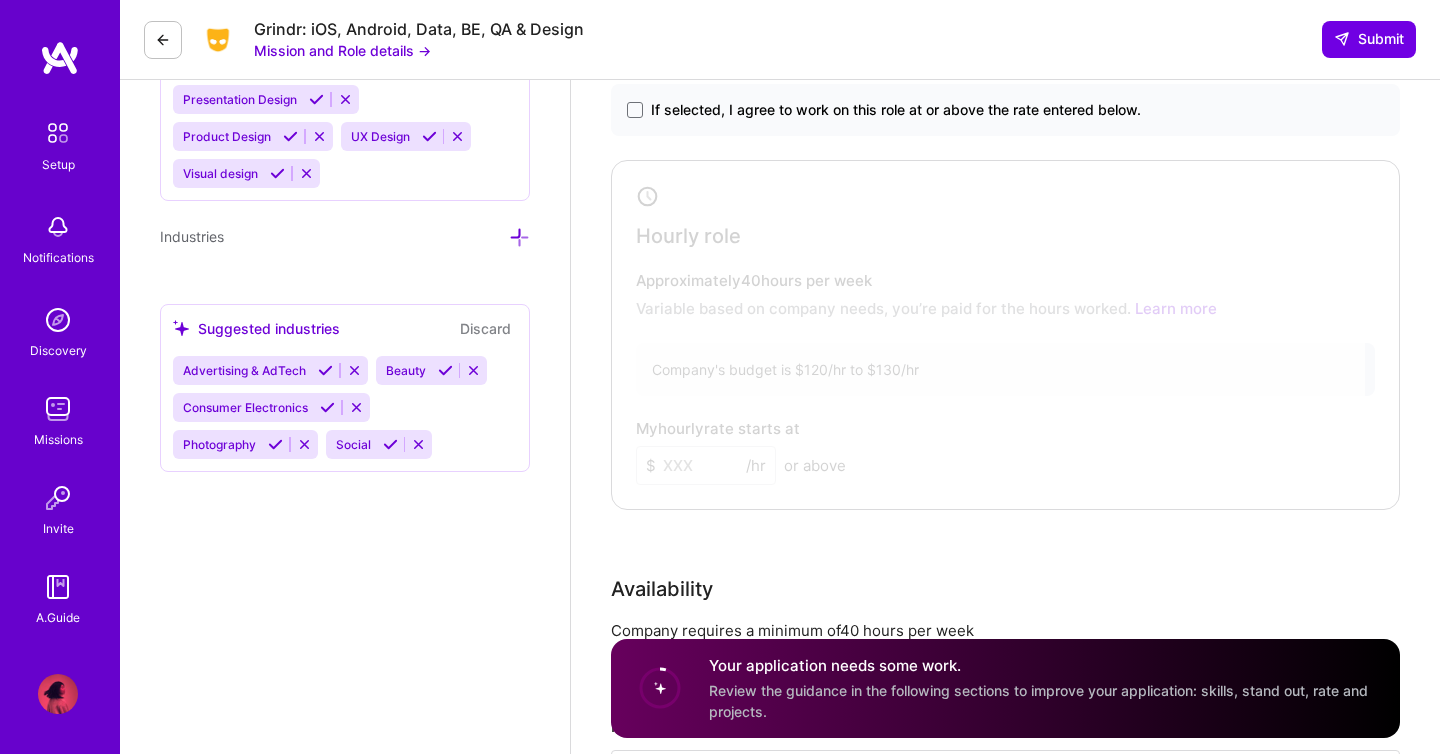 scroll, scrollTop: 1531, scrollLeft: 0, axis: vertical 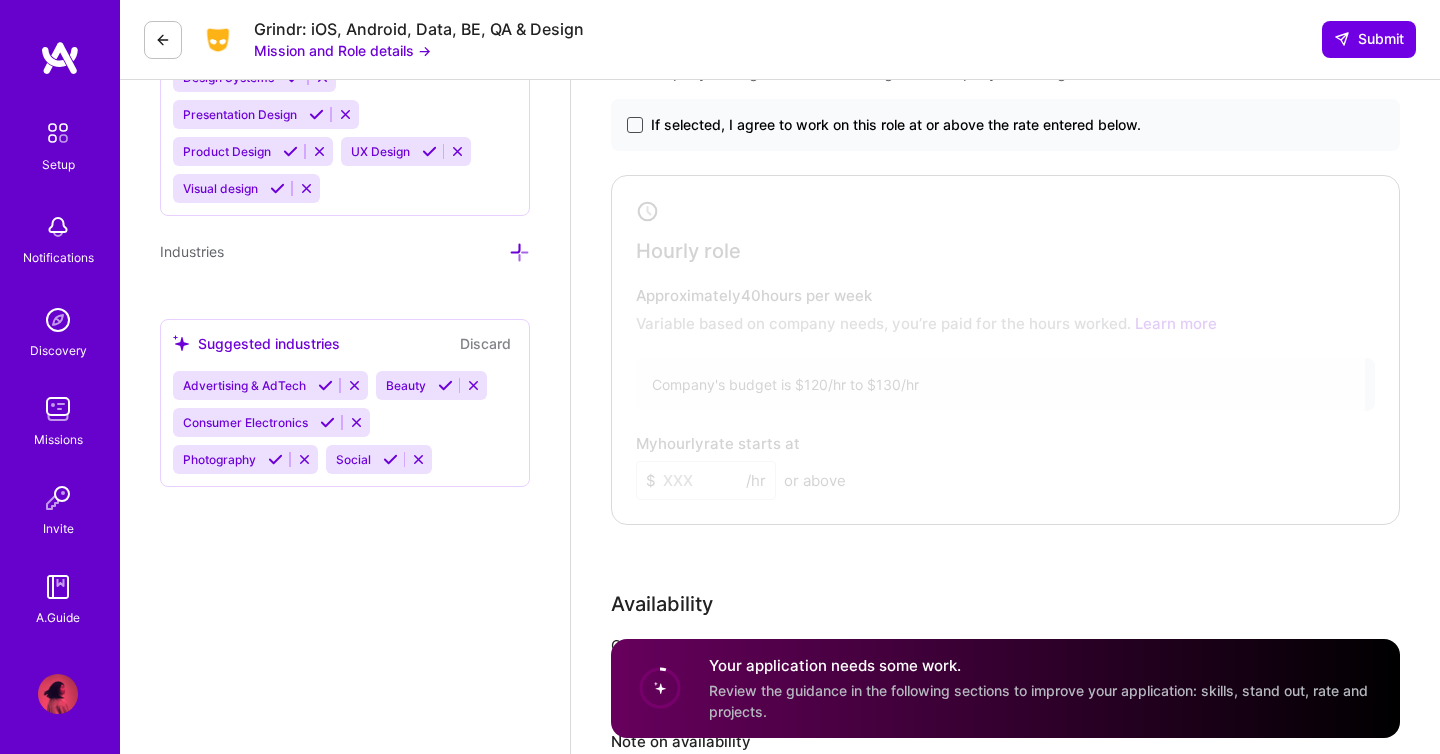 click at bounding box center [635, 125] 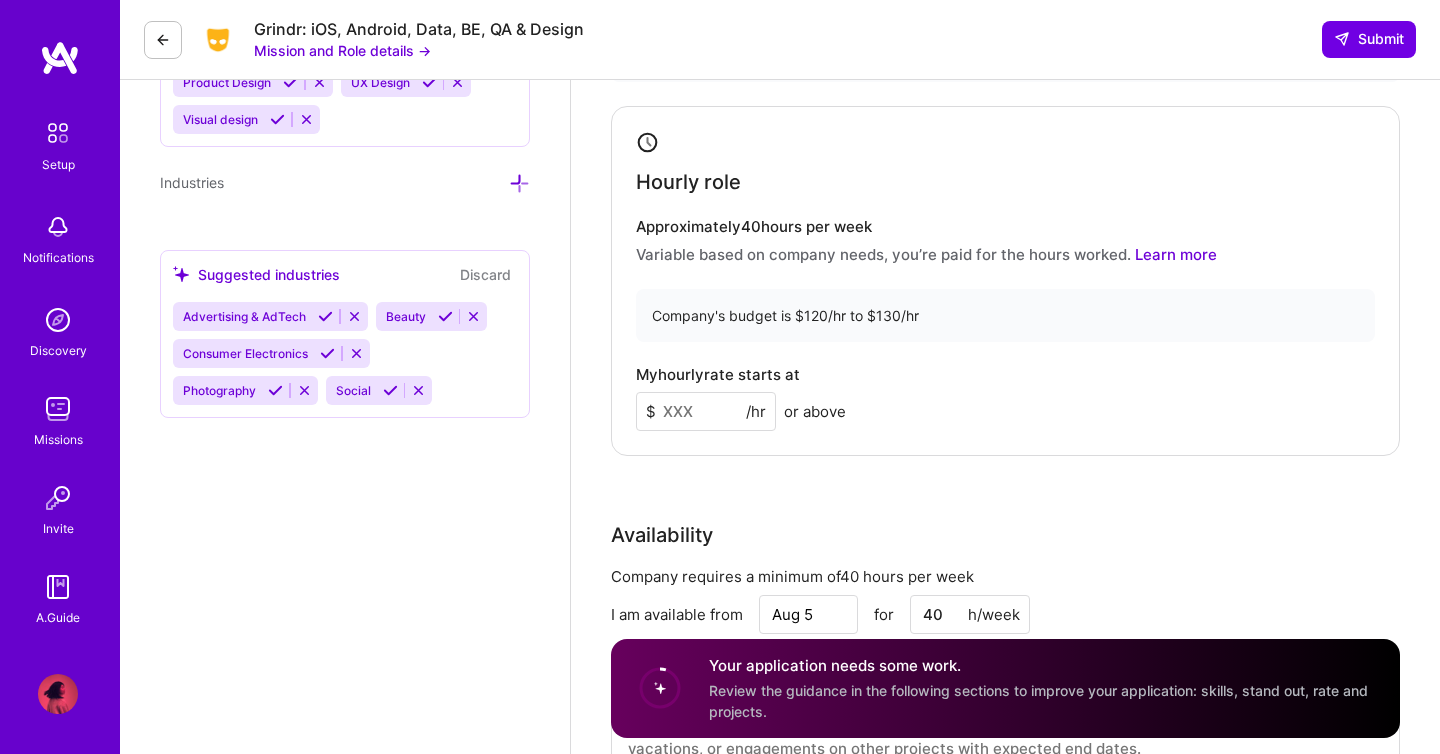 scroll, scrollTop: 1615, scrollLeft: 0, axis: vertical 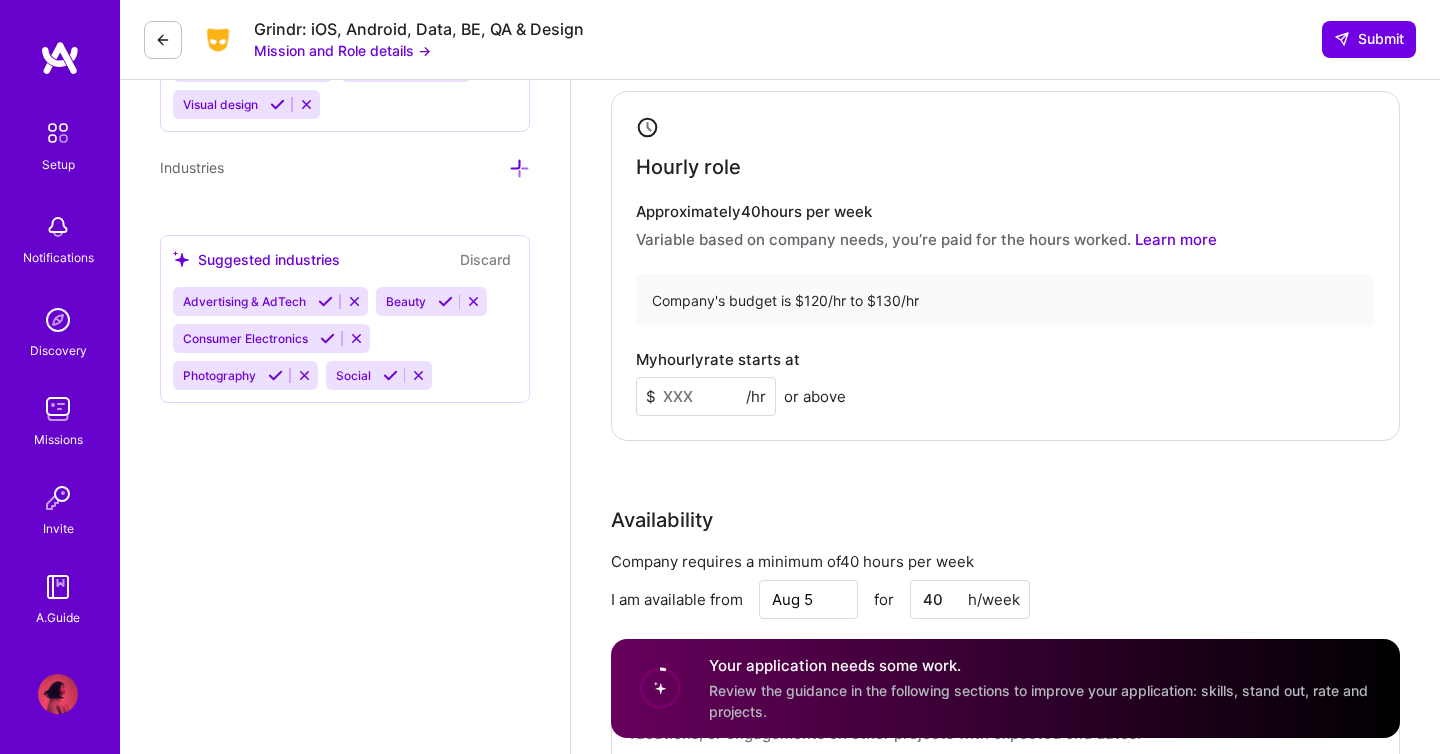 click at bounding box center (706, 396) 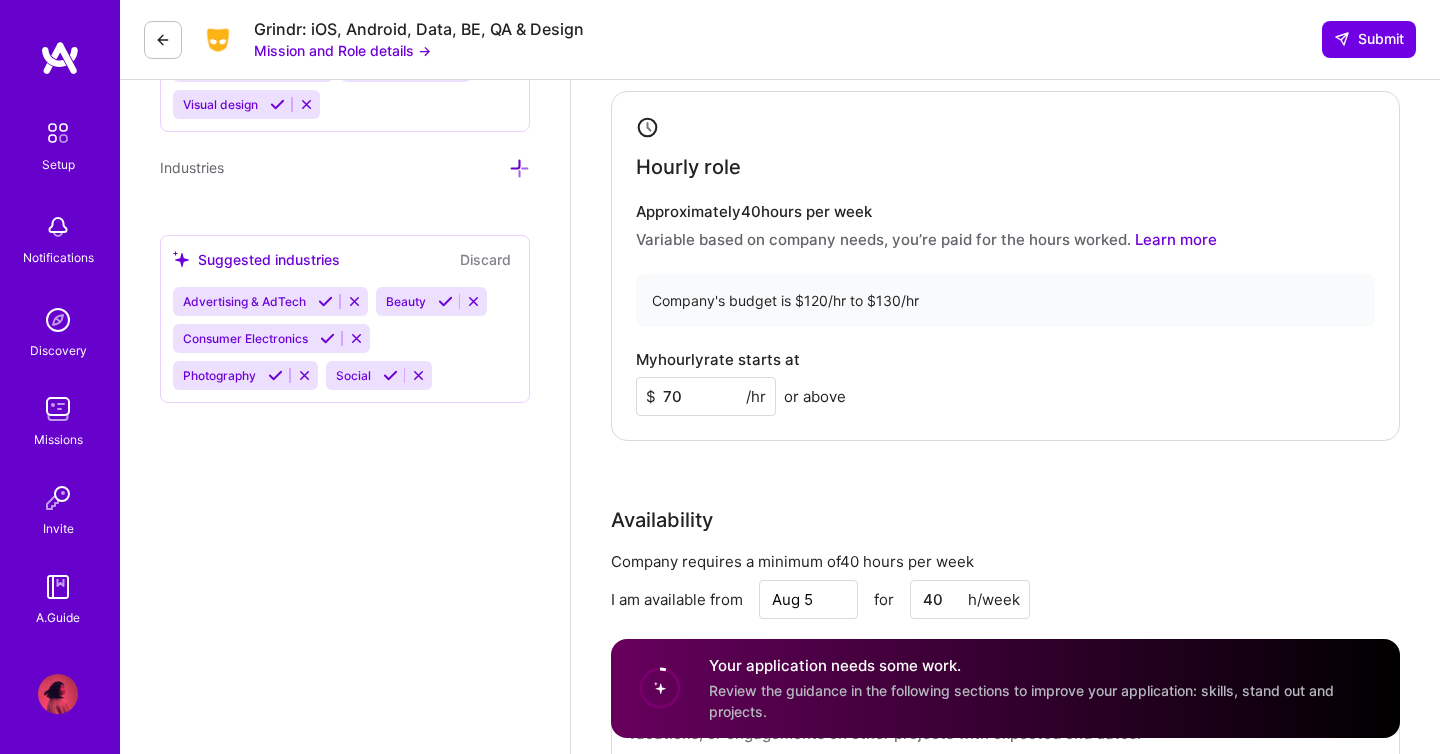 click on "My  hourly  rate starts at $ 70 /hr or above" at bounding box center (1005, 383) 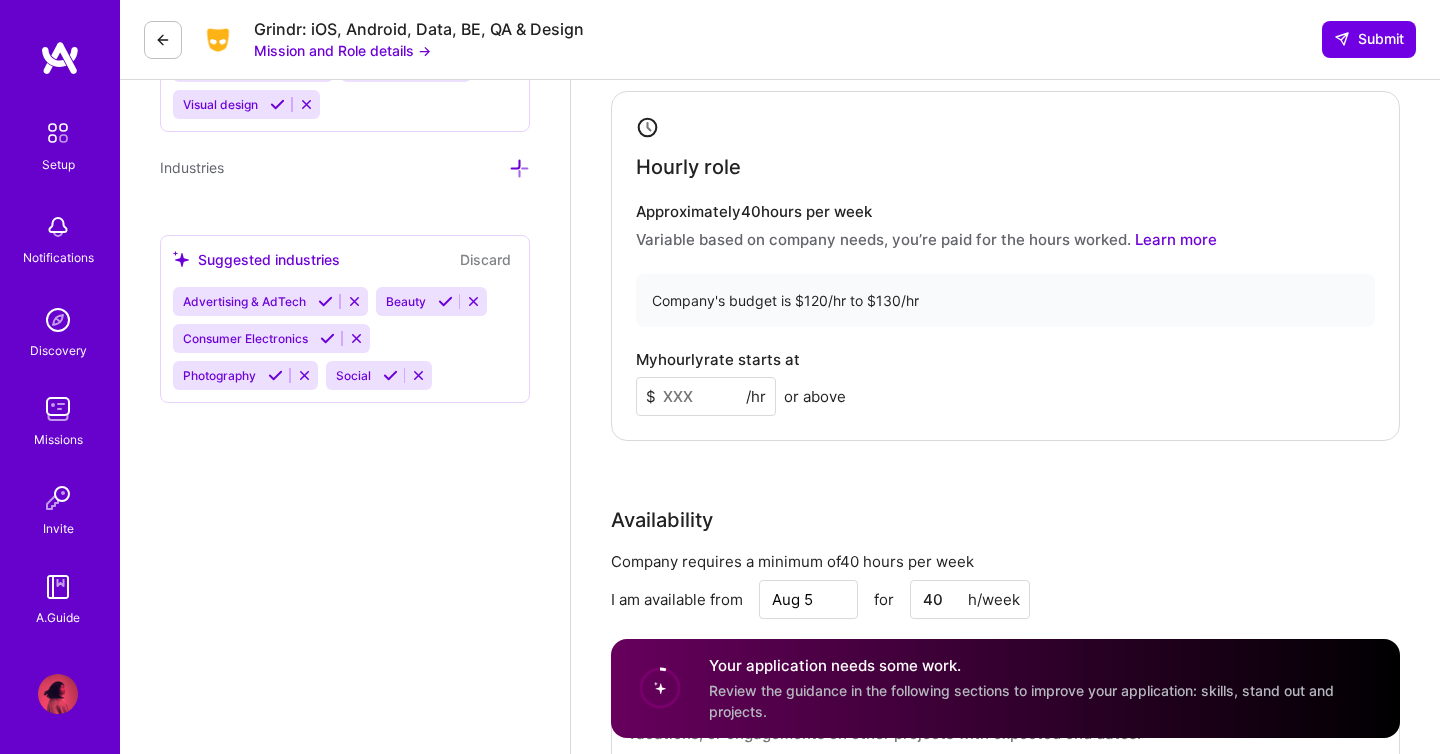 type on "1" 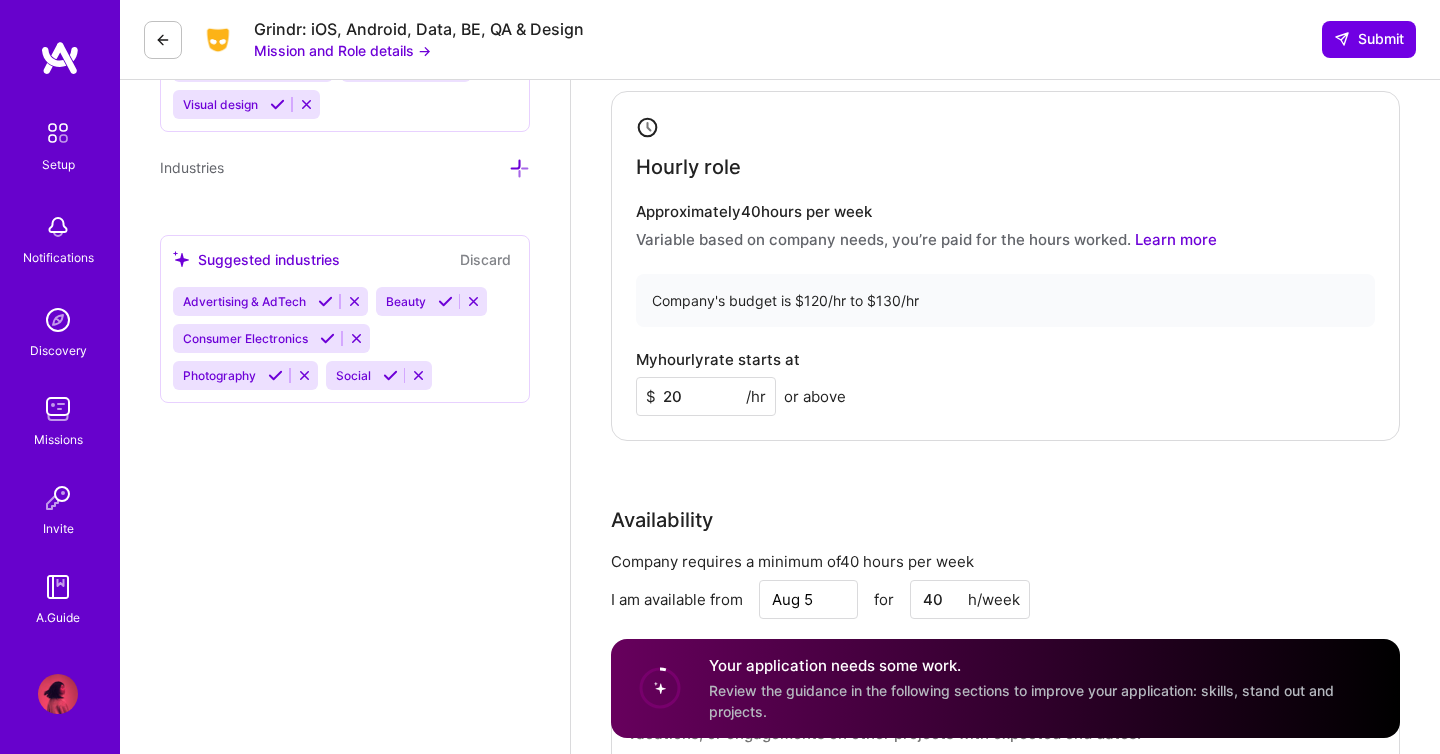 click on "Rate Your rate should reflect your skills, experience, role requirements, and market demand. The company’s budget reflects the range the company has budgeted for the role. Learn about rates Tips for setting your rate Companies set the preferred rate range in accordance with their budget and the guidance from the A.Team platform based on rates from similar roles in past missions. How to determine your rate? Your rate should reflect your skills, experience, the mission requirements, and market demand. On most missions you can use the company's budget to help guide your decision.   What’s the difference between hourly and monthly rates? Hourly rates are missions with variable time commitments based on company needs. Monthly rates are retainer missions where you’re guaranteed full time work and a fixed monthly income for a minimum of one month, but often longer. Learn how to set your rates Open A.Guide   If selected, I agree to work on this role at or above the rate entered below. Hourly role Approximately" at bounding box center (1005, 357) 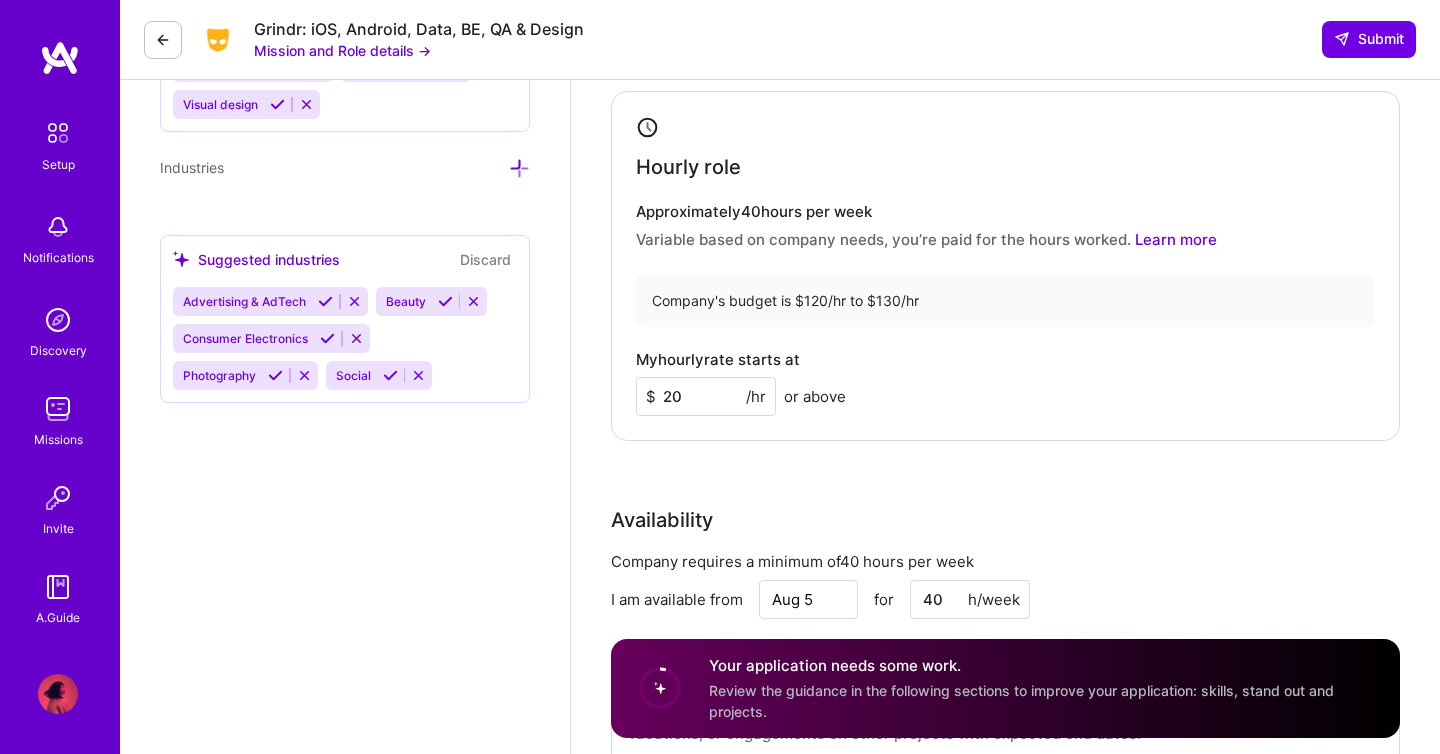 click on "20" at bounding box center [706, 396] 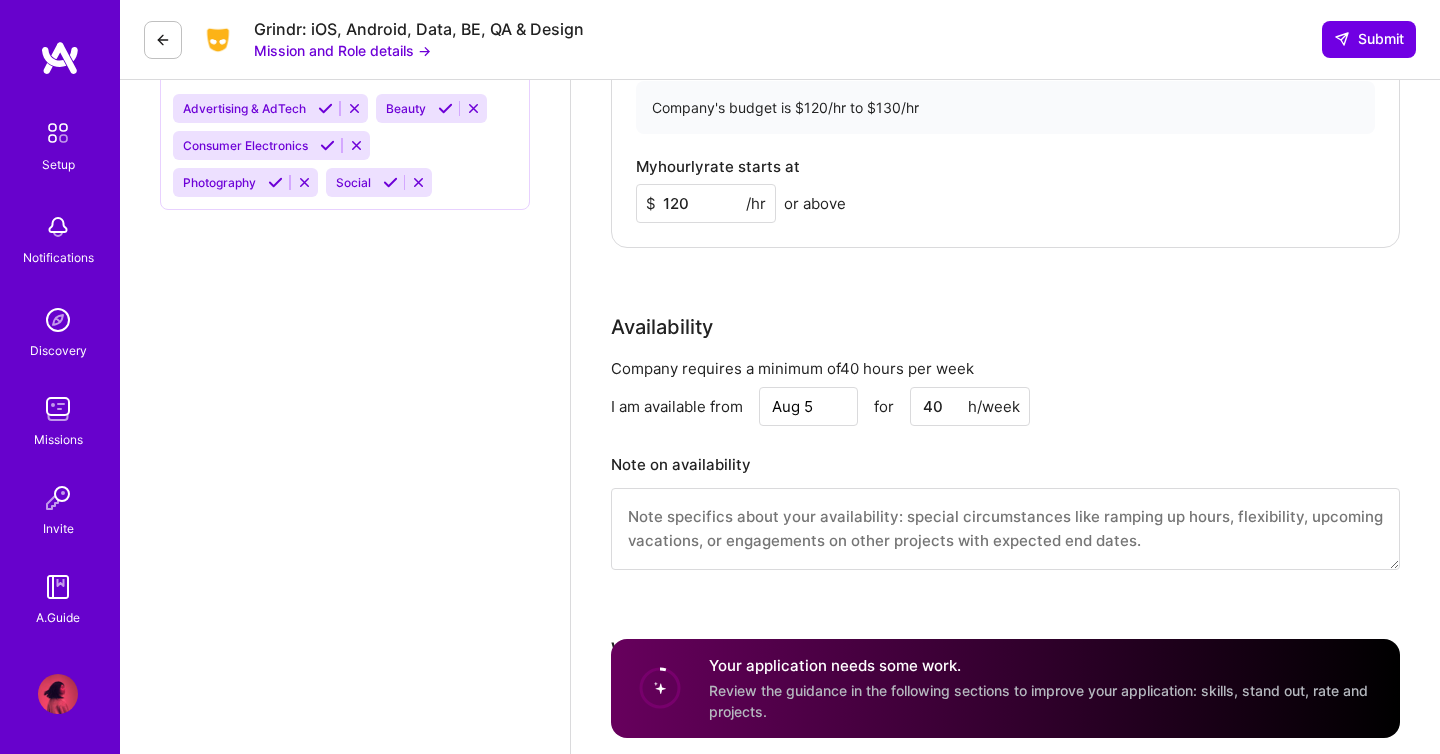 scroll, scrollTop: 1834, scrollLeft: 0, axis: vertical 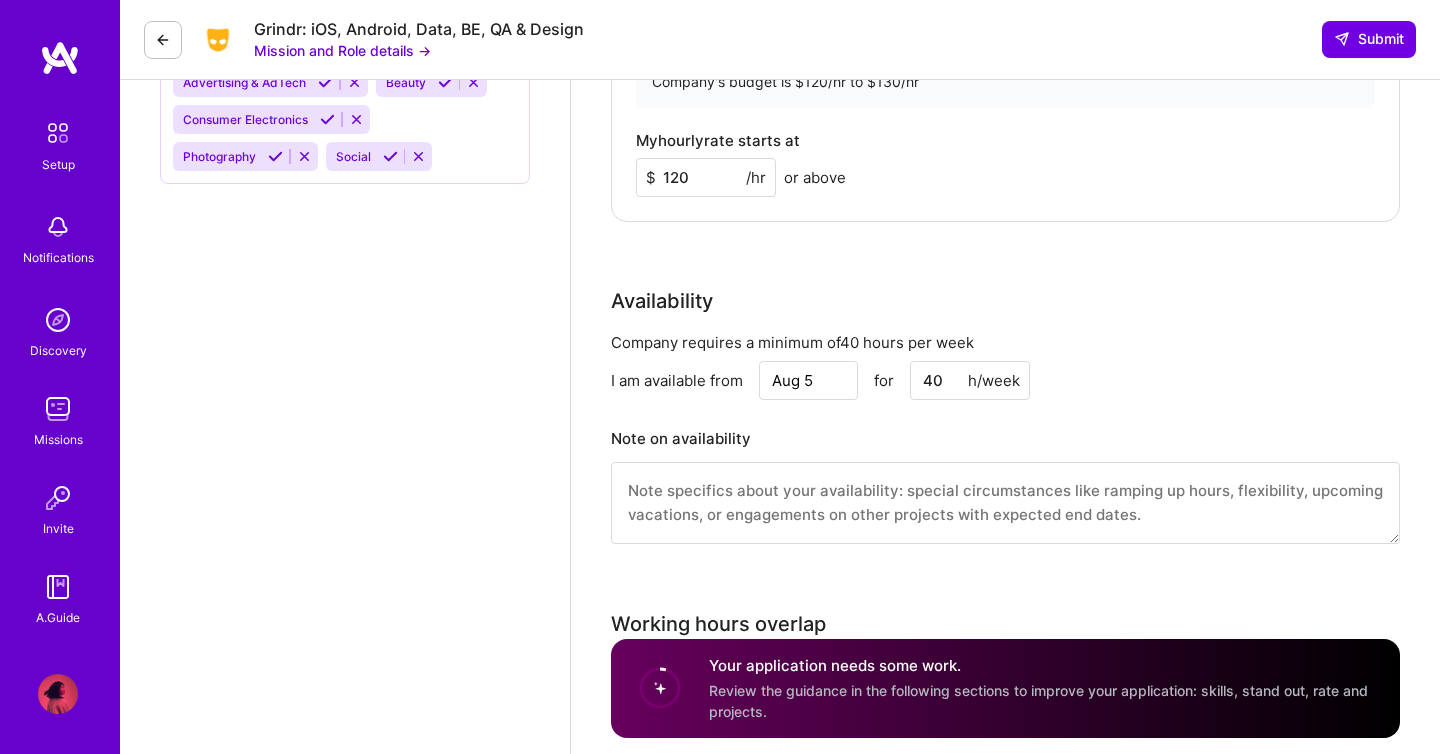 type on "120" 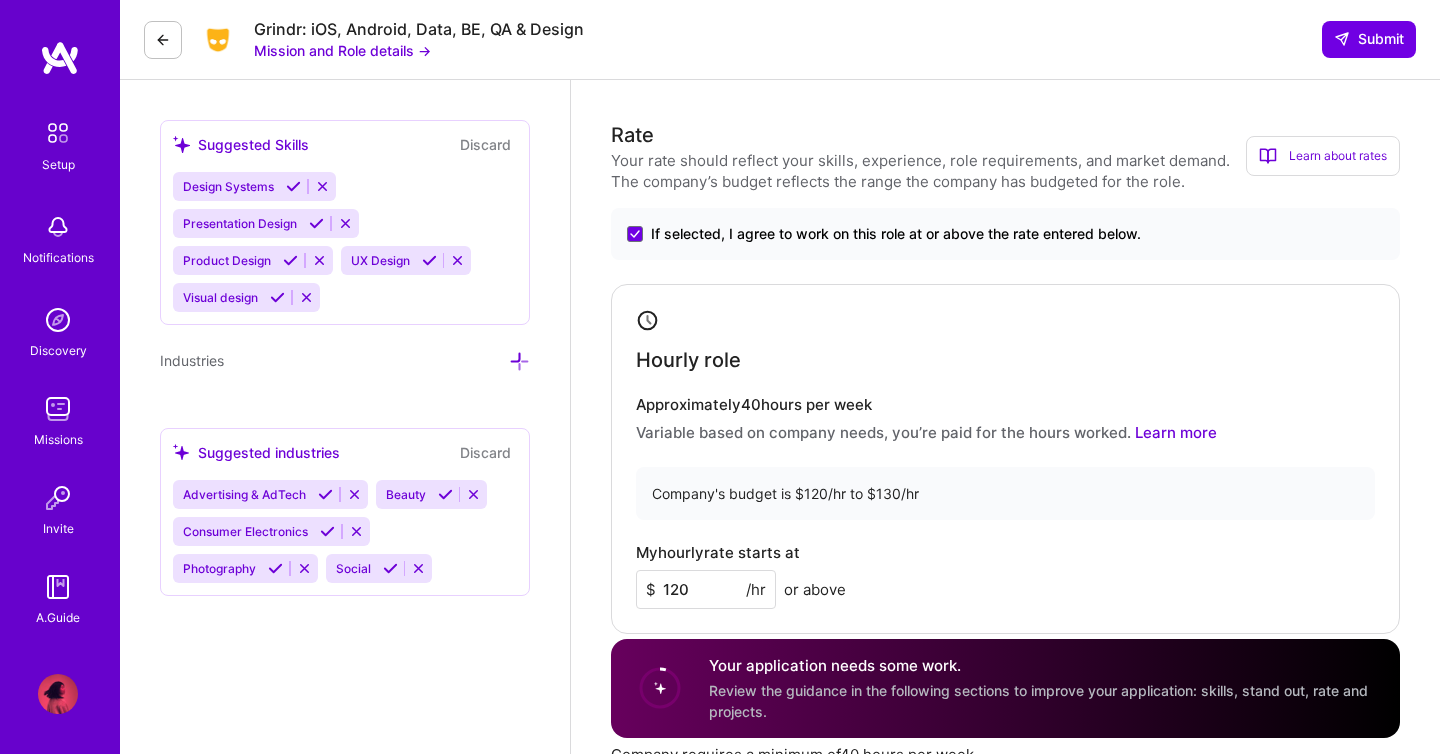 scroll, scrollTop: 1358, scrollLeft: 0, axis: vertical 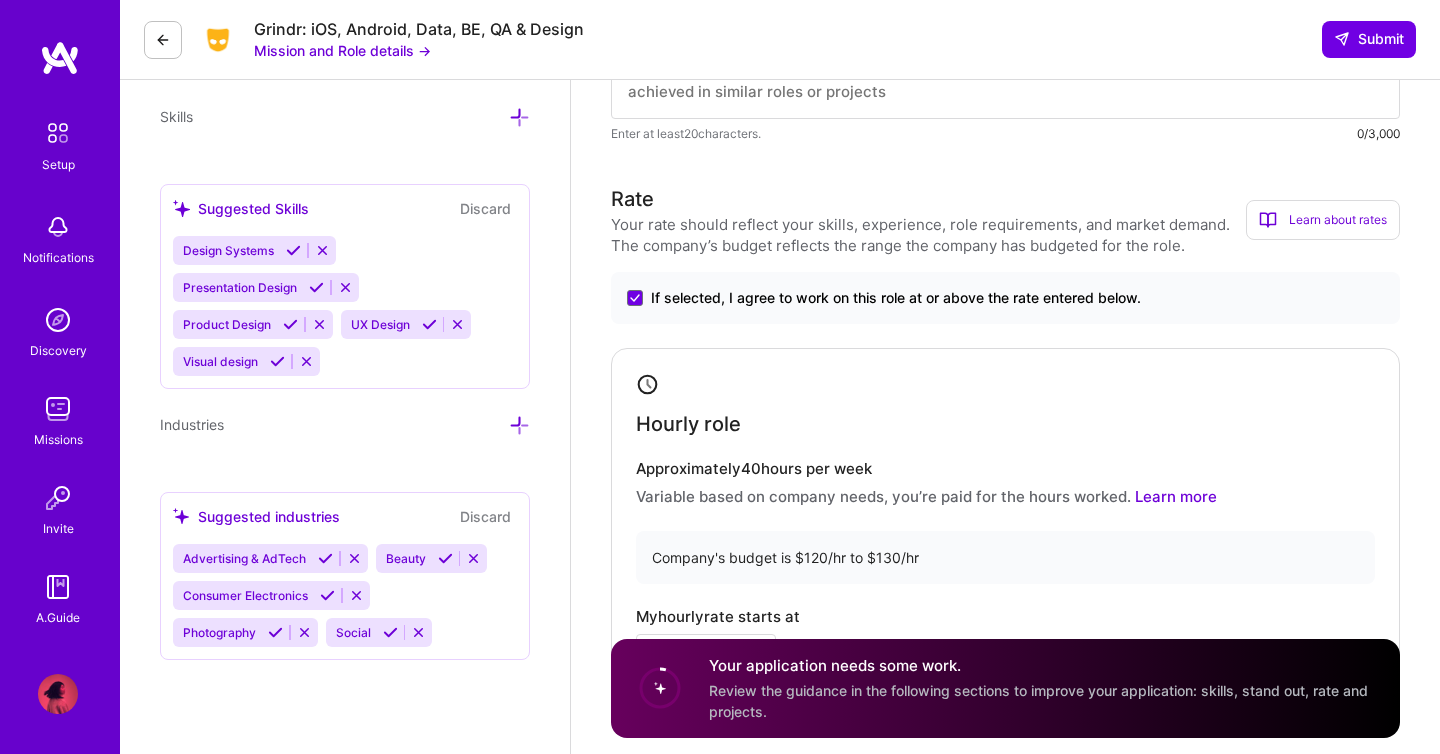 click on "Learn about rates" at bounding box center (1323, 220) 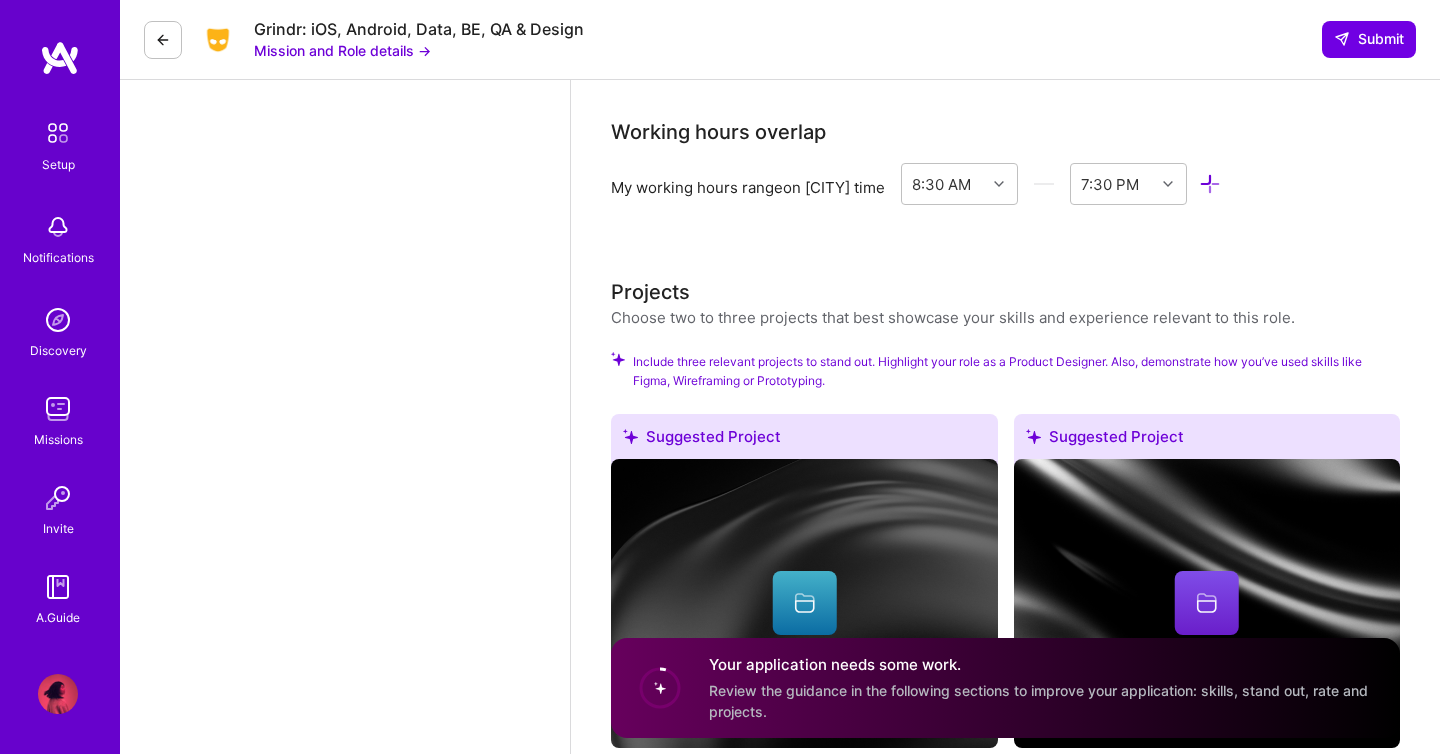 scroll, scrollTop: 859, scrollLeft: 0, axis: vertical 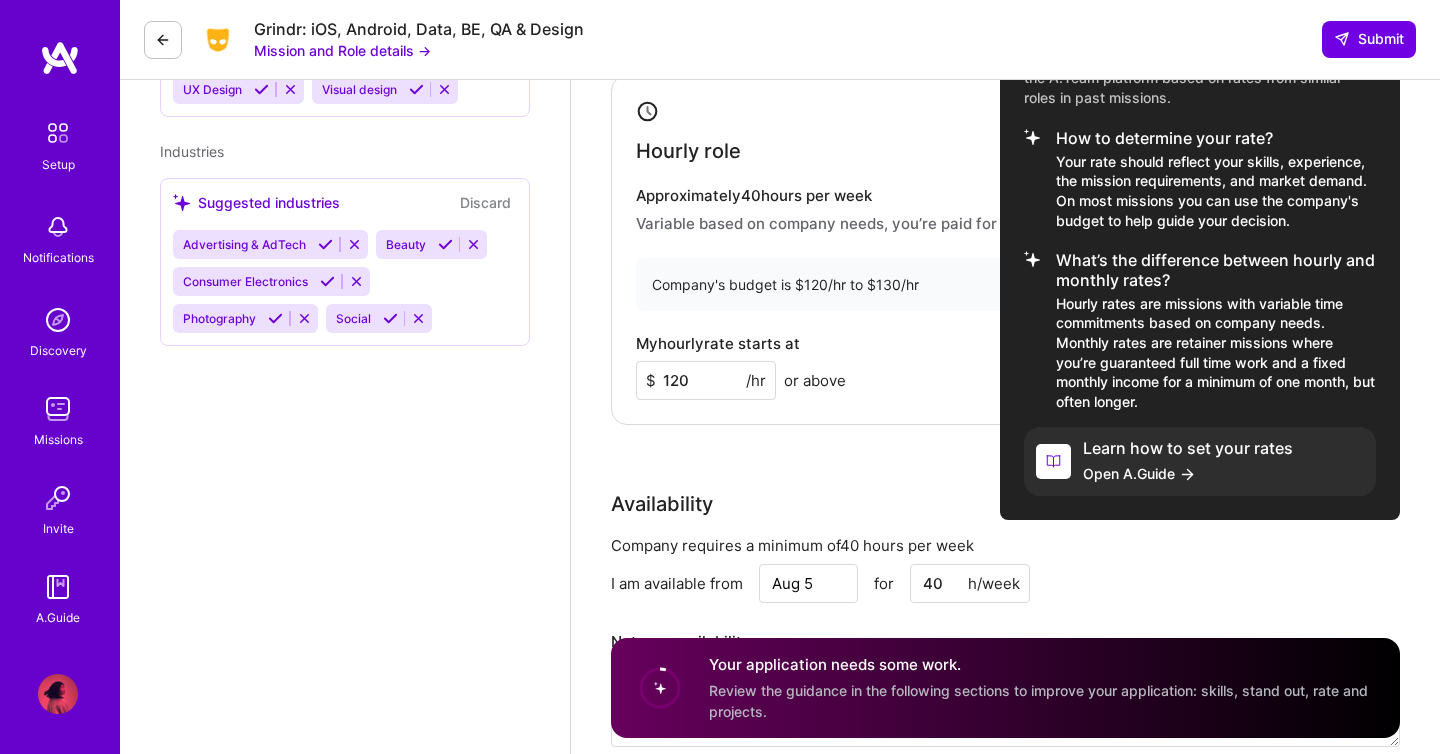 click at bounding box center [720, 377] 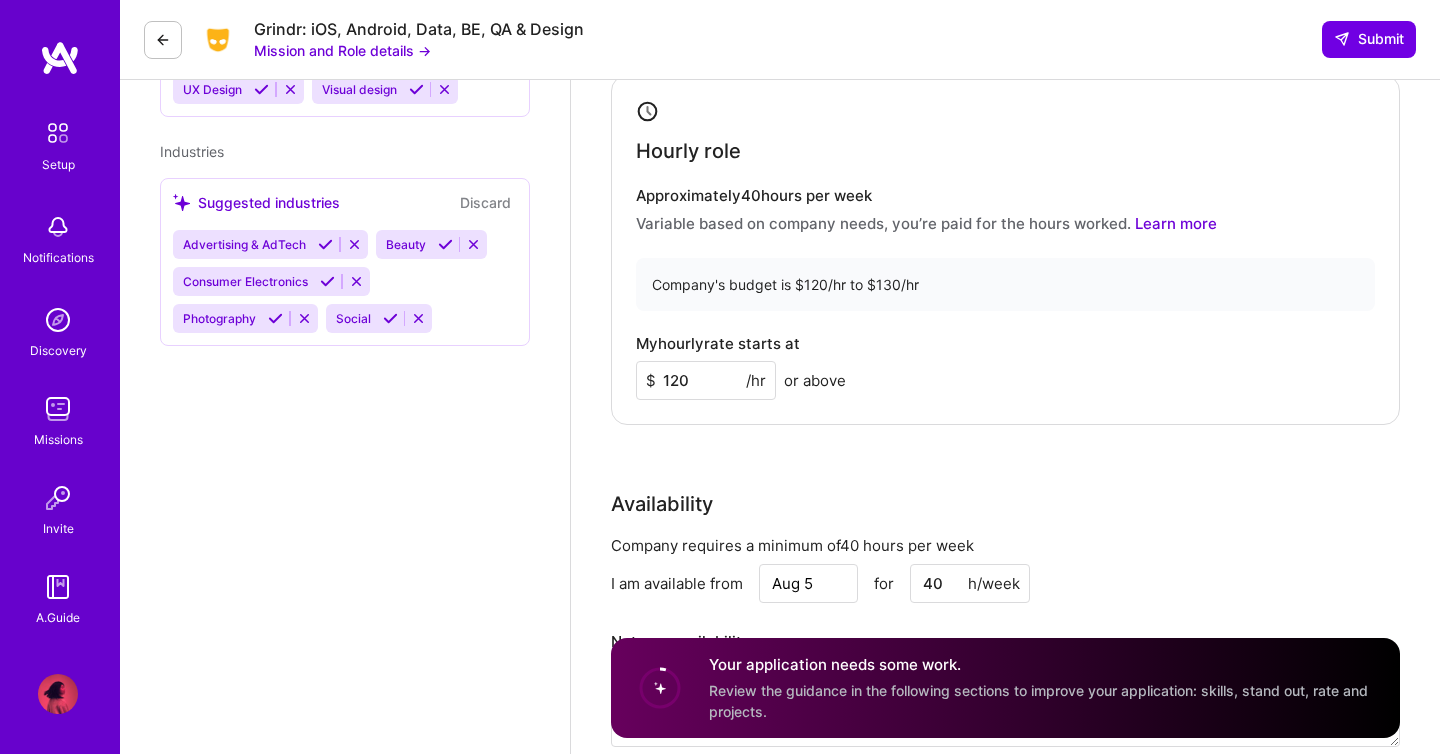 scroll, scrollTop: 697, scrollLeft: 0, axis: vertical 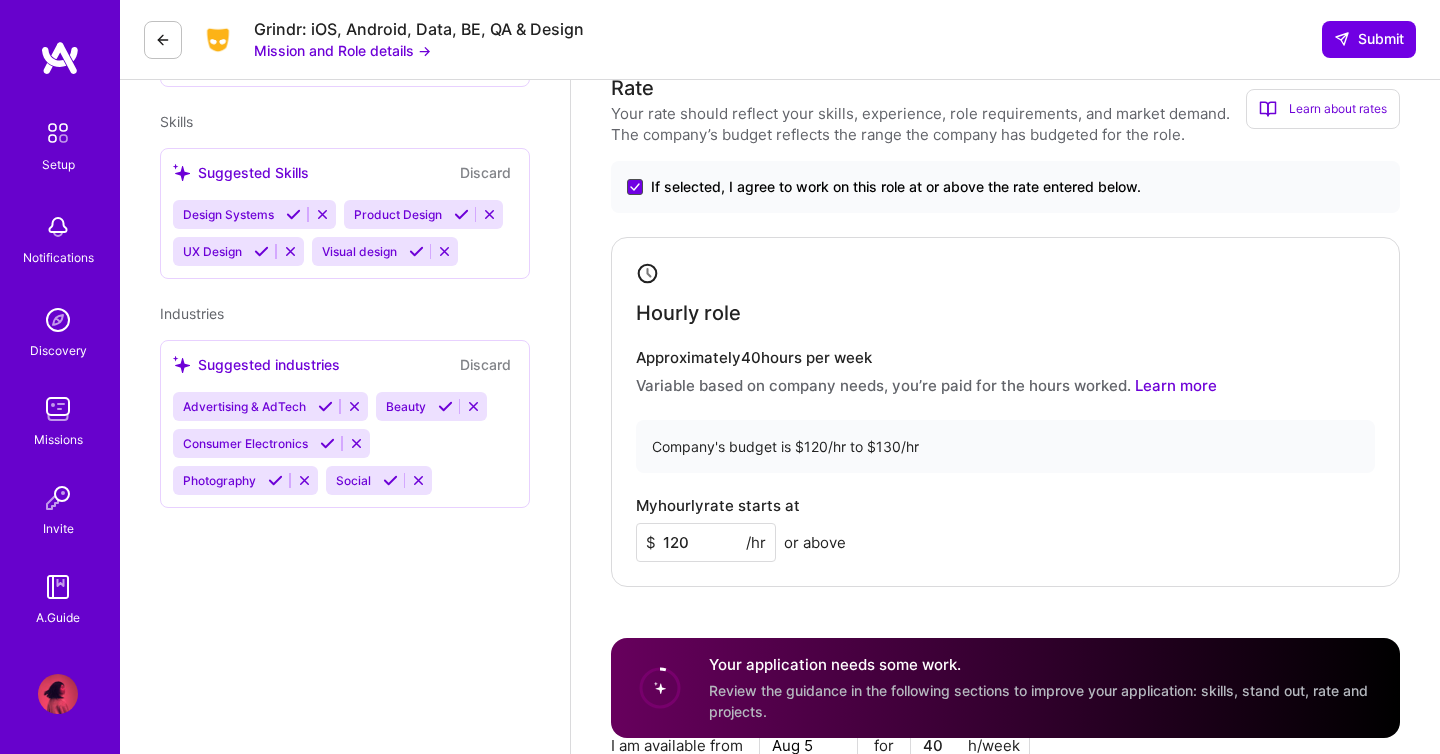 click 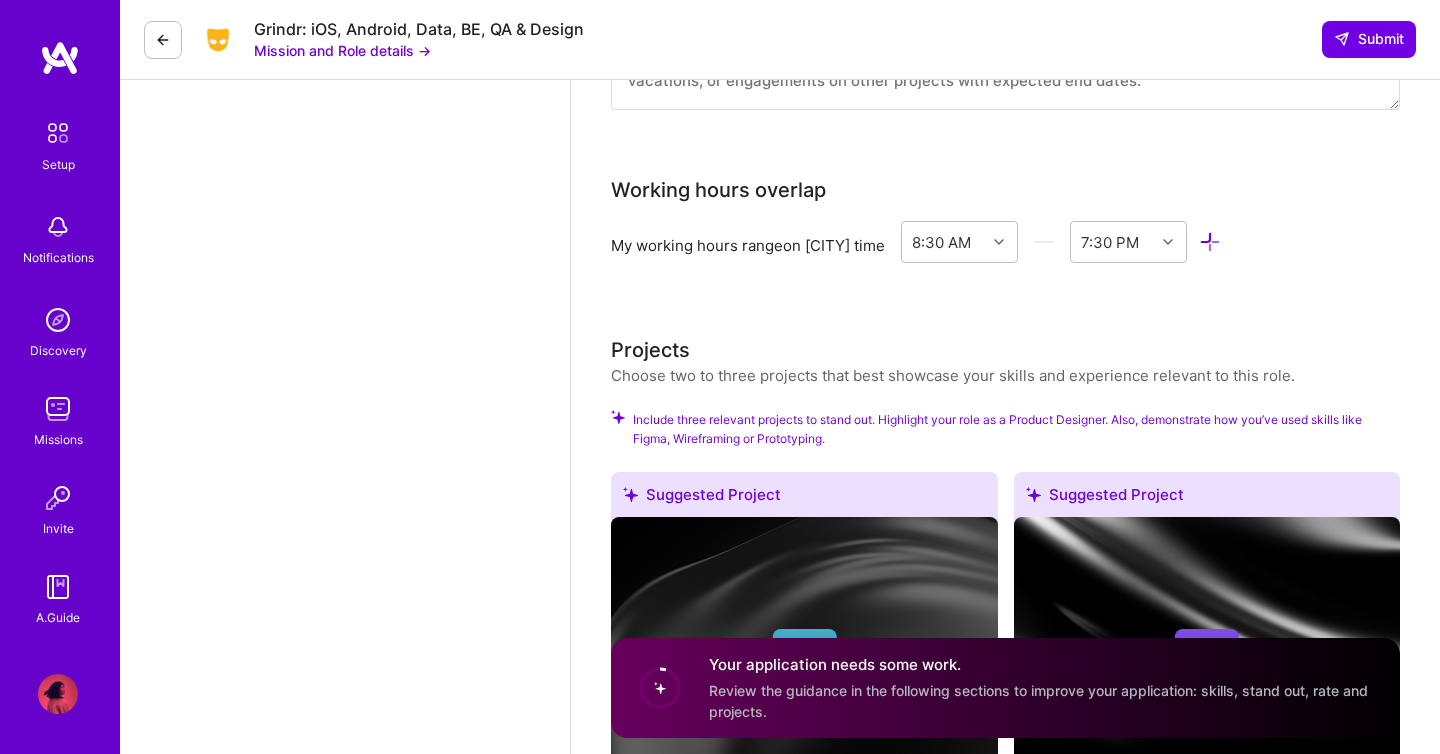scroll, scrollTop: 1507, scrollLeft: 0, axis: vertical 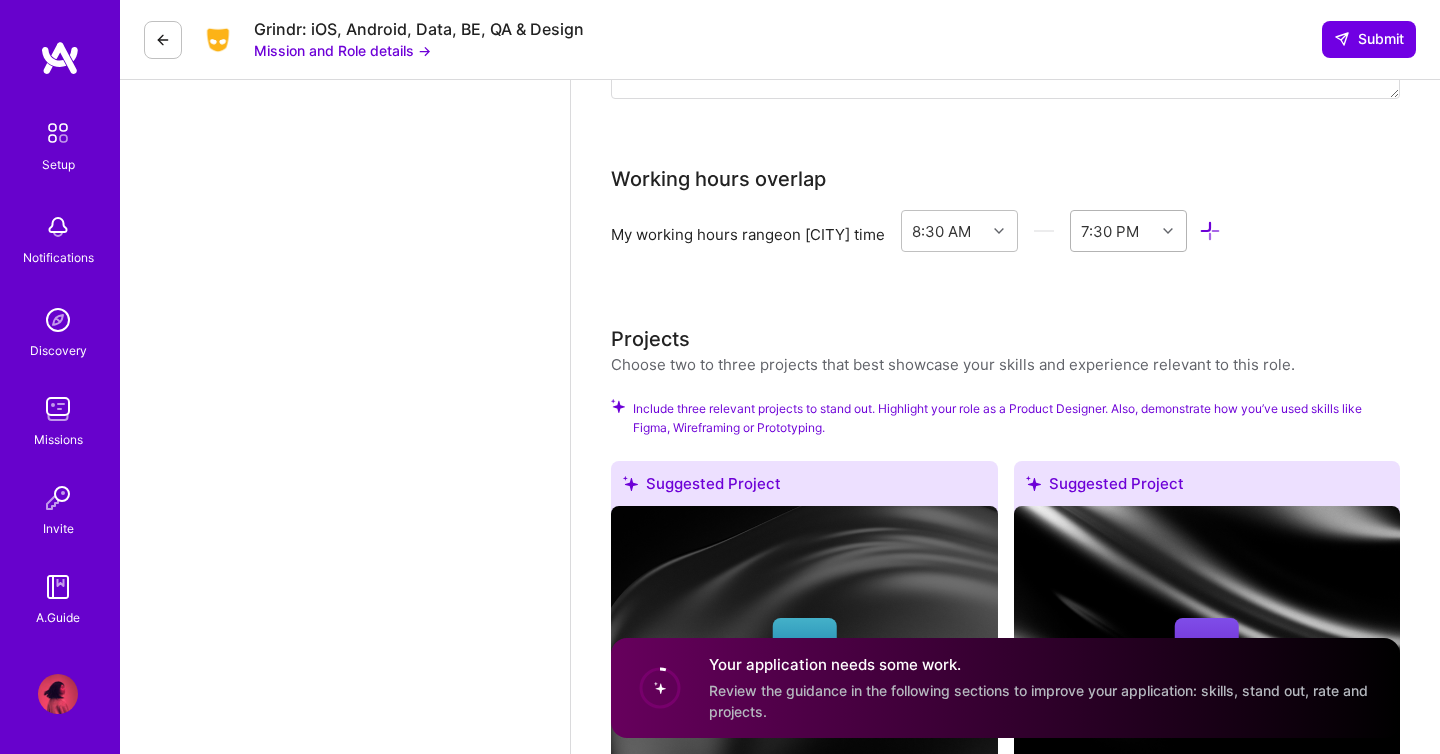 click at bounding box center [1170, 231] 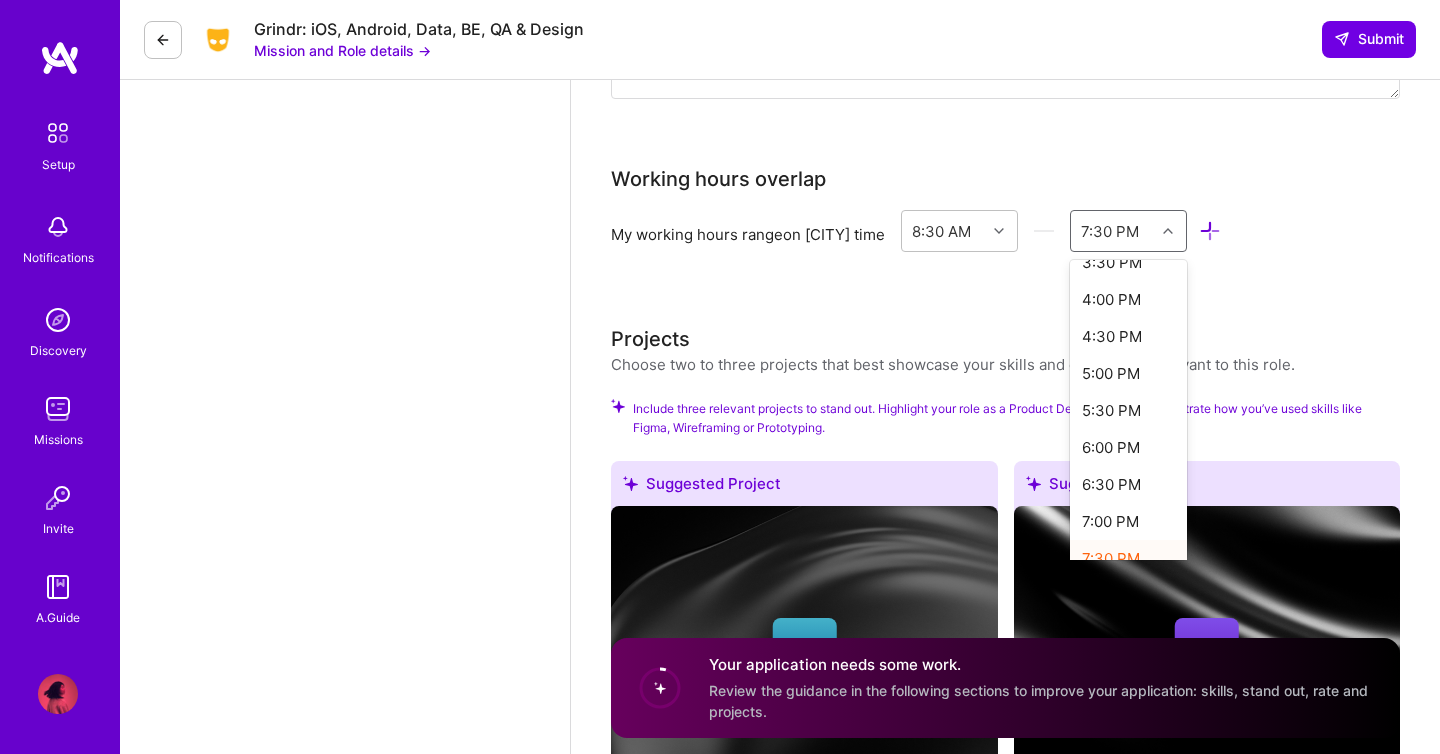 scroll, scrollTop: 549, scrollLeft: 0, axis: vertical 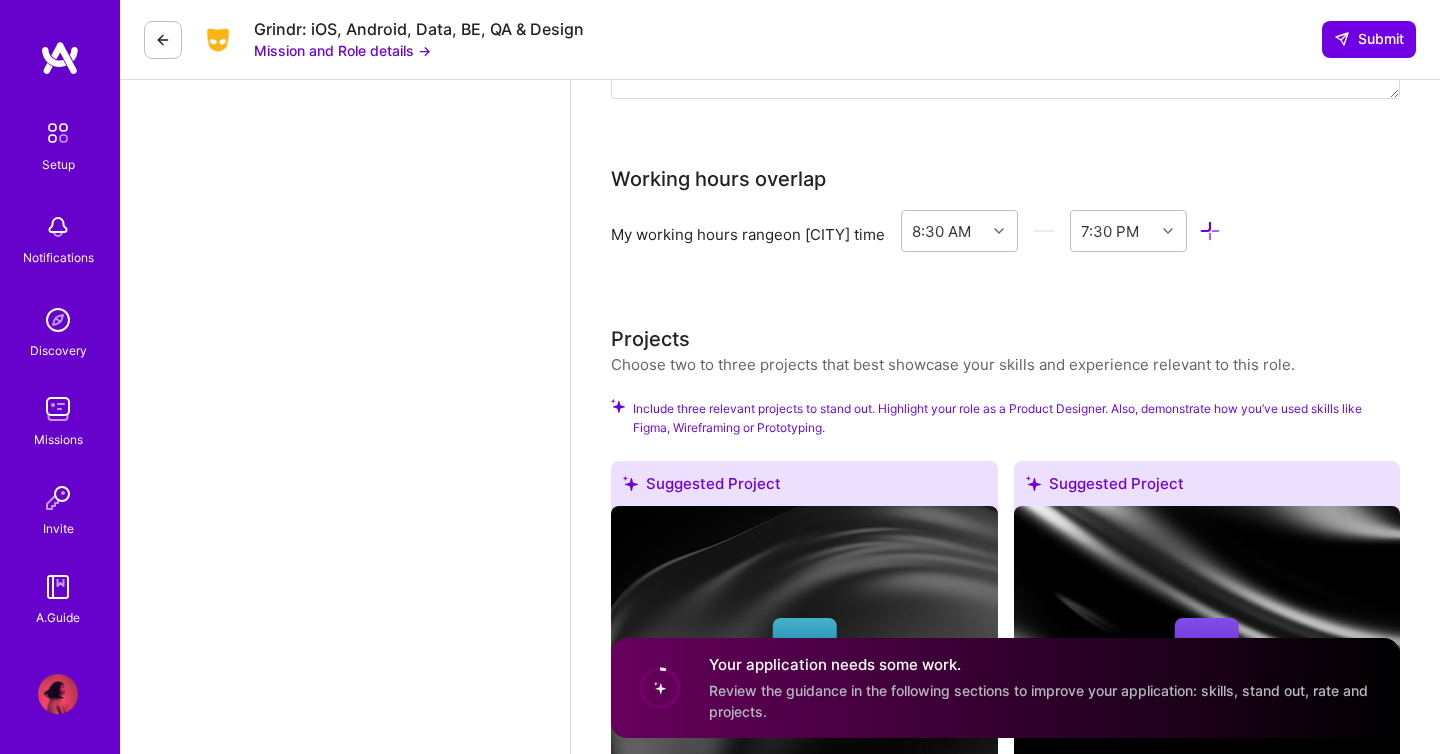 click on "My working hours range  on Diamond Bar time 8:30 AM 7:30 PM Do you want to save these new working hours to your profile? Yes No" at bounding box center (1005, 247) 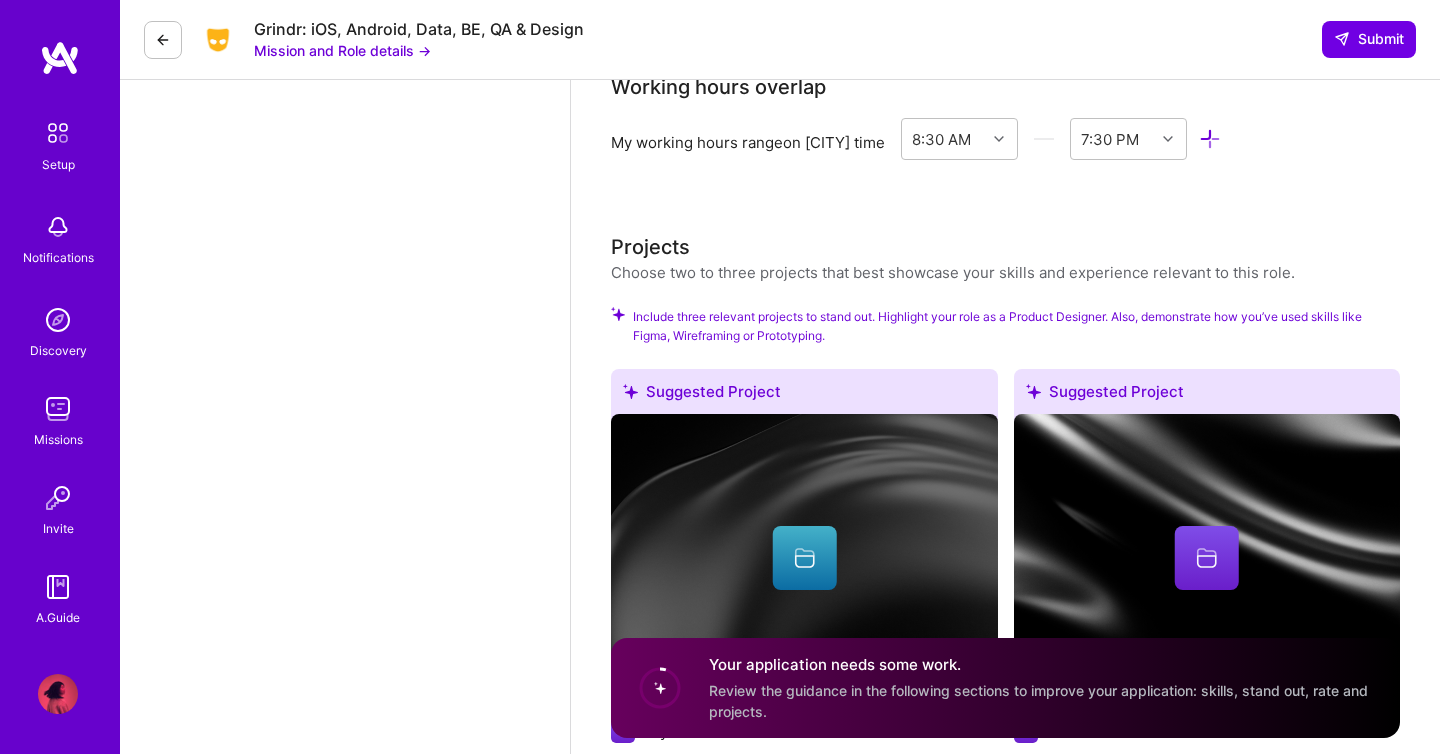 scroll, scrollTop: 1509, scrollLeft: 0, axis: vertical 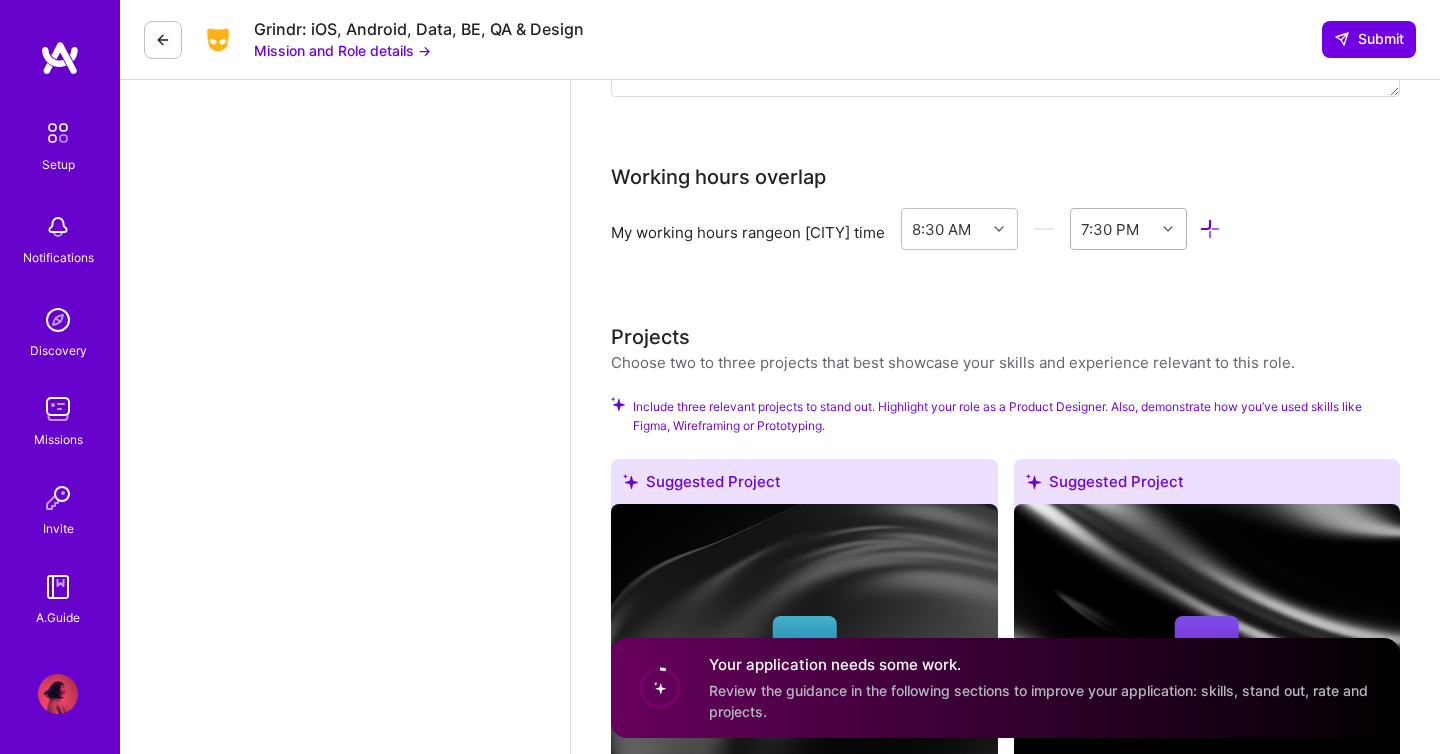 click at bounding box center [1168, 229] 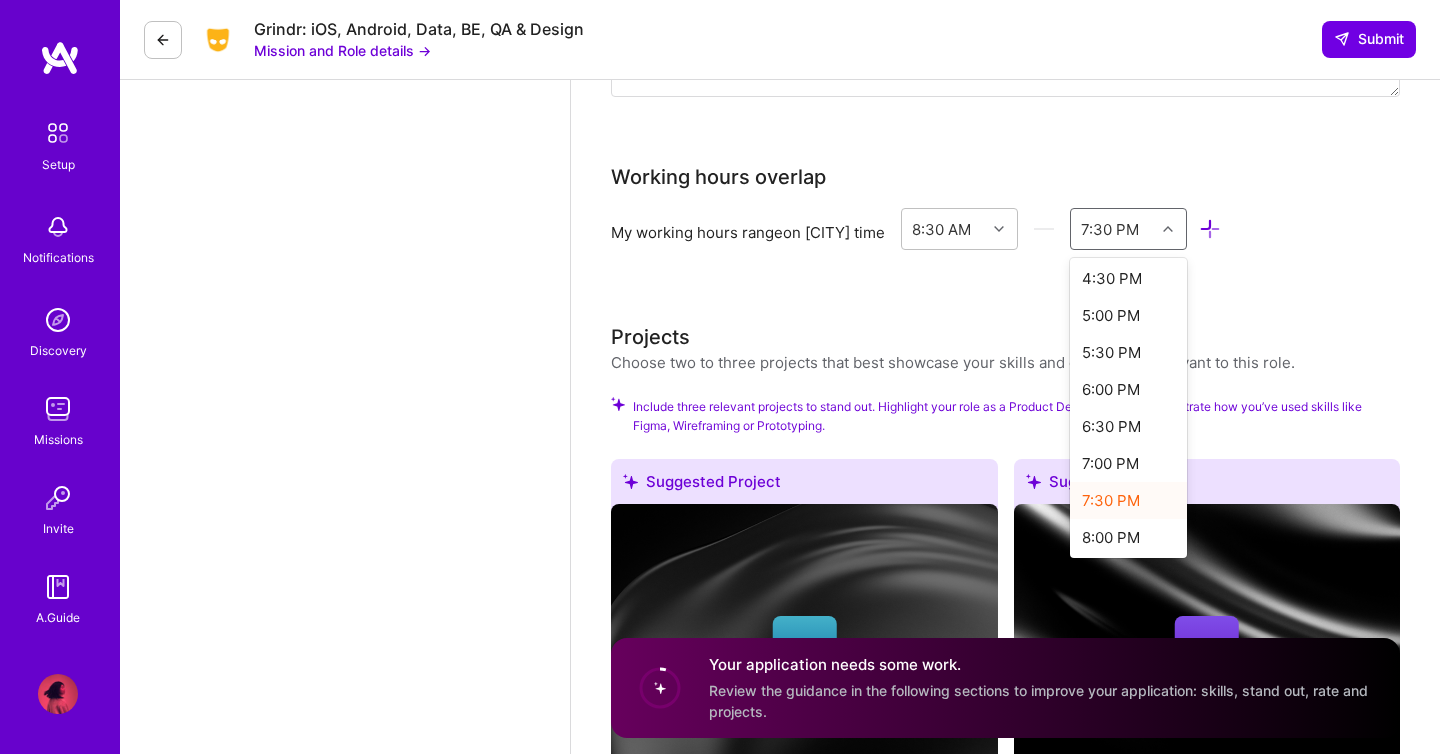 scroll, scrollTop: 643, scrollLeft: 0, axis: vertical 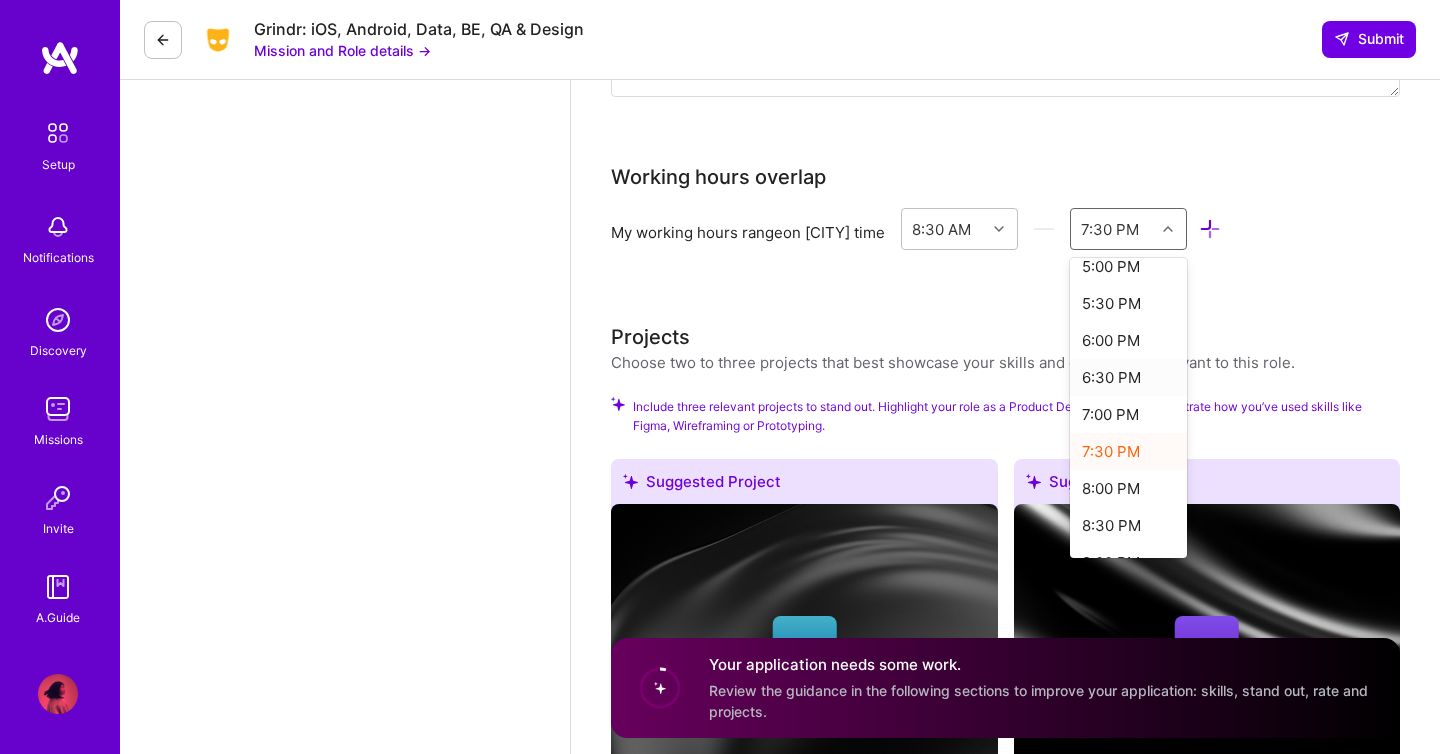 click on "6:30 PM" at bounding box center [1128, 377] 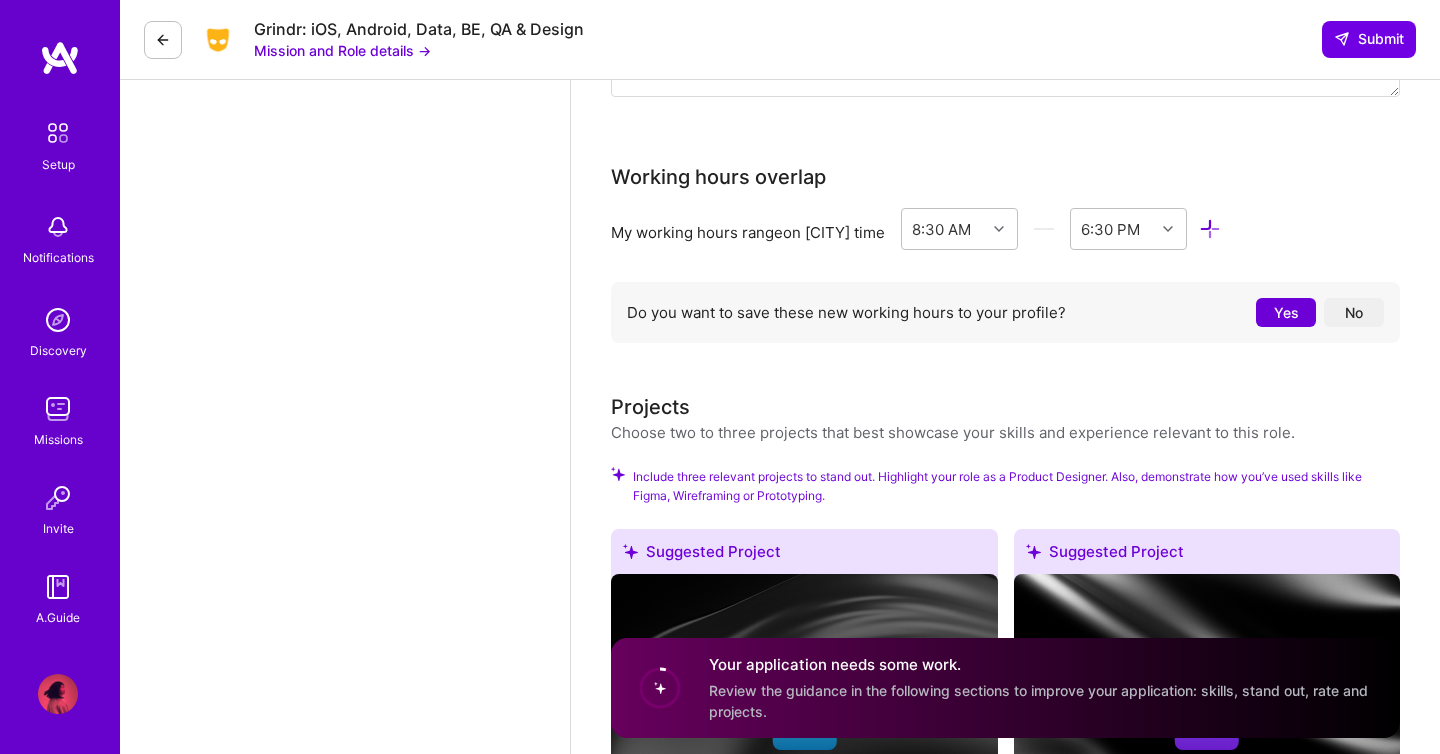 click on "Do you want to save these new working hours to your profile? Yes No" at bounding box center (1005, 312) 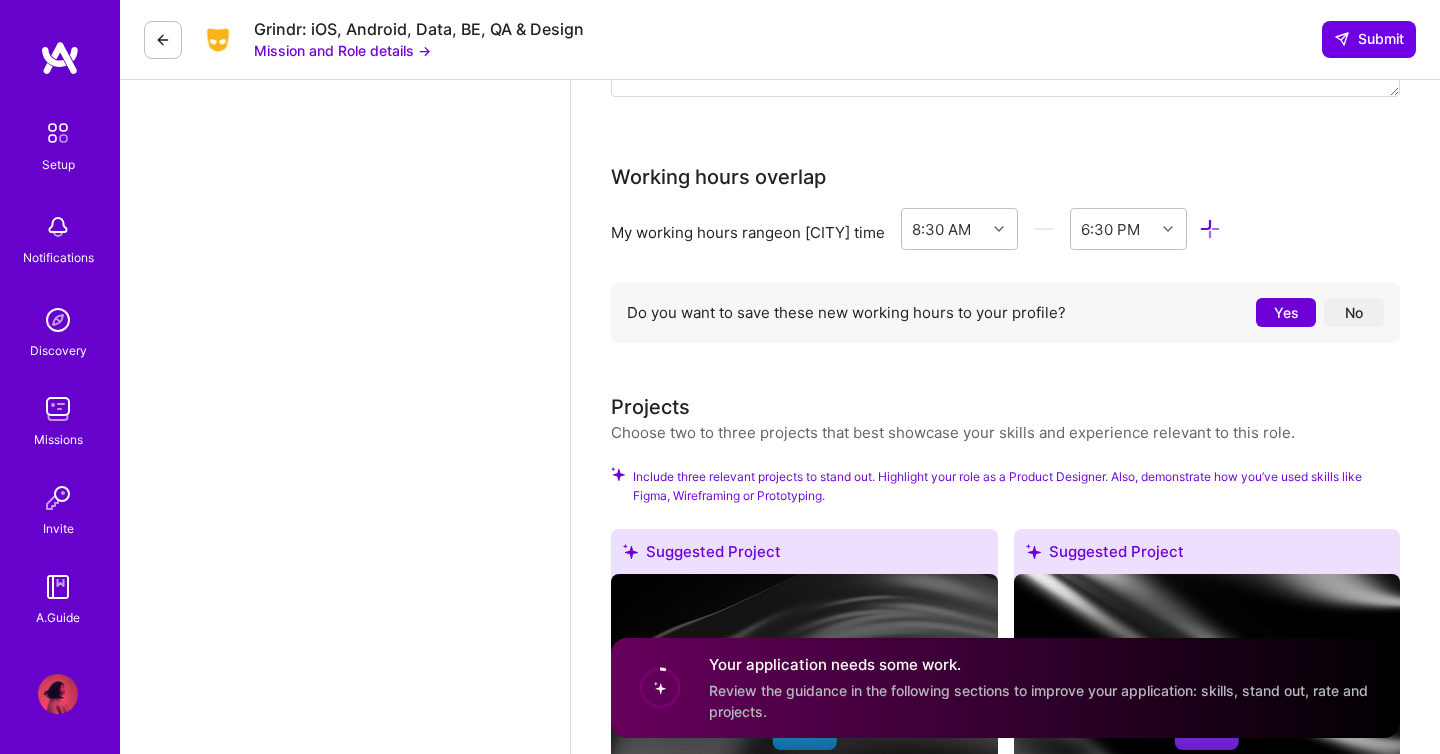 click on "Yes" at bounding box center [1286, 312] 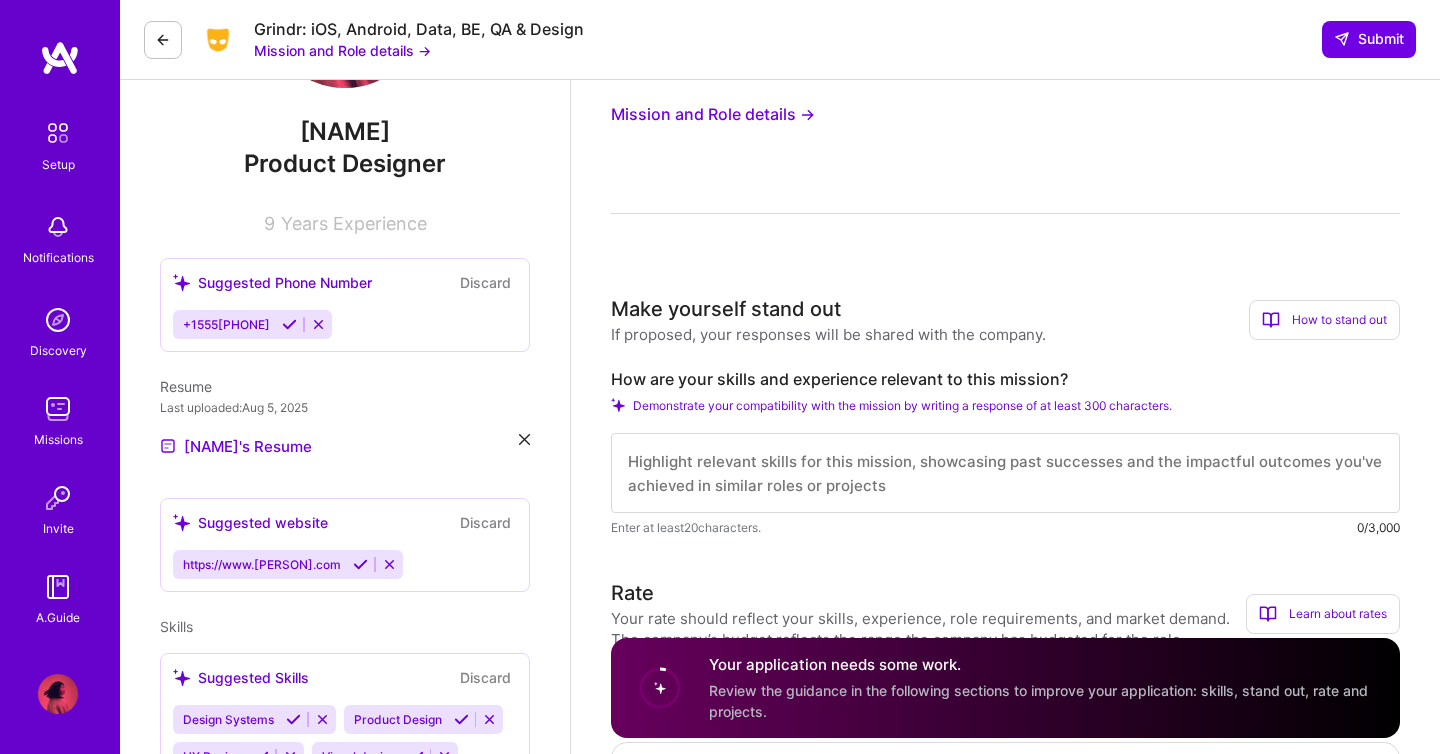 scroll, scrollTop: 193, scrollLeft: 0, axis: vertical 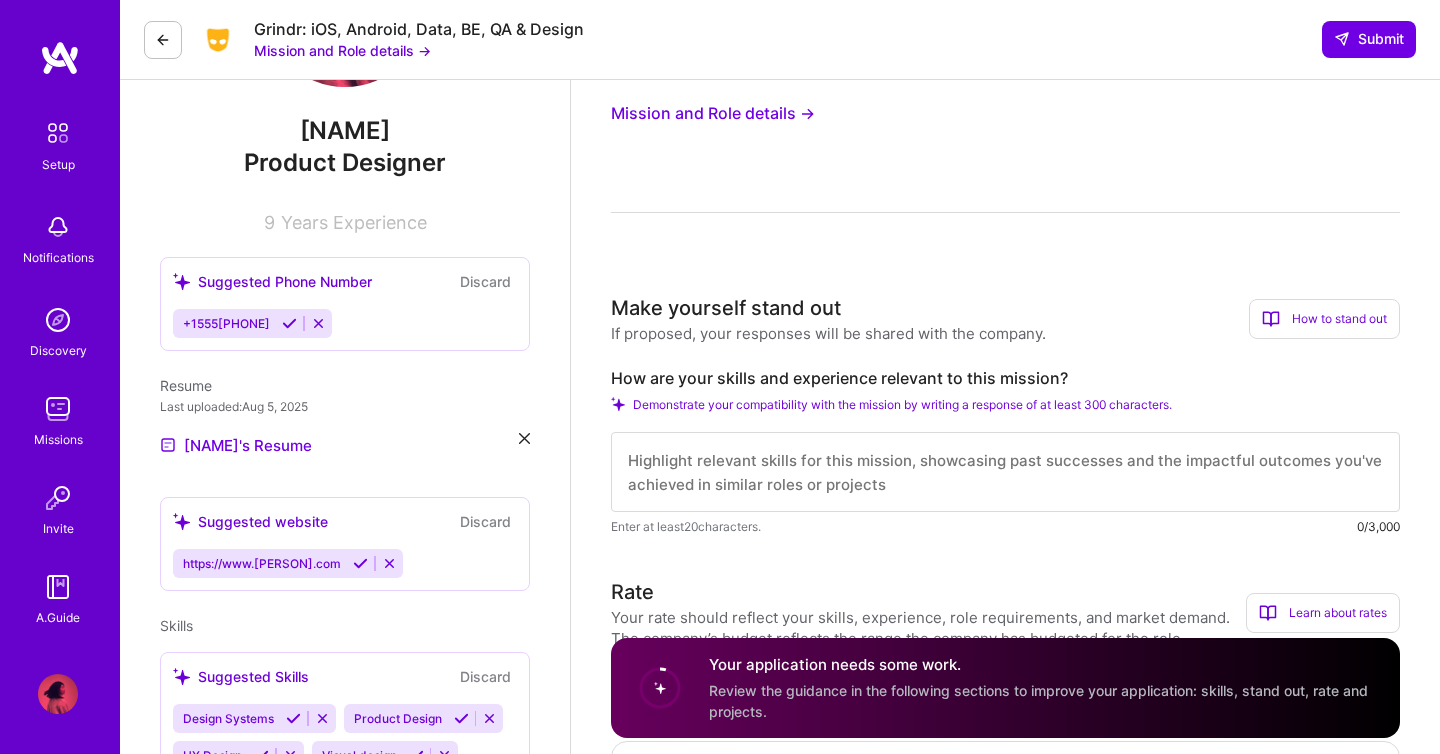 click on "How to stand out" at bounding box center (1324, 319) 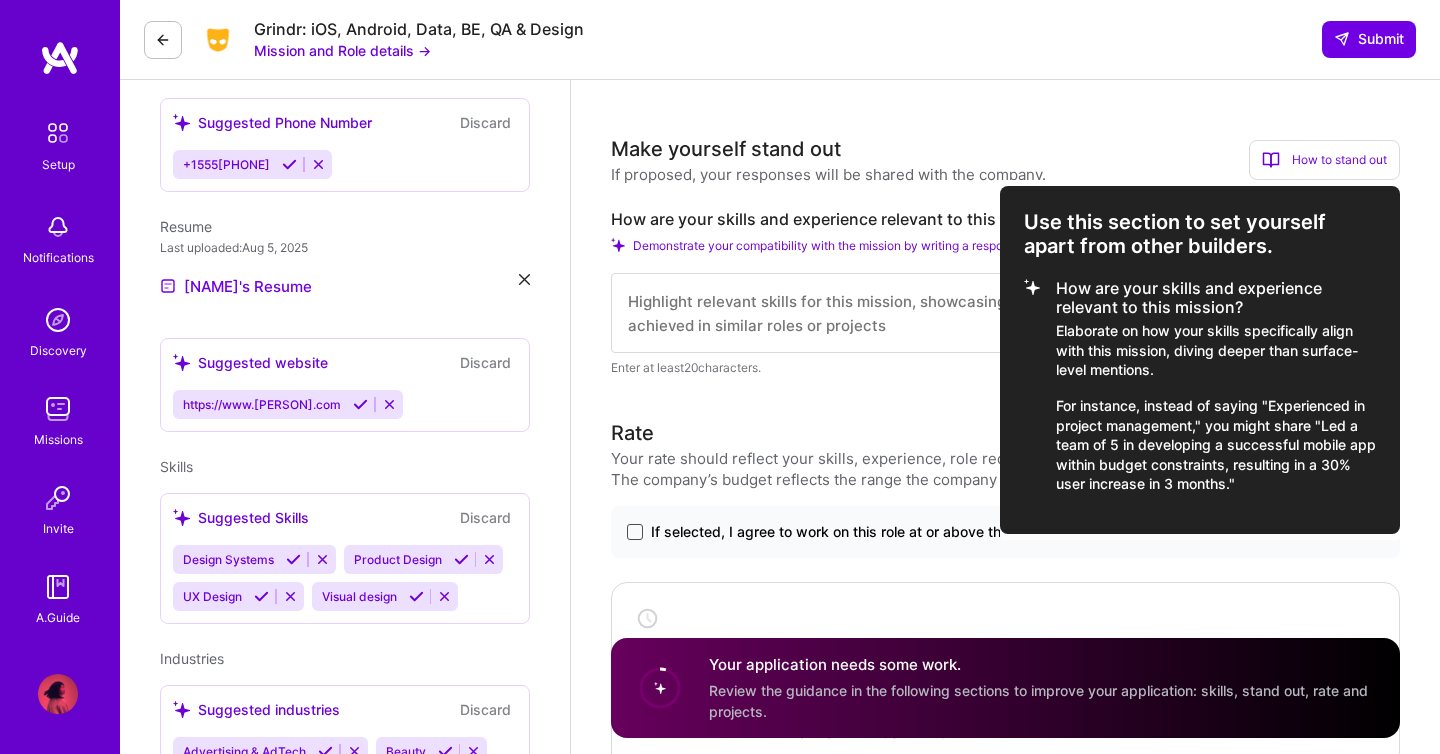 scroll, scrollTop: 360, scrollLeft: 0, axis: vertical 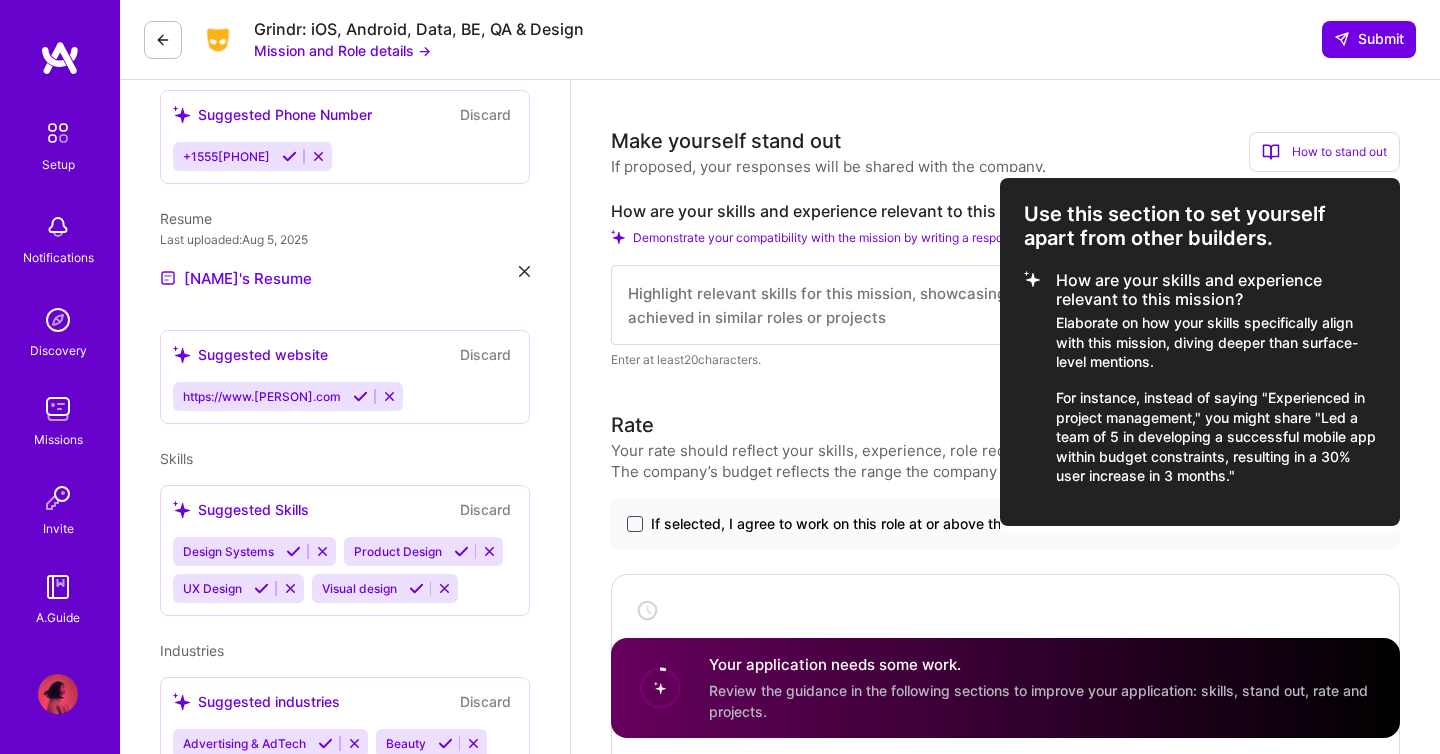 click at bounding box center [720, 377] 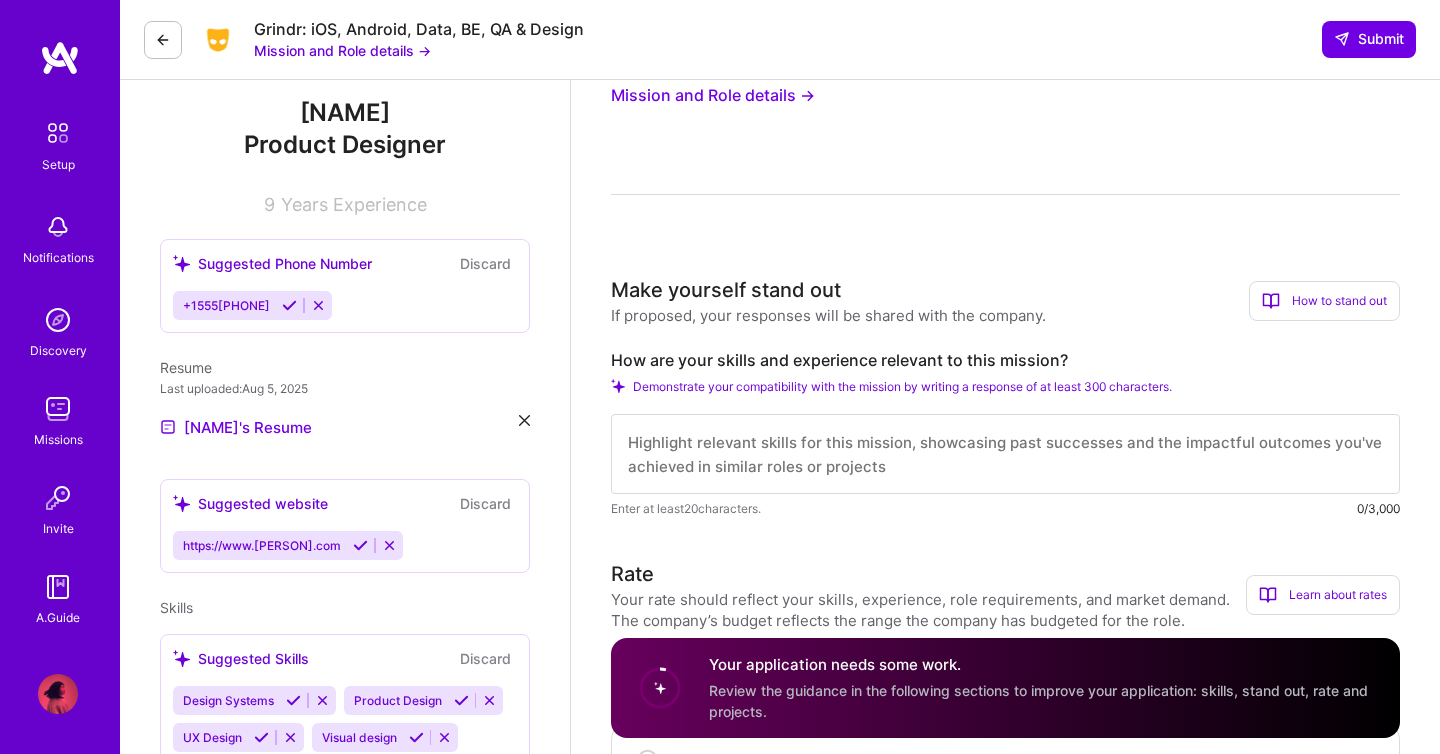scroll, scrollTop: 0, scrollLeft: 0, axis: both 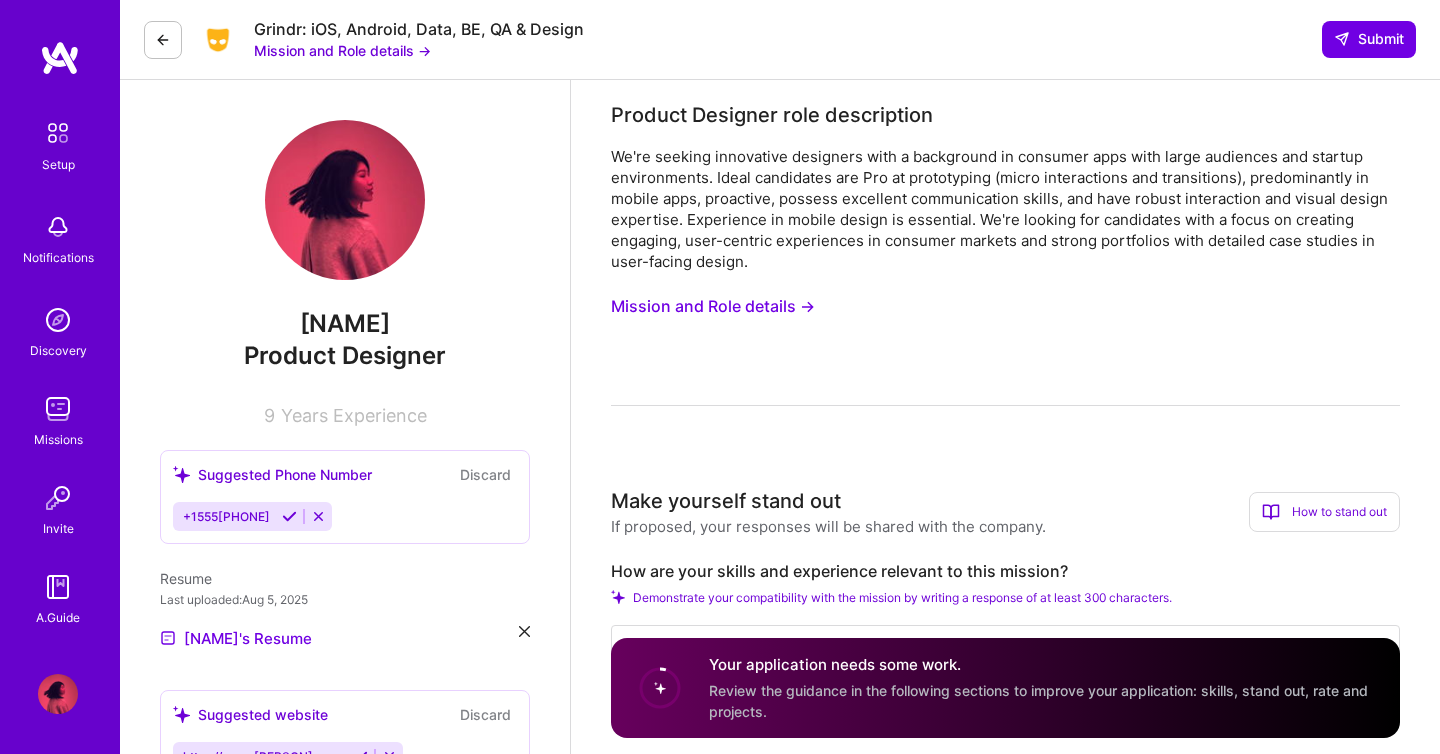 click on "Mission and Role details →" at bounding box center (342, 50) 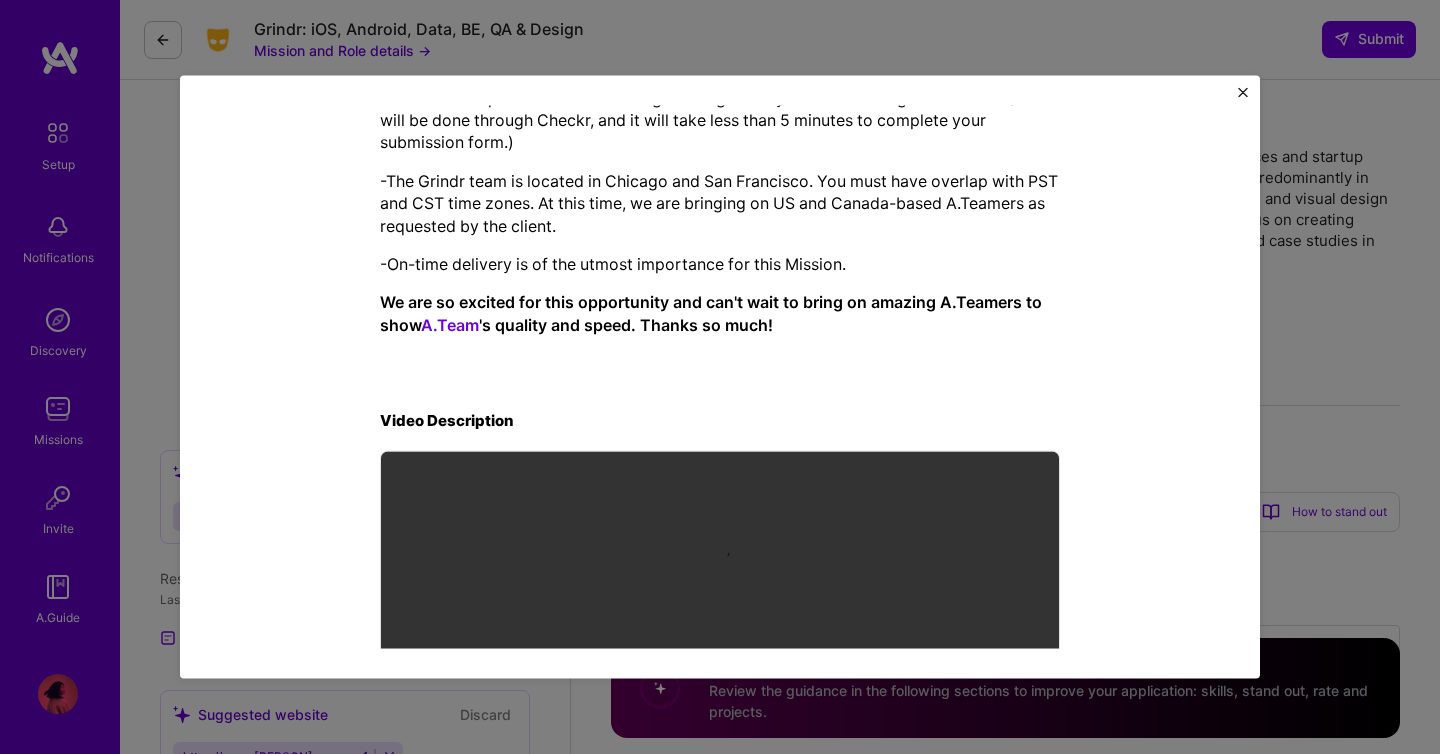 scroll, scrollTop: 1764, scrollLeft: 0, axis: vertical 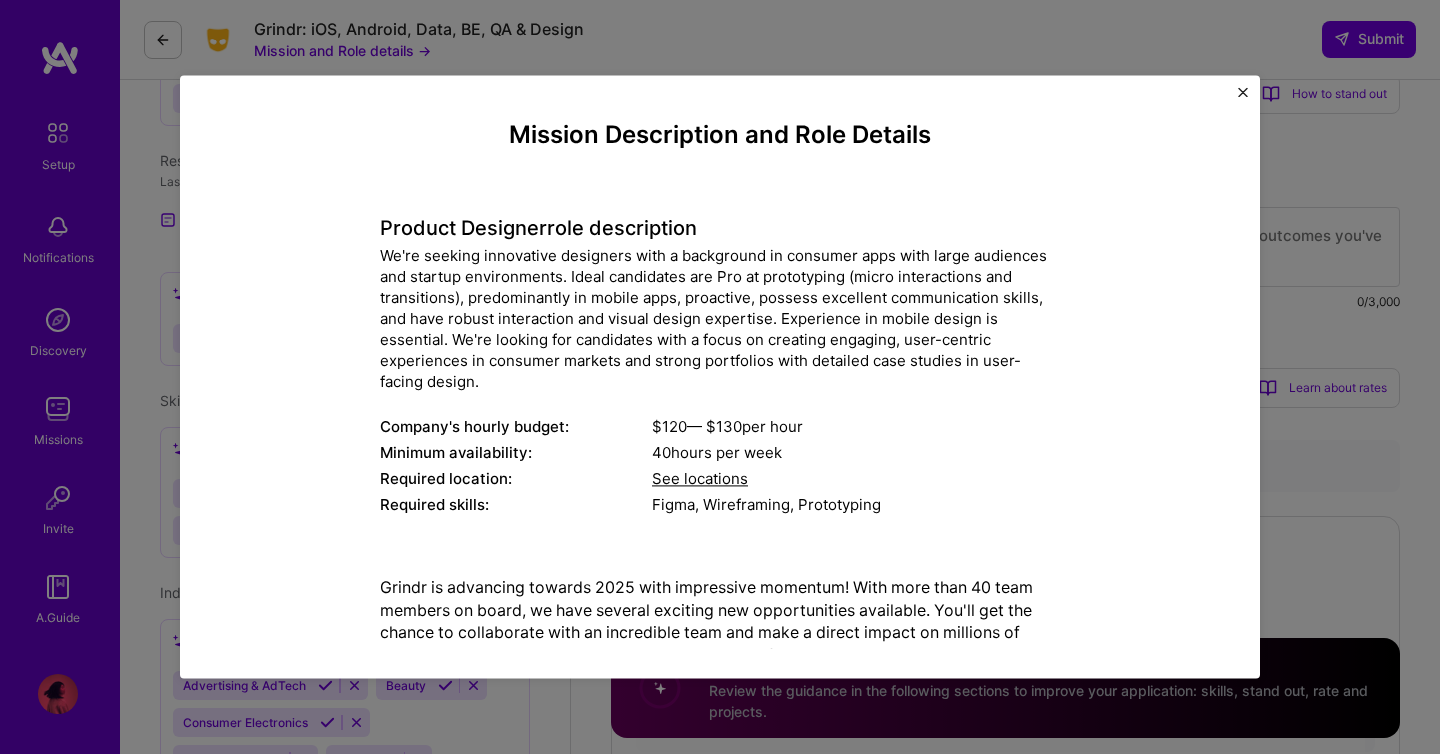 click at bounding box center [1243, 92] 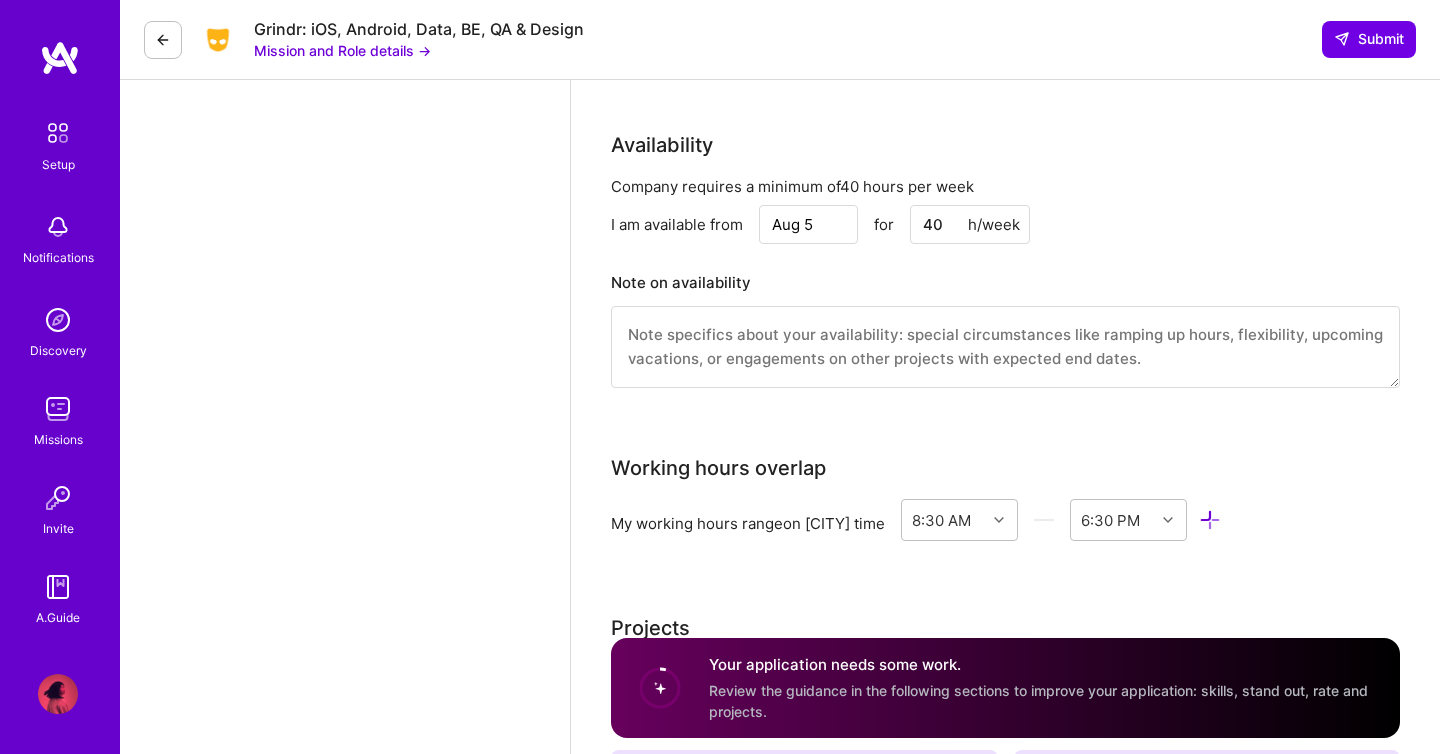 scroll, scrollTop: 1167, scrollLeft: 0, axis: vertical 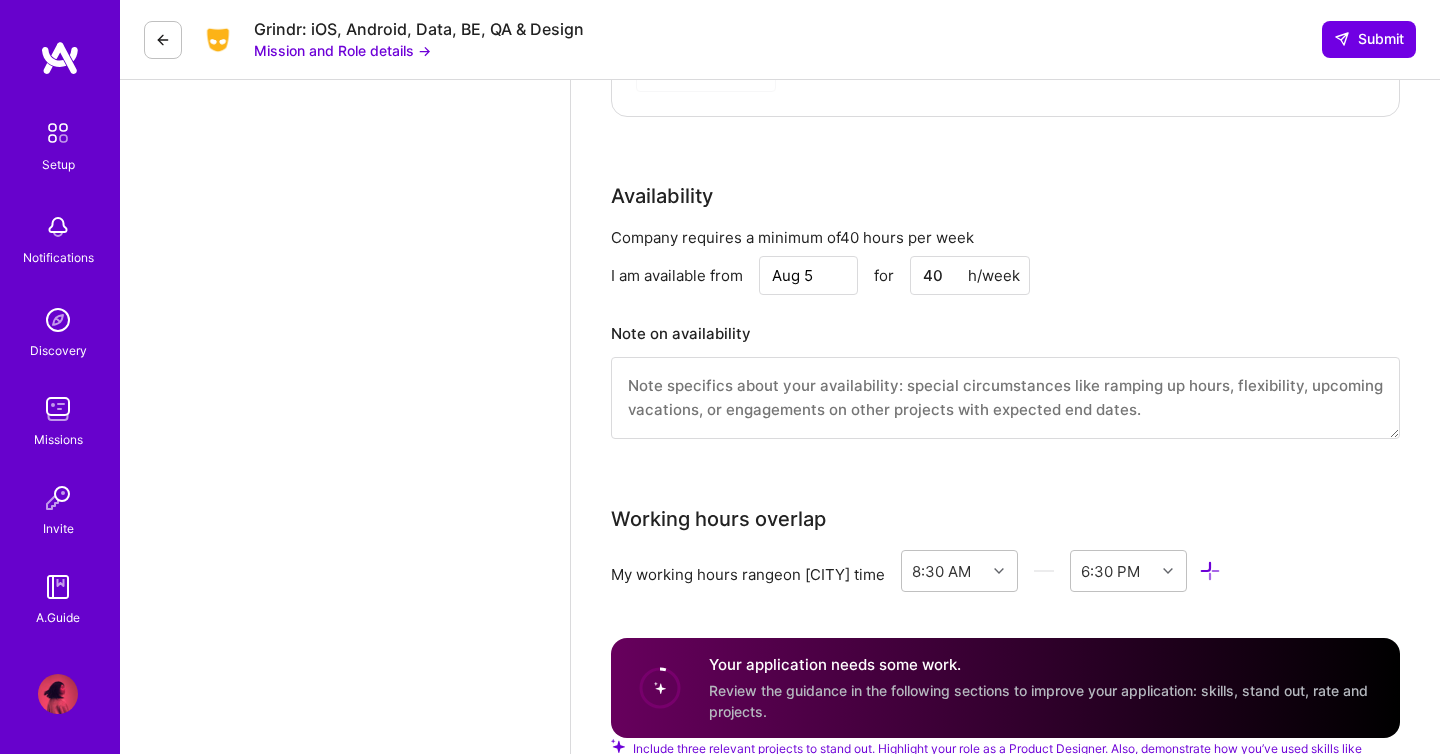 click on "Aug 5" at bounding box center [808, 275] 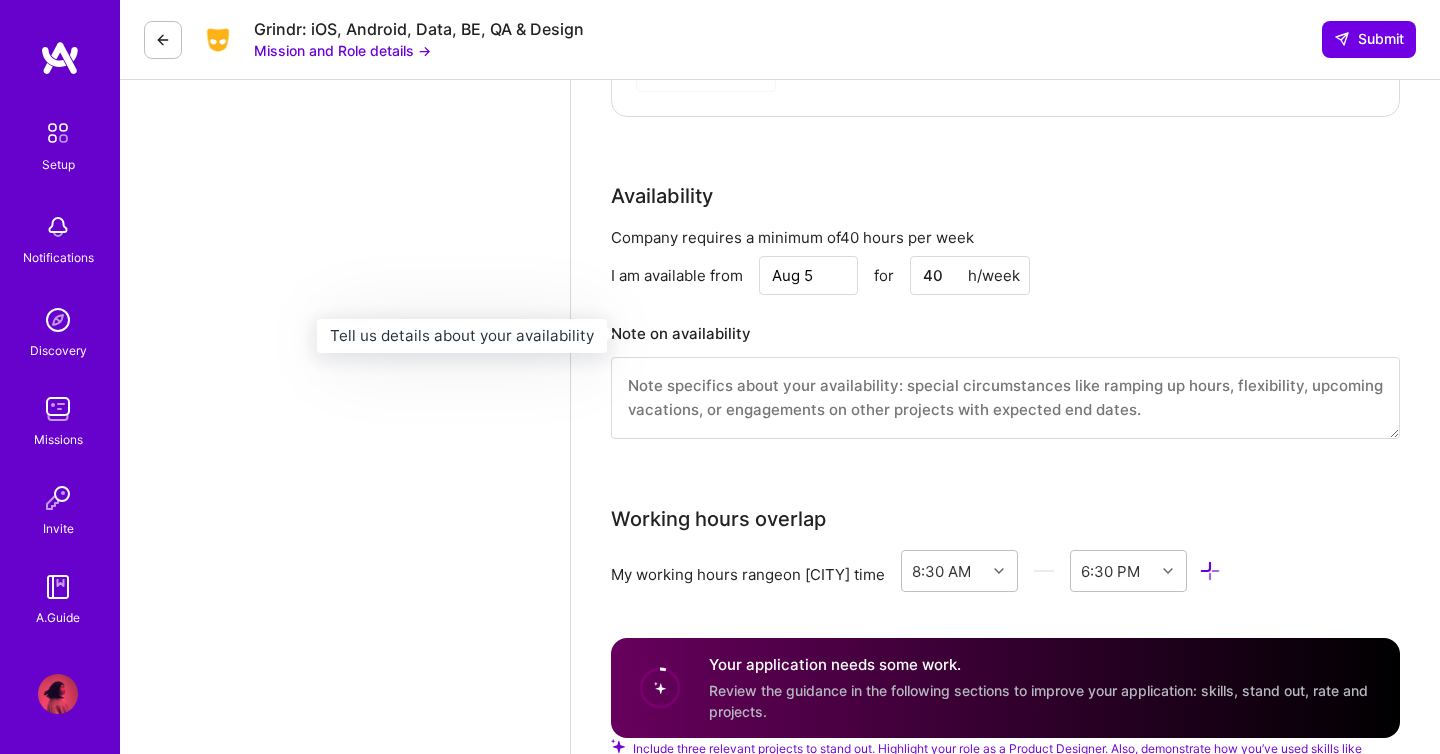 click on "Note on availability" at bounding box center [1005, 334] 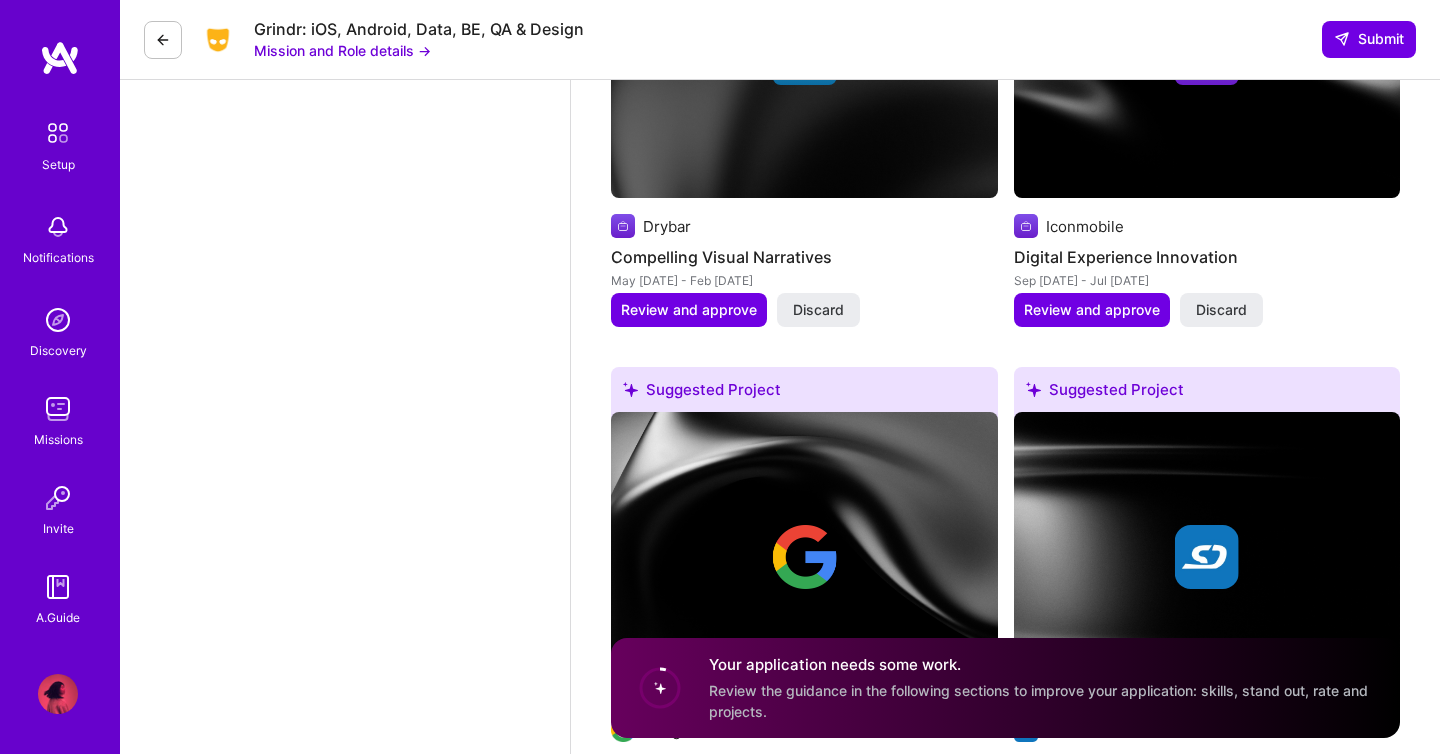 scroll, scrollTop: 1977, scrollLeft: 0, axis: vertical 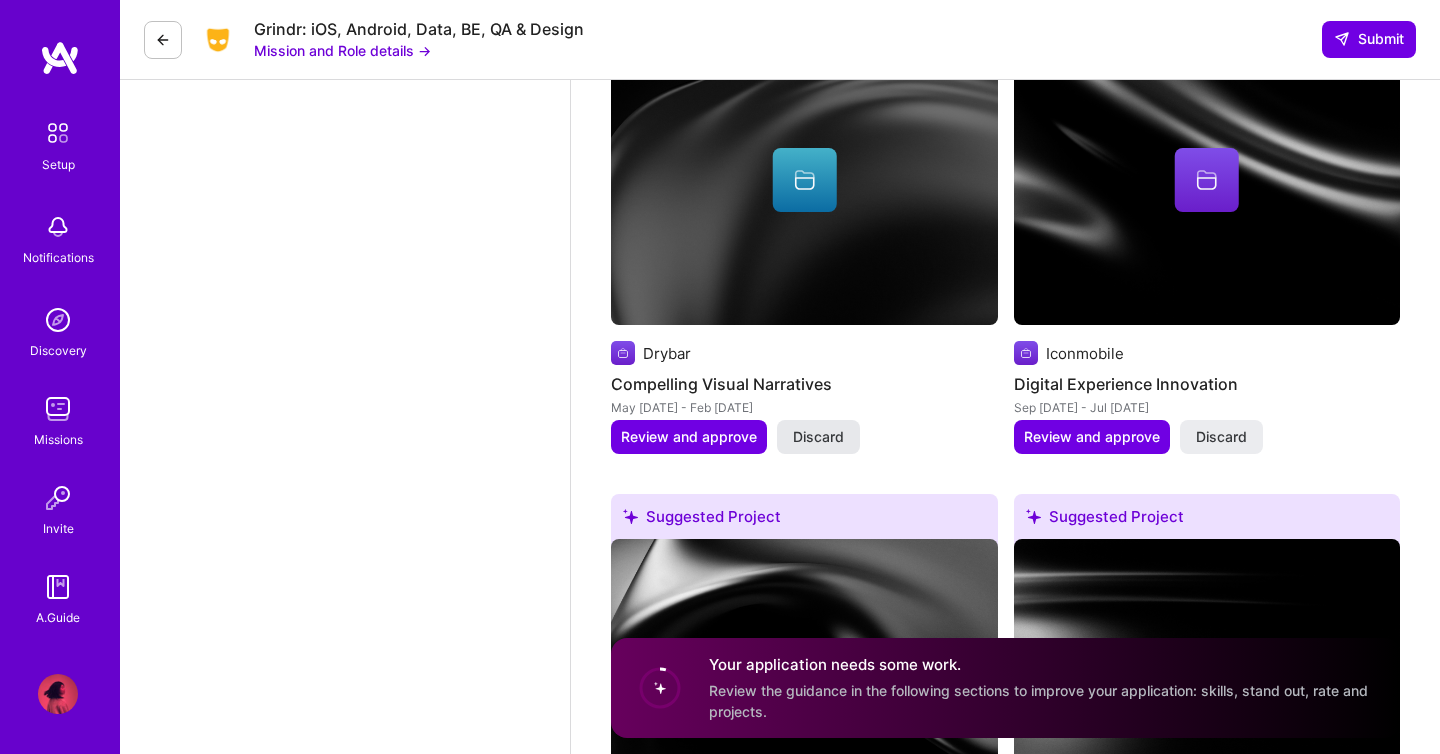 click on "Discard" at bounding box center [818, 437] 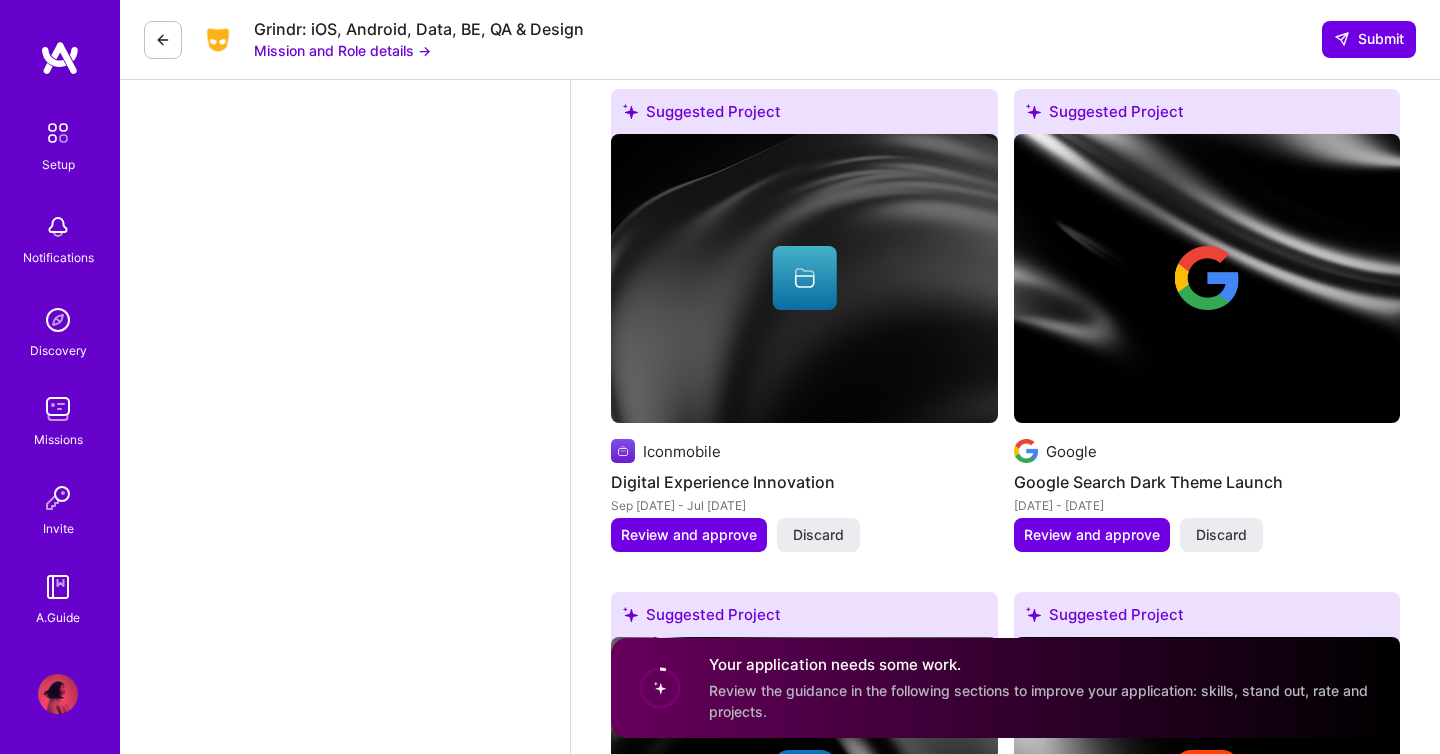scroll, scrollTop: 1984, scrollLeft: 0, axis: vertical 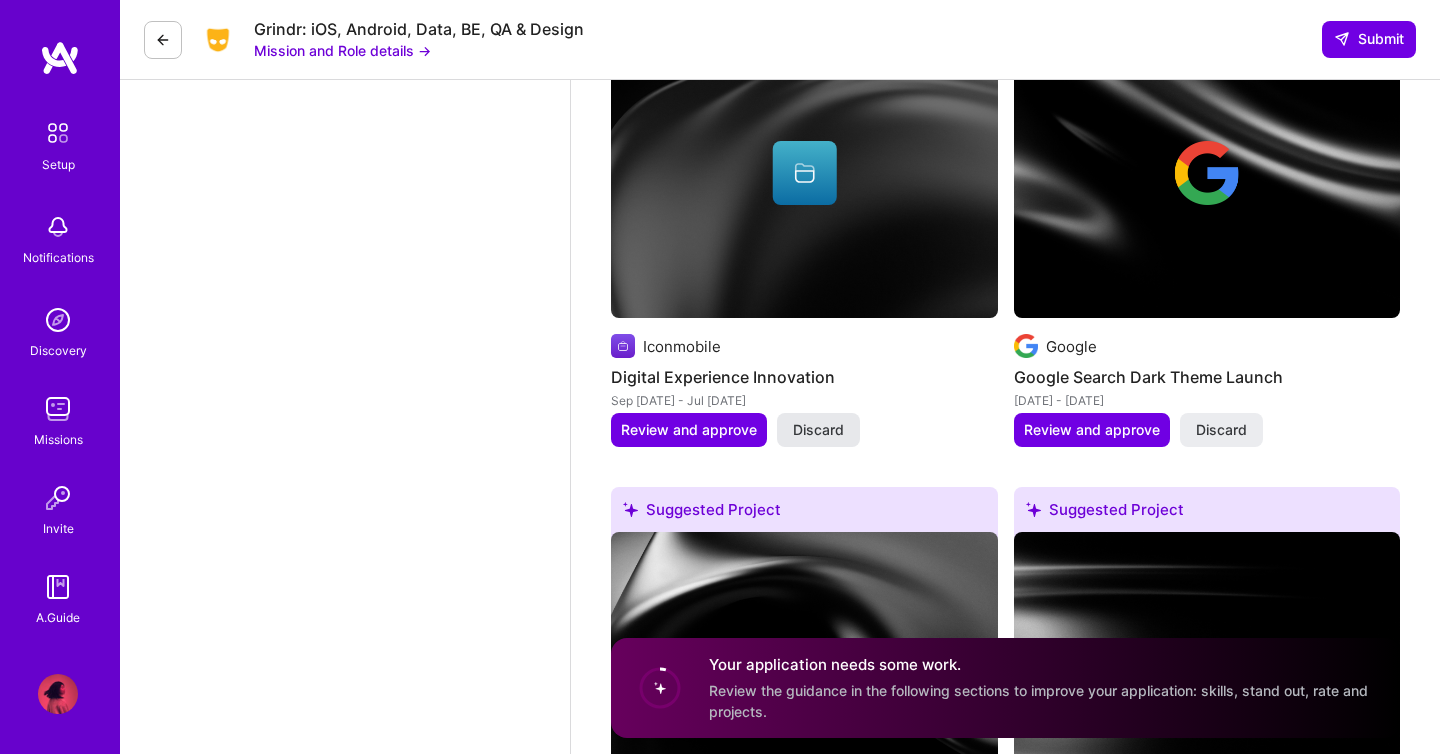 click on "Discard" at bounding box center [818, 430] 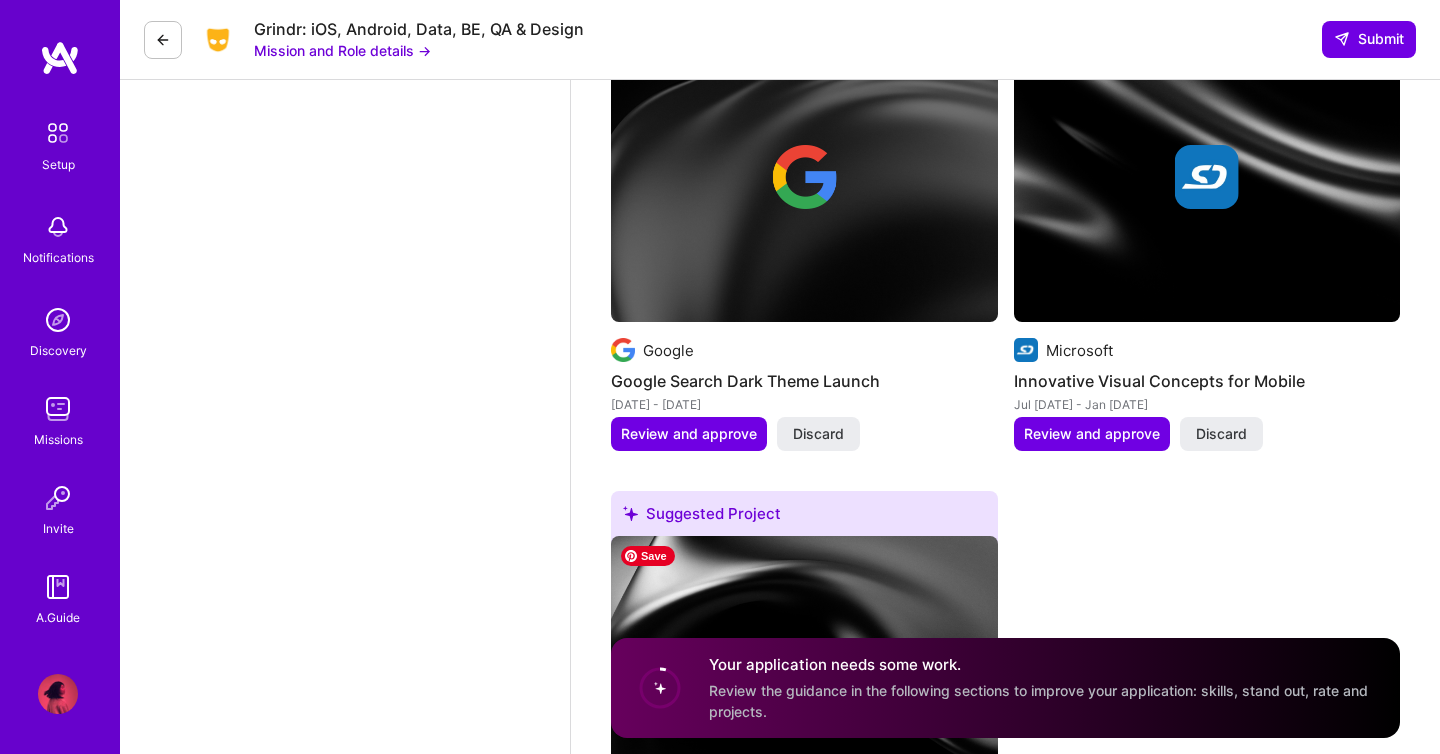 scroll, scrollTop: 2076, scrollLeft: 0, axis: vertical 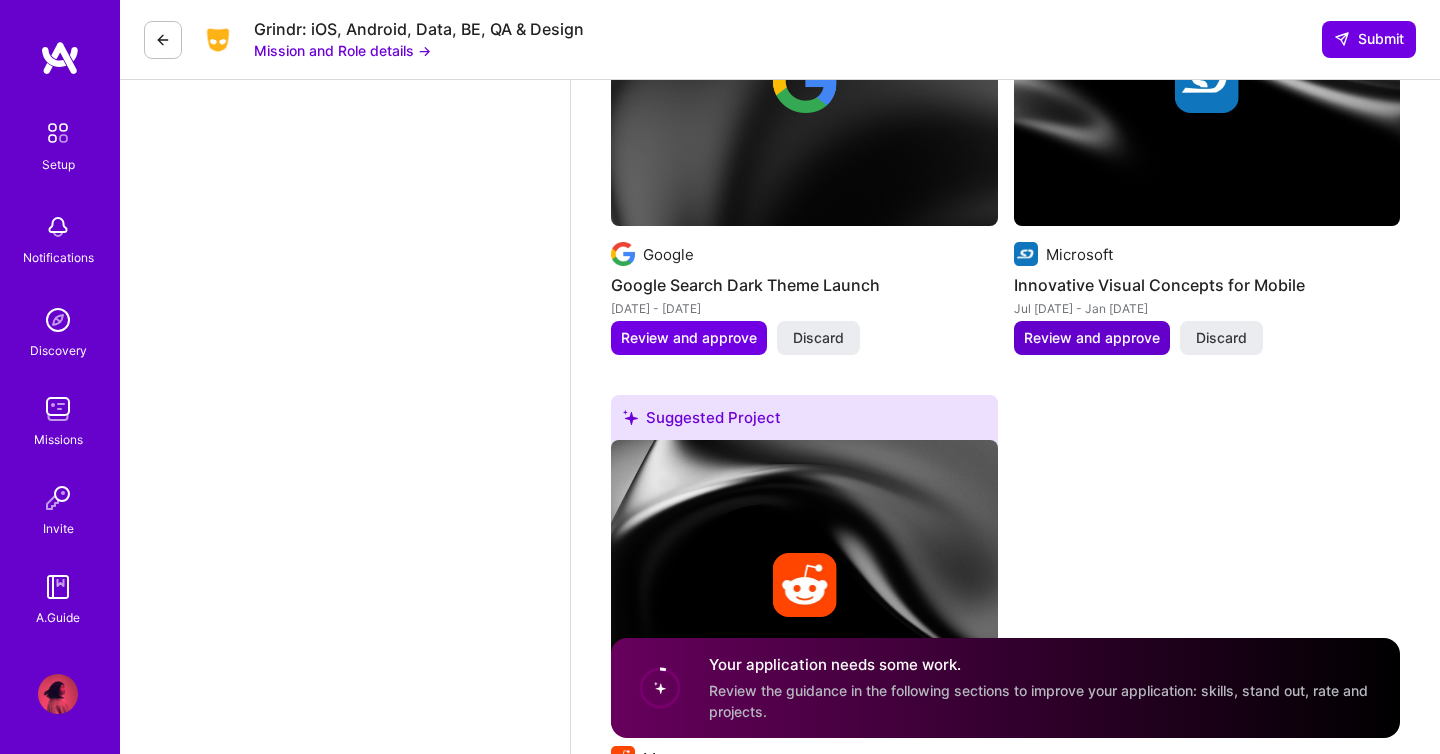 click on "Review and approve" at bounding box center (1092, 338) 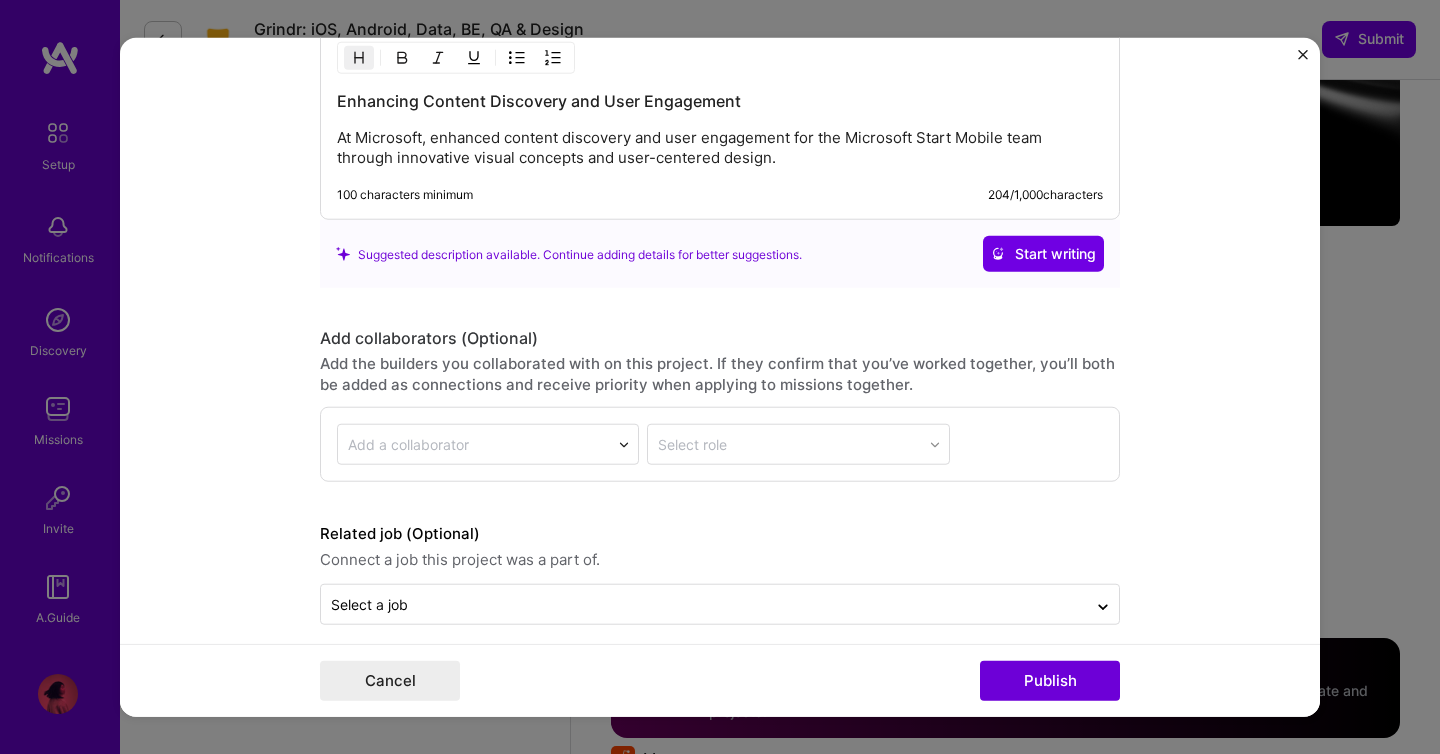 scroll, scrollTop: 1819, scrollLeft: 0, axis: vertical 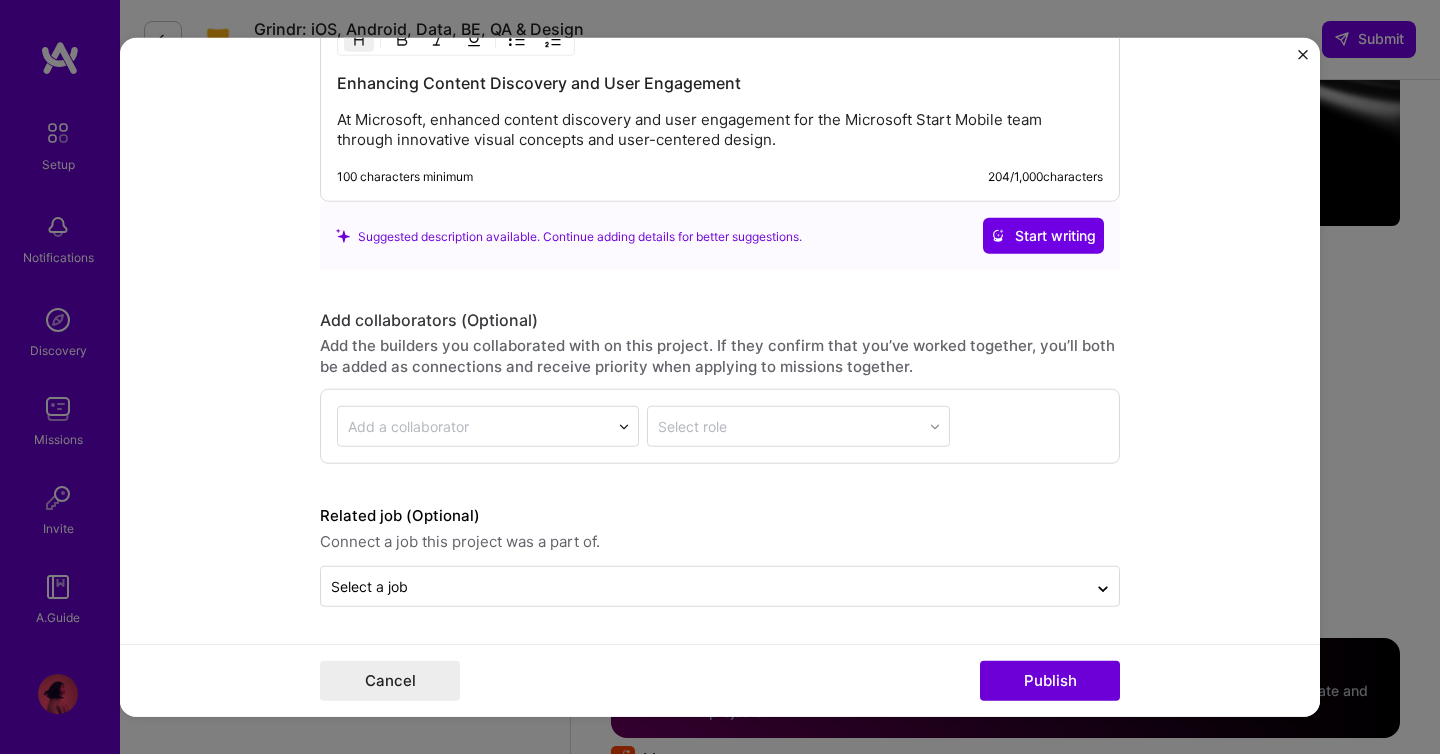 click at bounding box center (1303, 55) 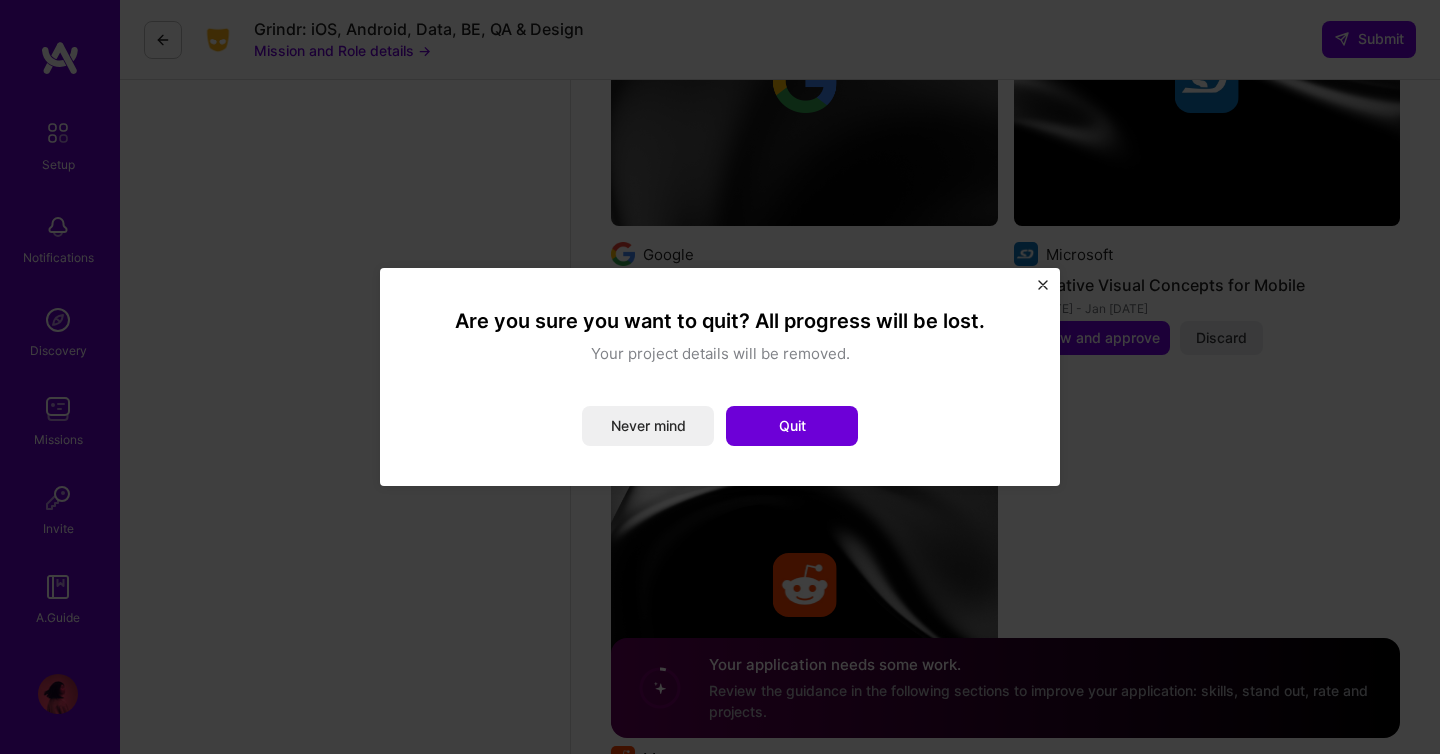 click on "Are you sure you want to quit? All progress will be lost. Your project details will be removed. Never mind Quit" at bounding box center (720, 377) 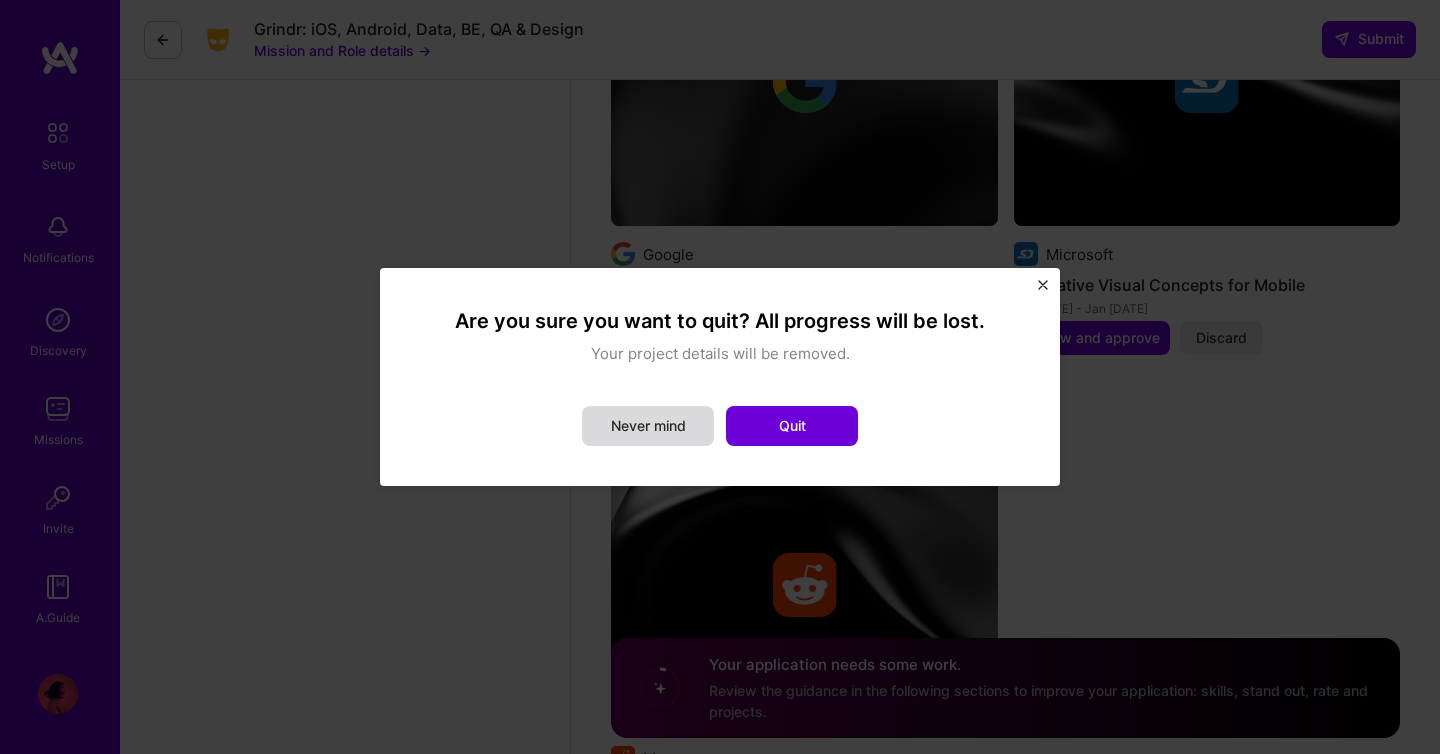 click on "Never mind" at bounding box center [648, 426] 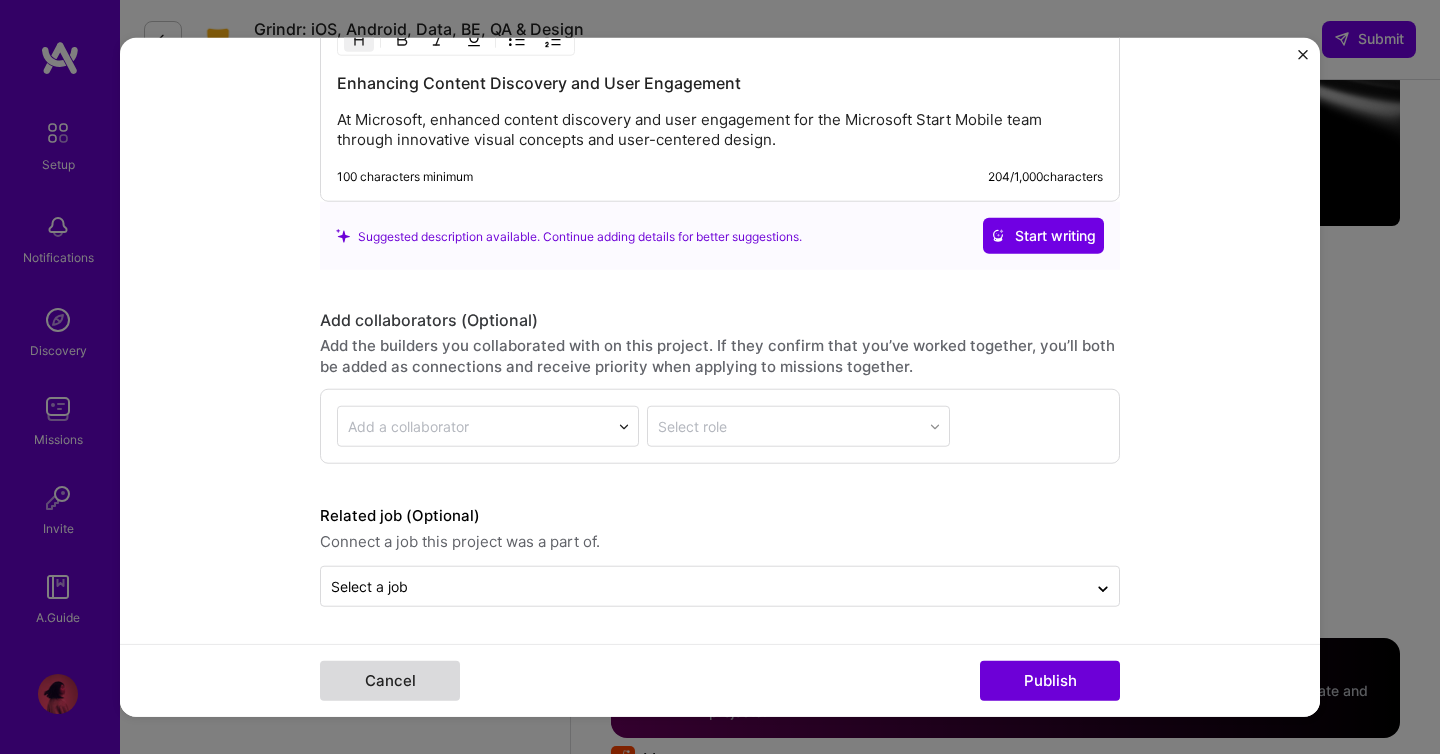 click on "Cancel" at bounding box center [390, 680] 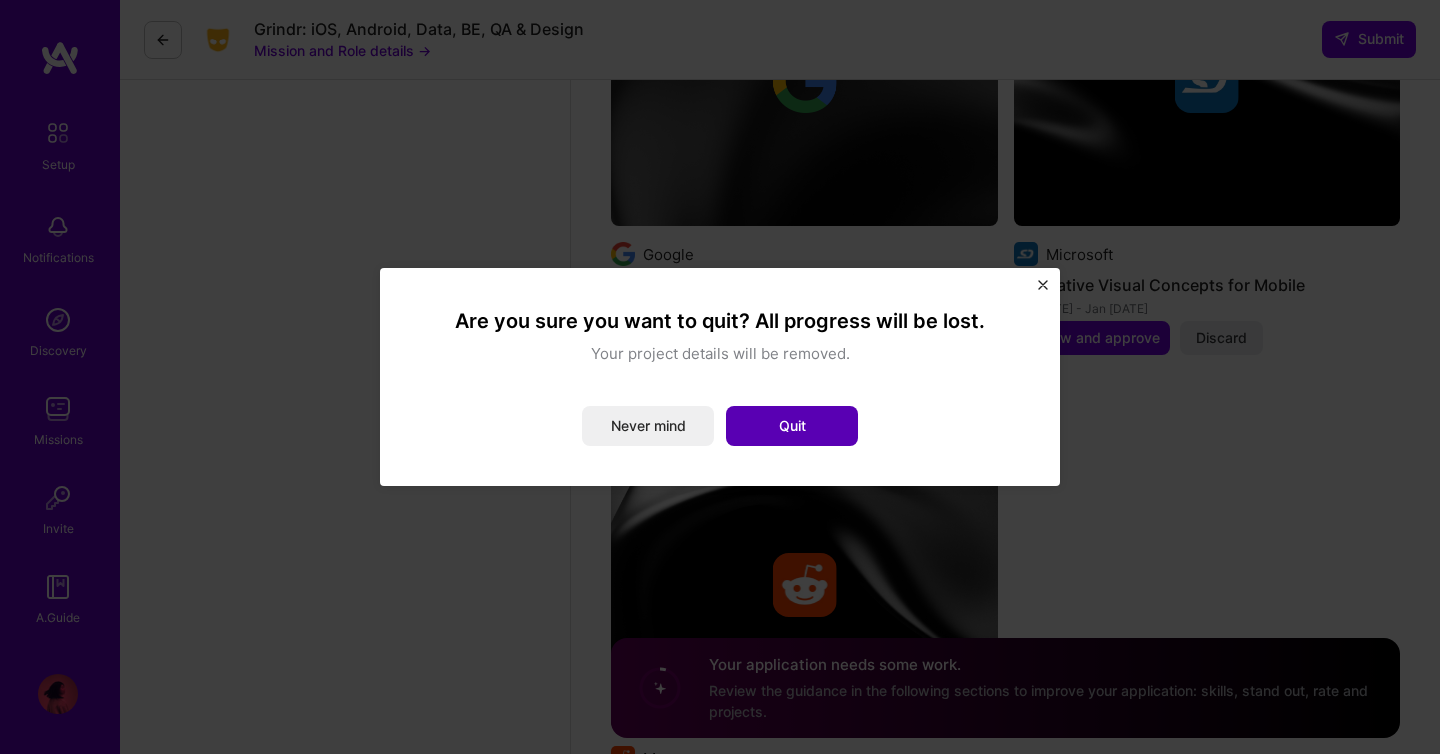 click on "Quit" at bounding box center (792, 426) 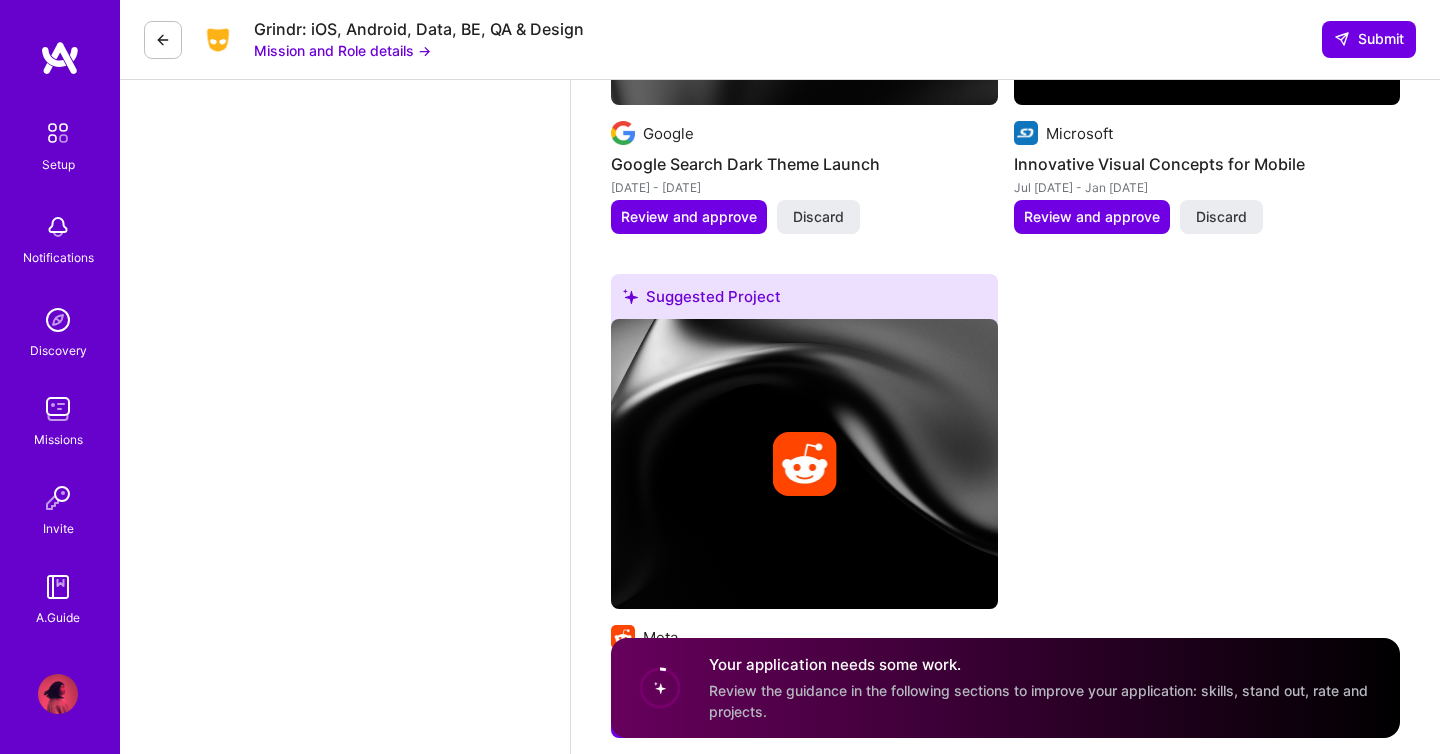 scroll, scrollTop: 2365, scrollLeft: 0, axis: vertical 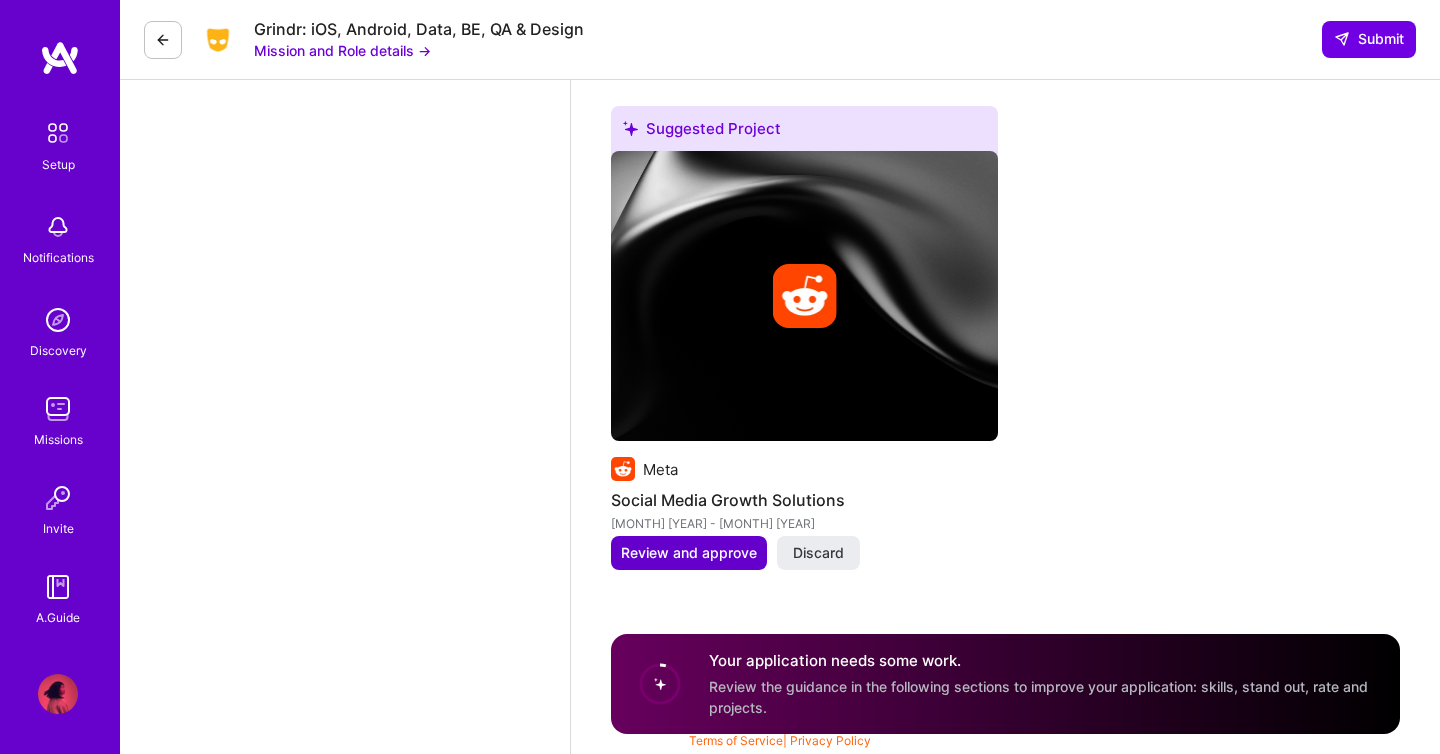 click on "Review and approve" at bounding box center (689, 553) 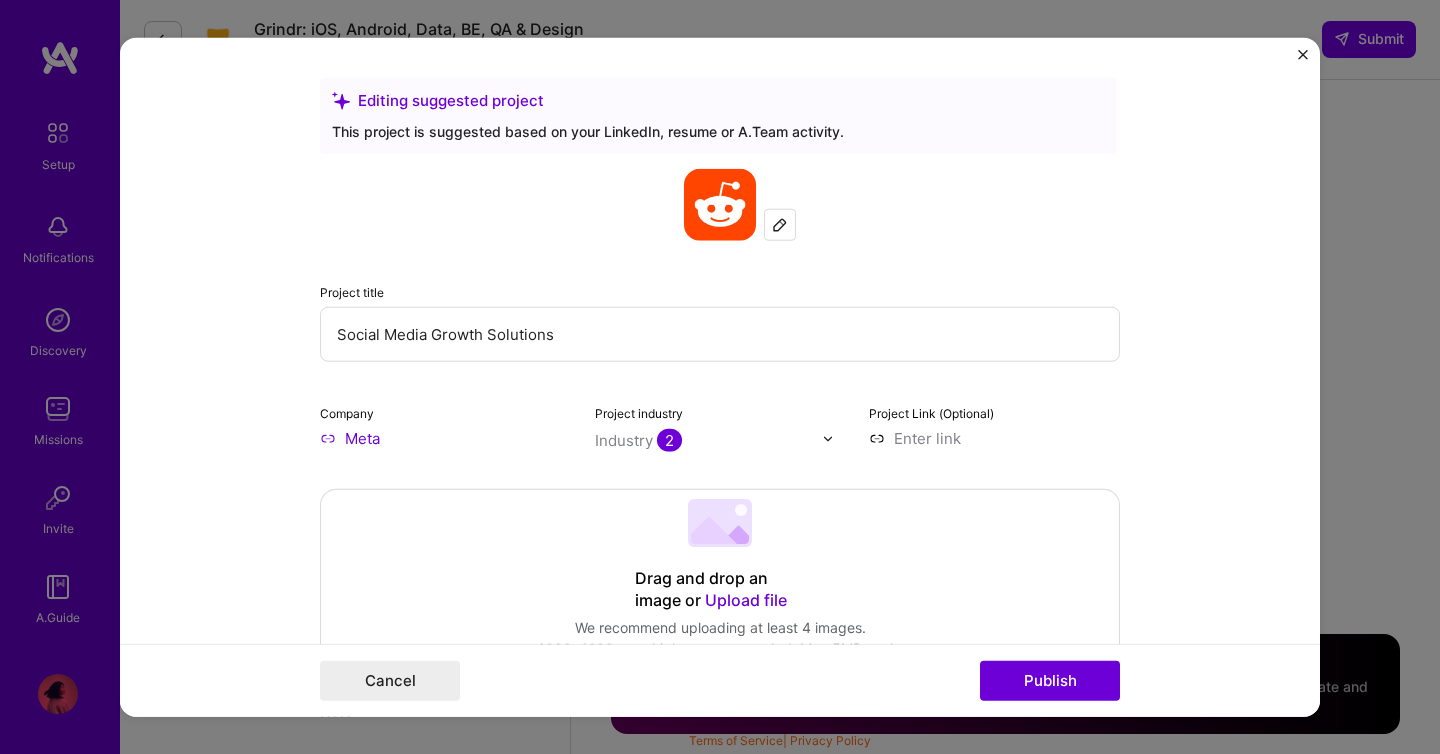 click at bounding box center [780, 225] 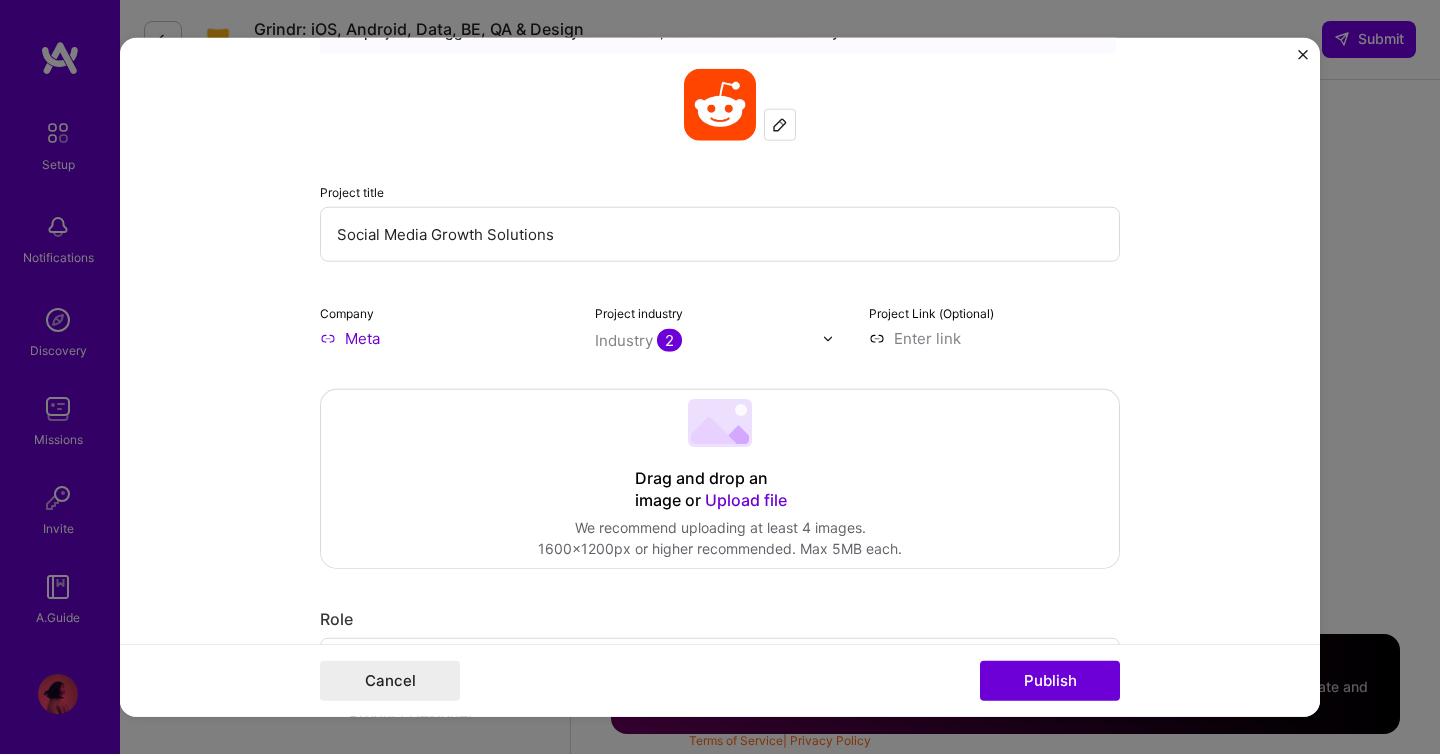 scroll, scrollTop: 103, scrollLeft: 0, axis: vertical 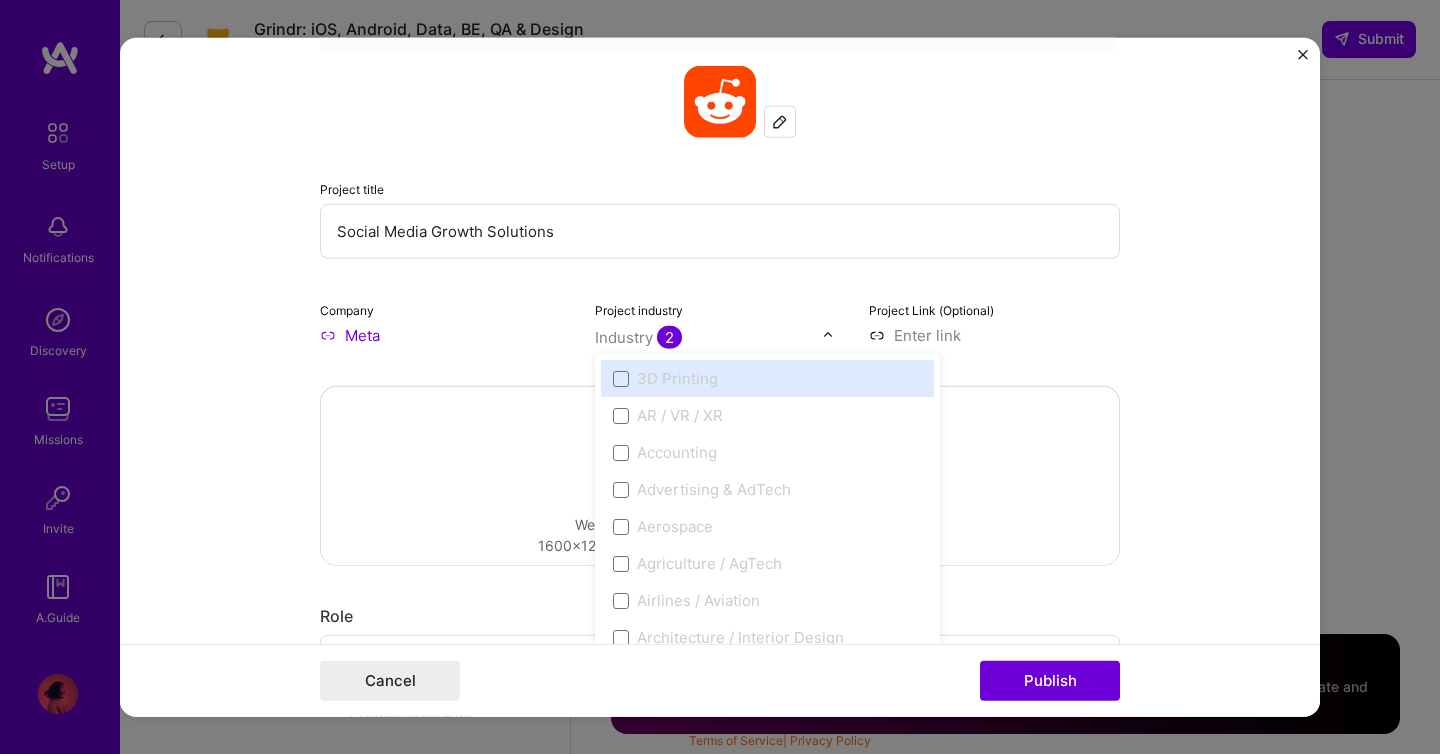 click at bounding box center [828, 335] 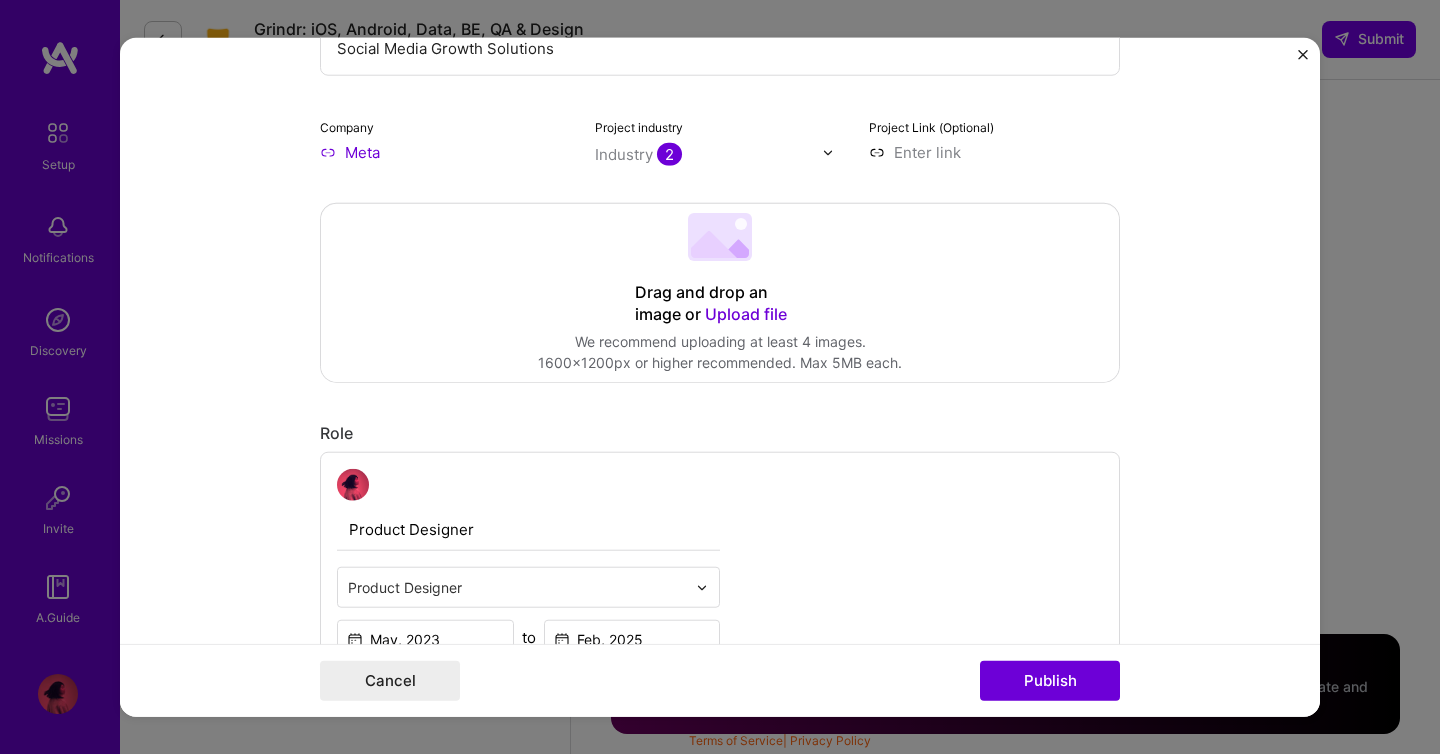 scroll, scrollTop: 325, scrollLeft: 0, axis: vertical 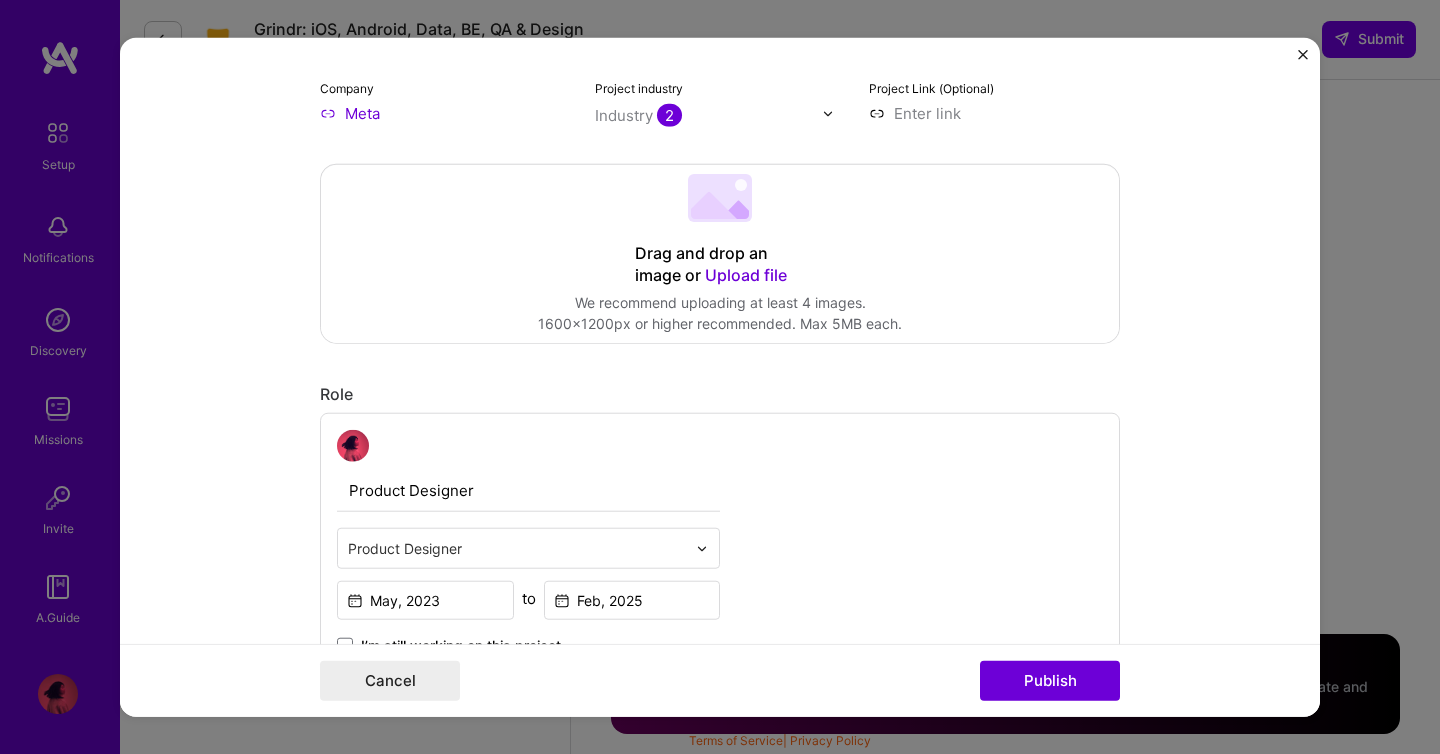 click at bounding box center (994, 113) 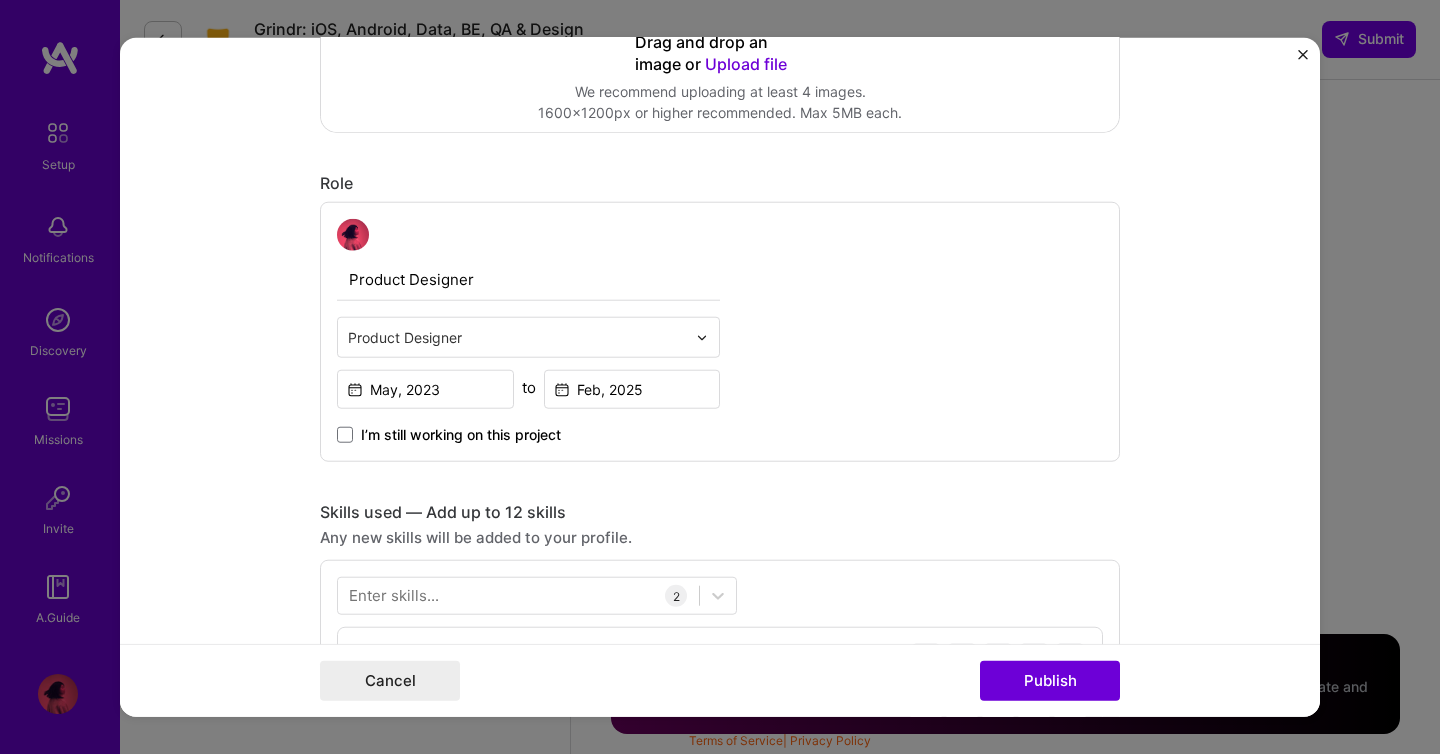 scroll, scrollTop: 638, scrollLeft: 0, axis: vertical 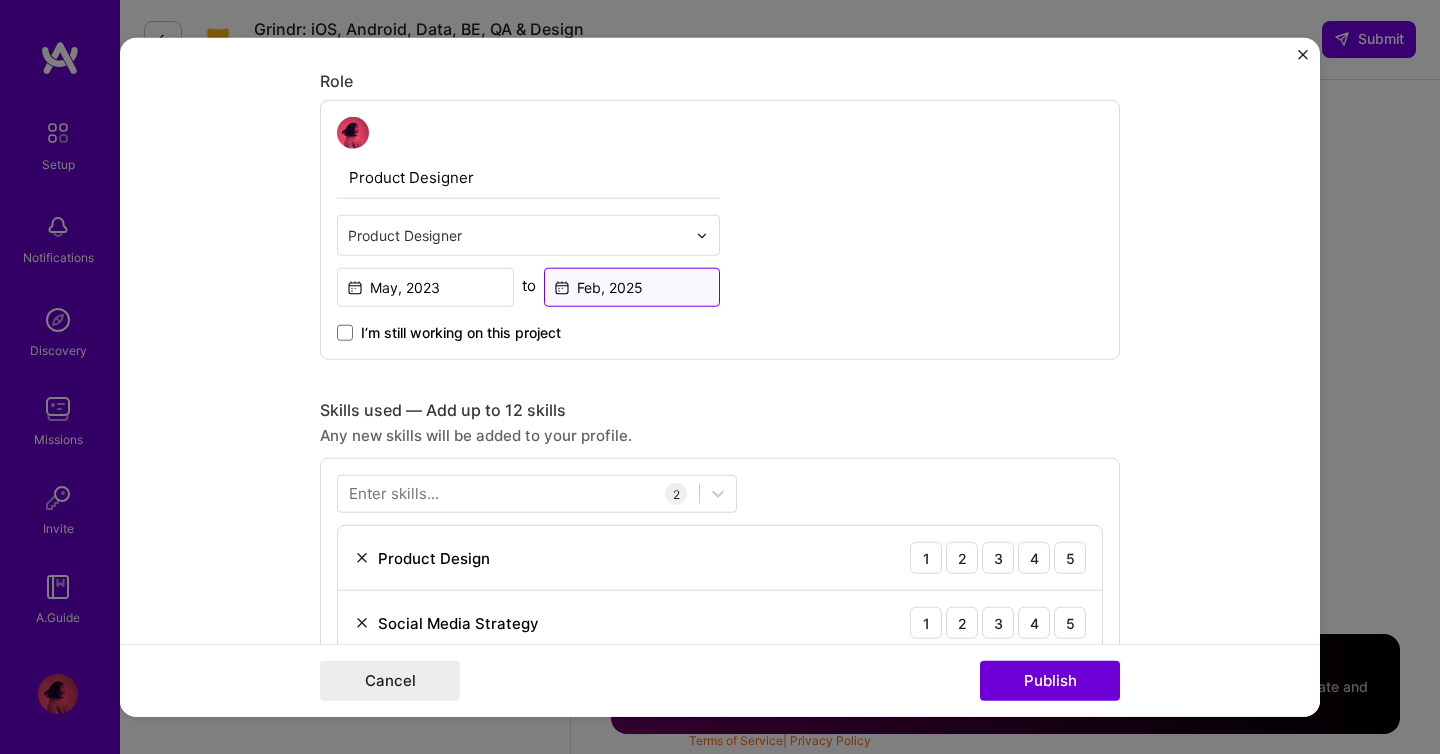 click on "Feb, 2025" at bounding box center (632, 287) 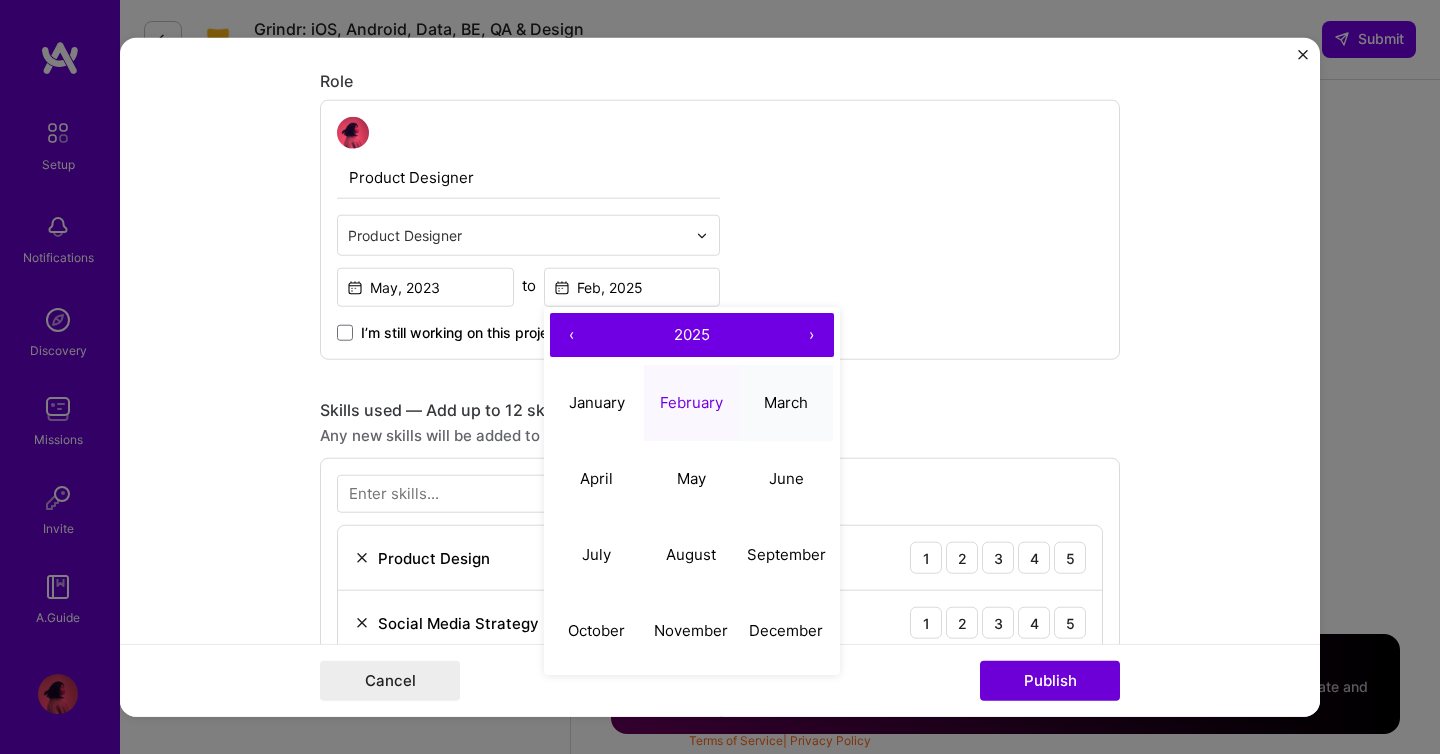 click on "March" at bounding box center [786, 402] 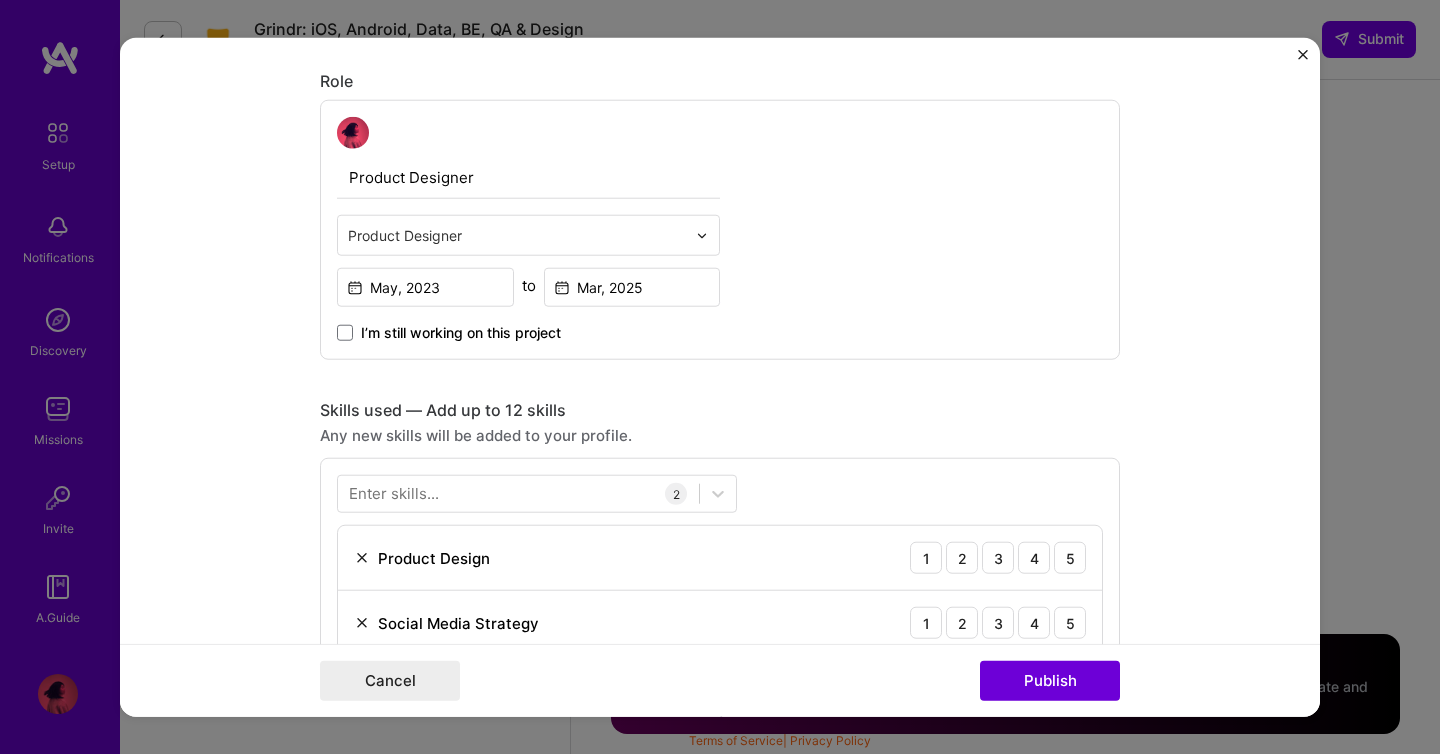 type on "Mar, 2025" 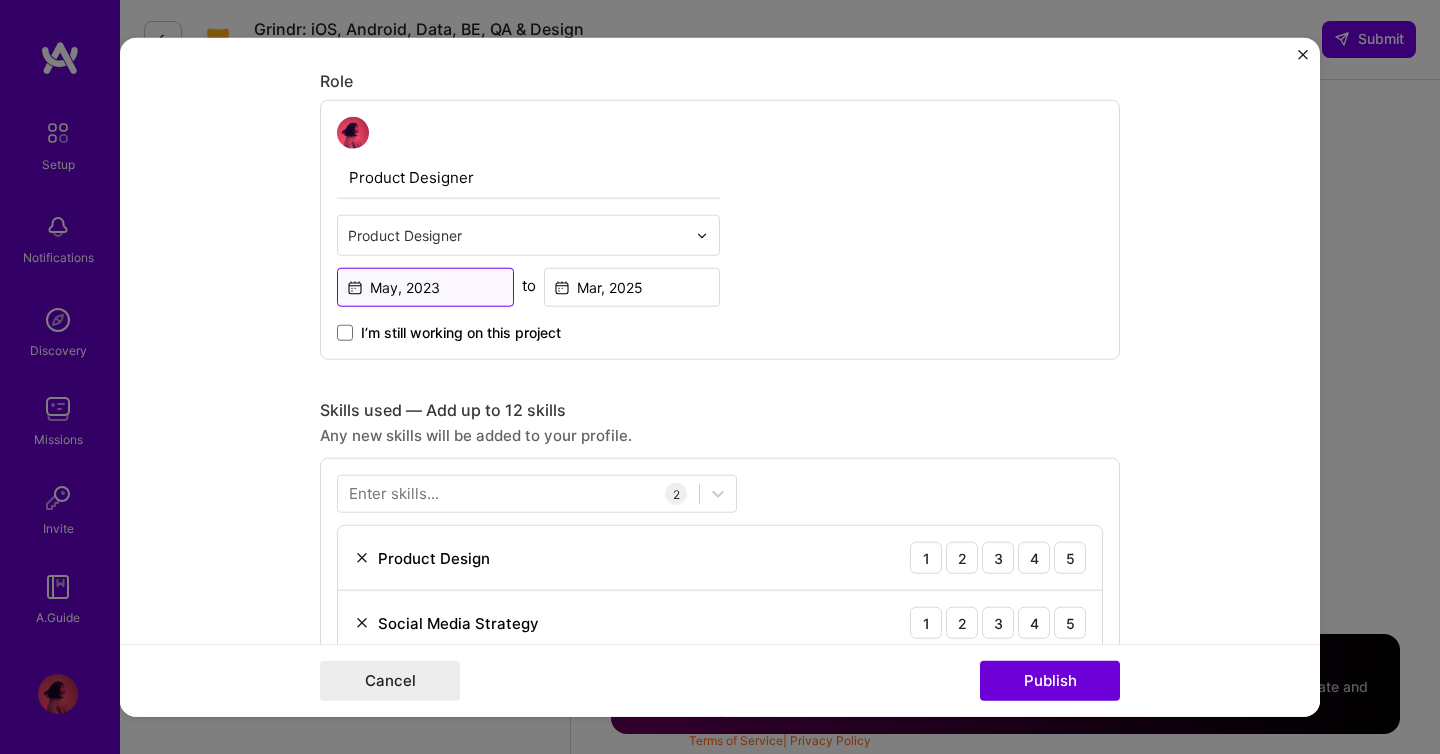 click on "May, 2023" at bounding box center (425, 287) 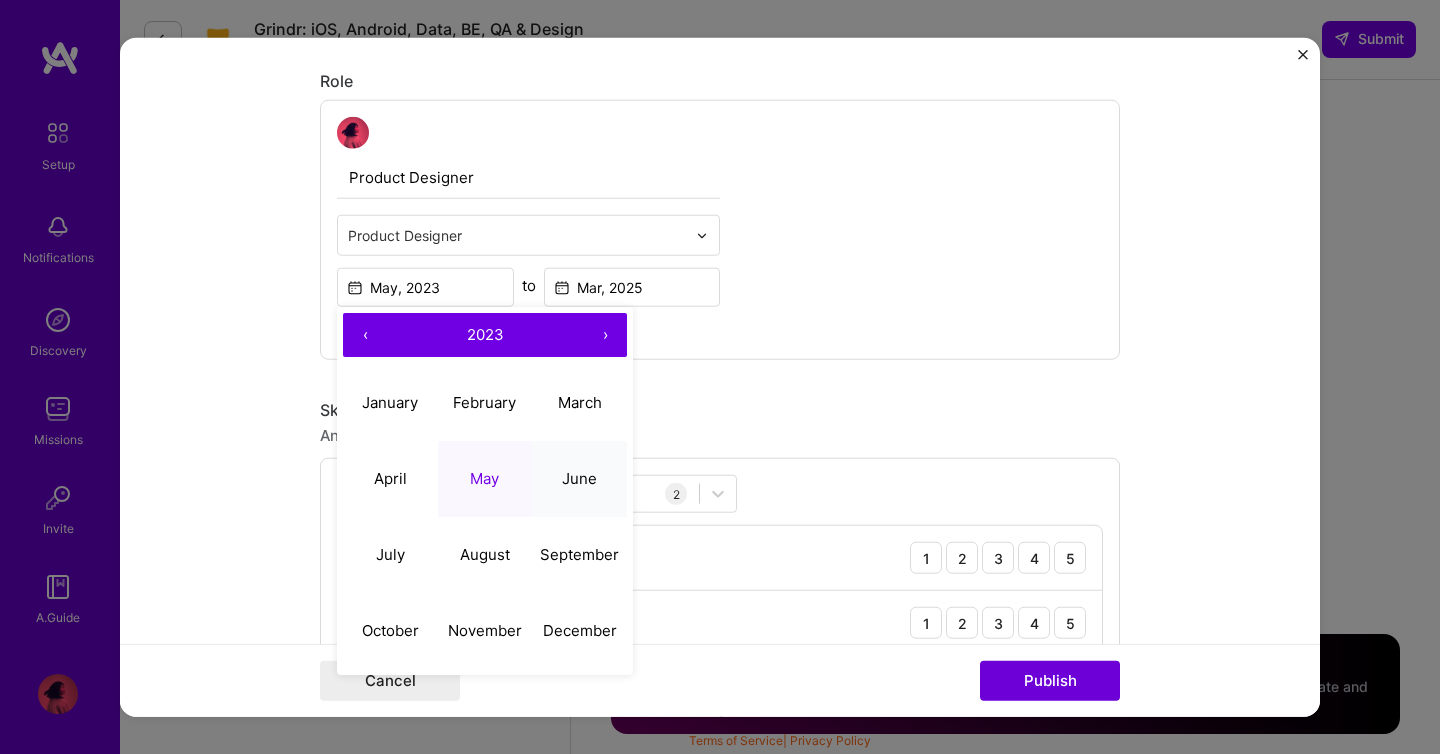 click on "June" at bounding box center [579, 478] 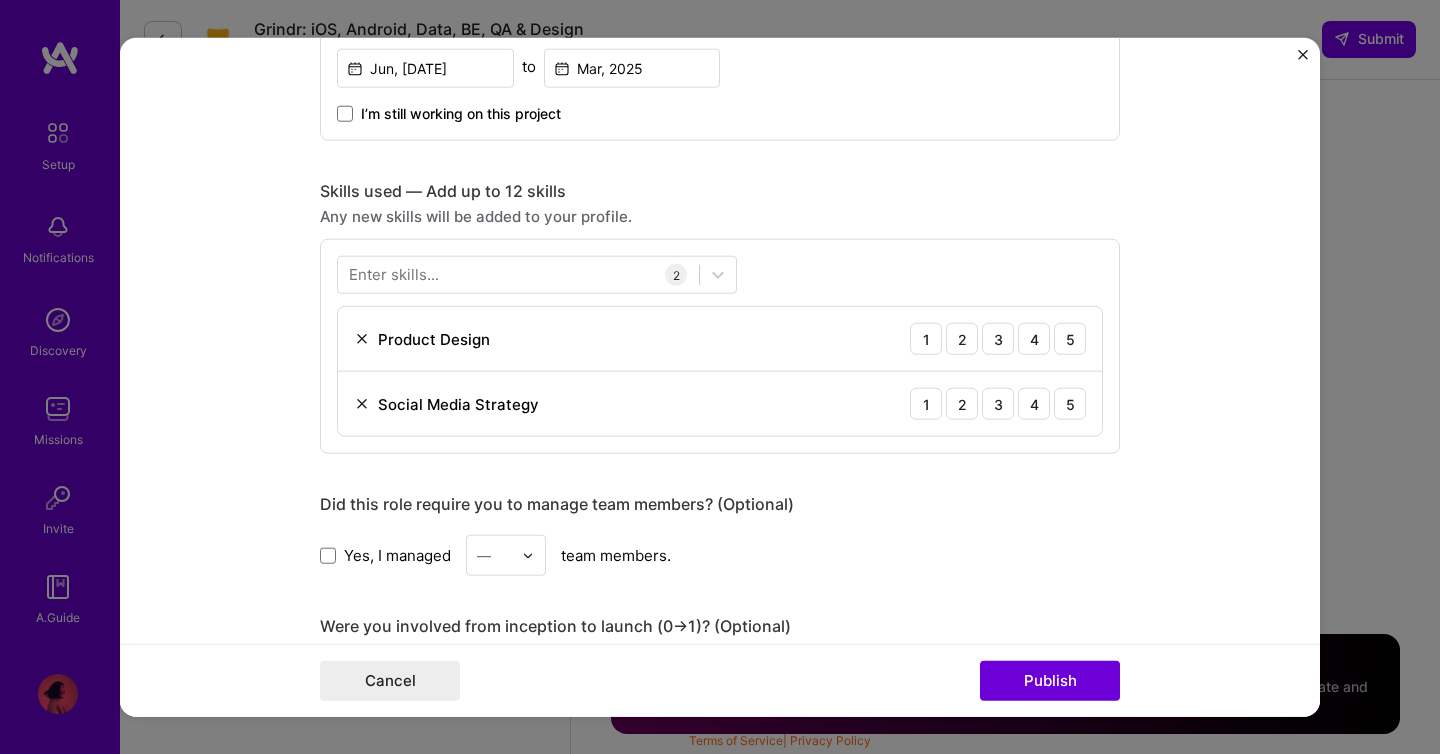 scroll, scrollTop: 935, scrollLeft: 0, axis: vertical 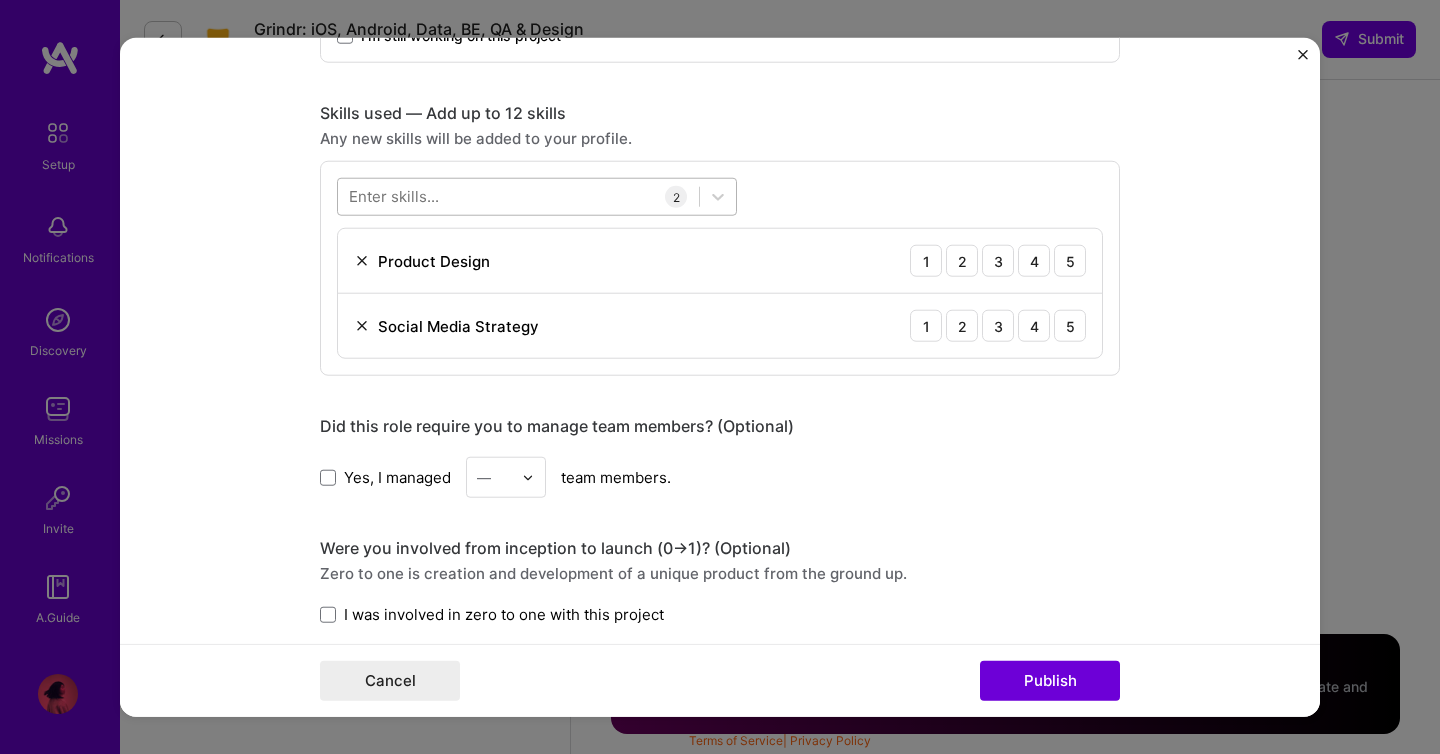 click at bounding box center [518, 196] 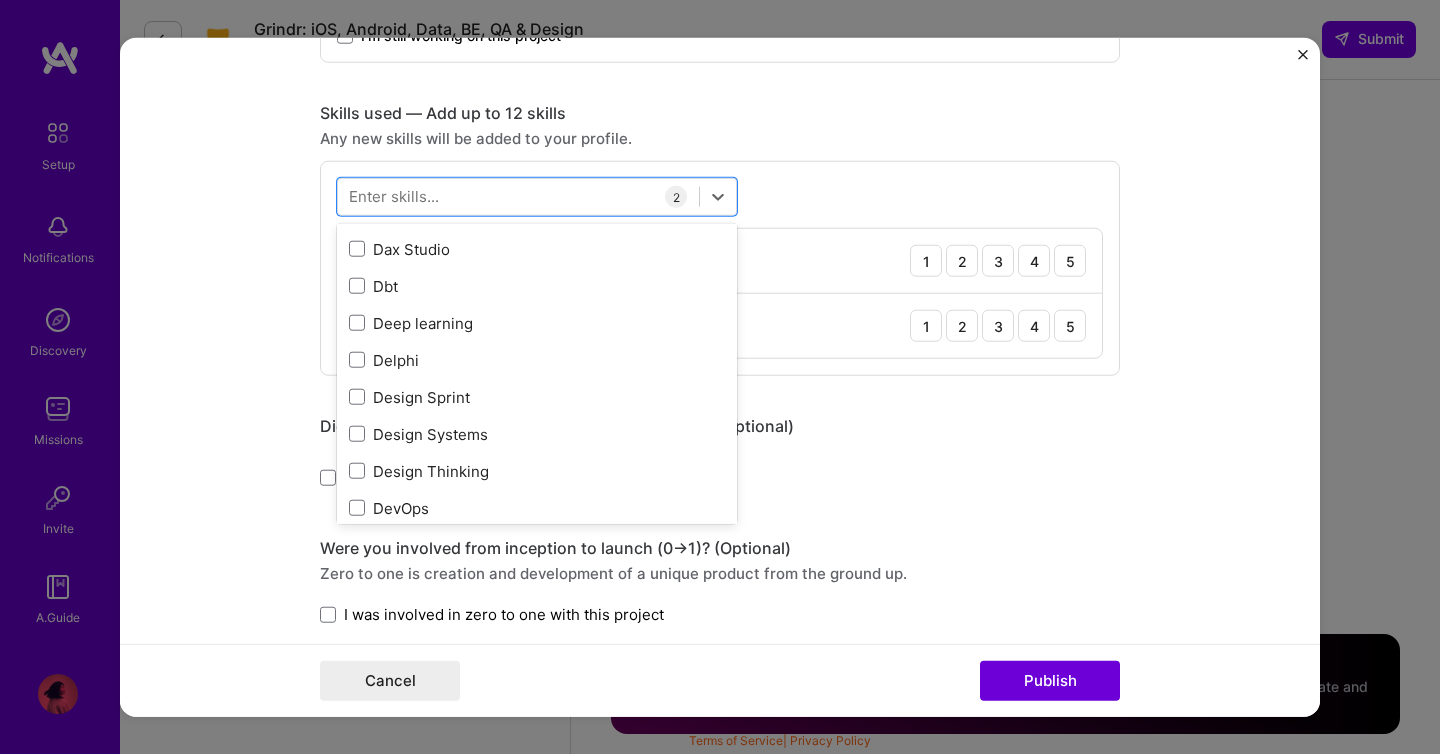 scroll, scrollTop: 3589, scrollLeft: 0, axis: vertical 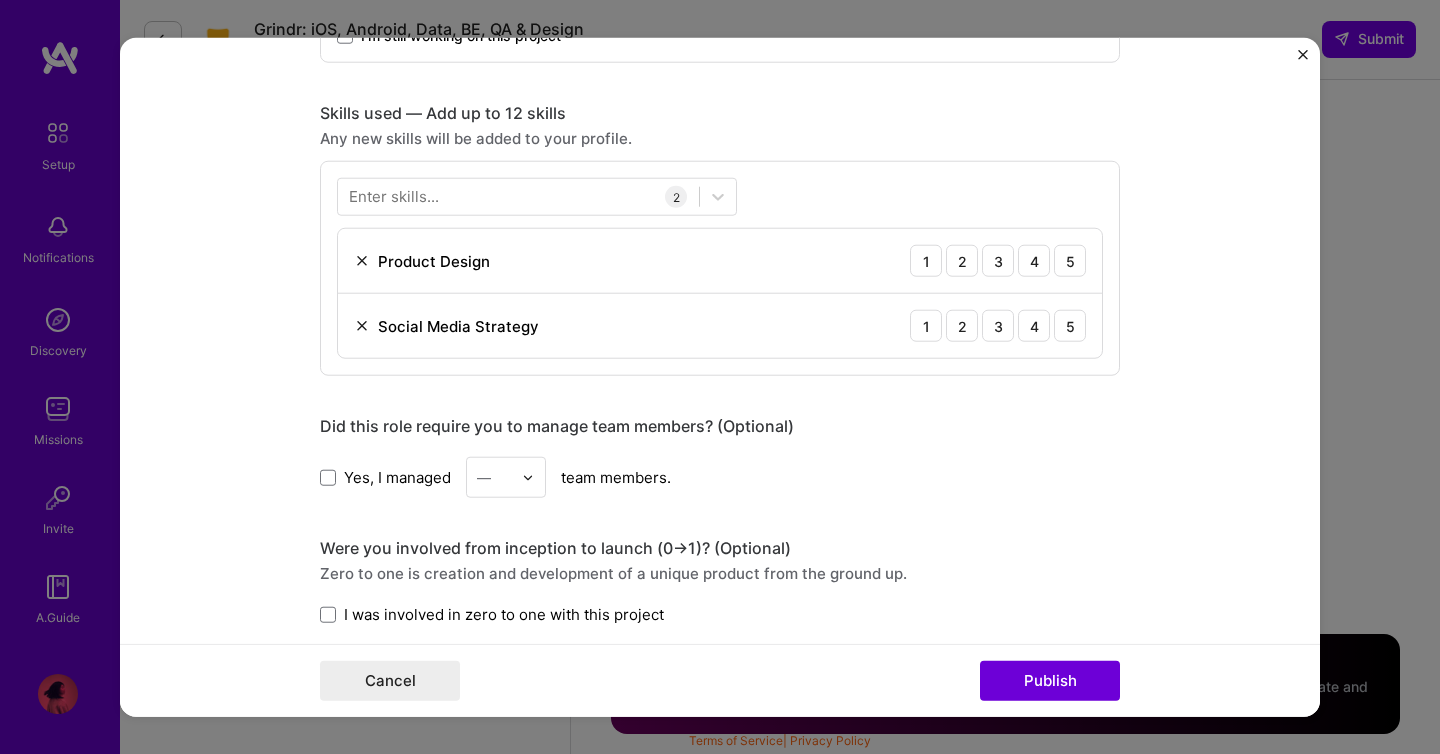 click on "Editing suggested project This project is suggested based on your LinkedIn, resume or A.Team activity. Project title Social Media Growth Solutions Company Meta
Project industry Industry 2 Project Link (Optional)
Drag and drop an image or   Upload file Upload file We recommend uploading at least 4 images. 1600x1200px or higher recommended. Max 5MB each. Role Product Designer Product Designer Jun, [DATE]
to Mar, [DATE]
I’m still working on this project Skills used — Add up to 12 skills Any new skills will be added to your profile. Enter skills... 2 Product Design 1 2 3 4 5 Social Media Strategy 1 2 3 4 5 Did this role require you to manage team members? (Optional) Yes, I managed — team members. Were you involved from inception to launch (0  ->  1)? (Optional) Zero to one is creation and development of a unique product from the ground up. Add metrics (Optional) Project details   281 /" at bounding box center (720, 358) 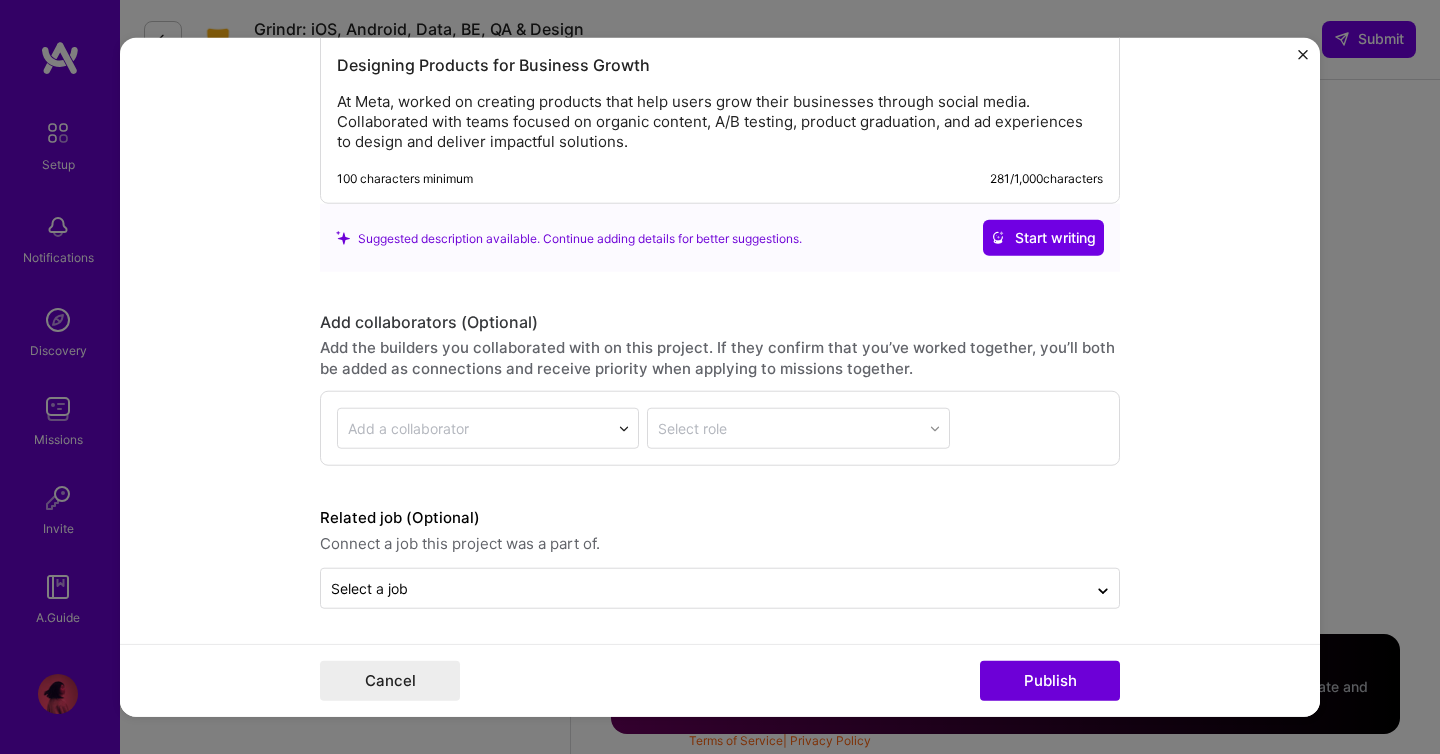 scroll, scrollTop: 1904, scrollLeft: 0, axis: vertical 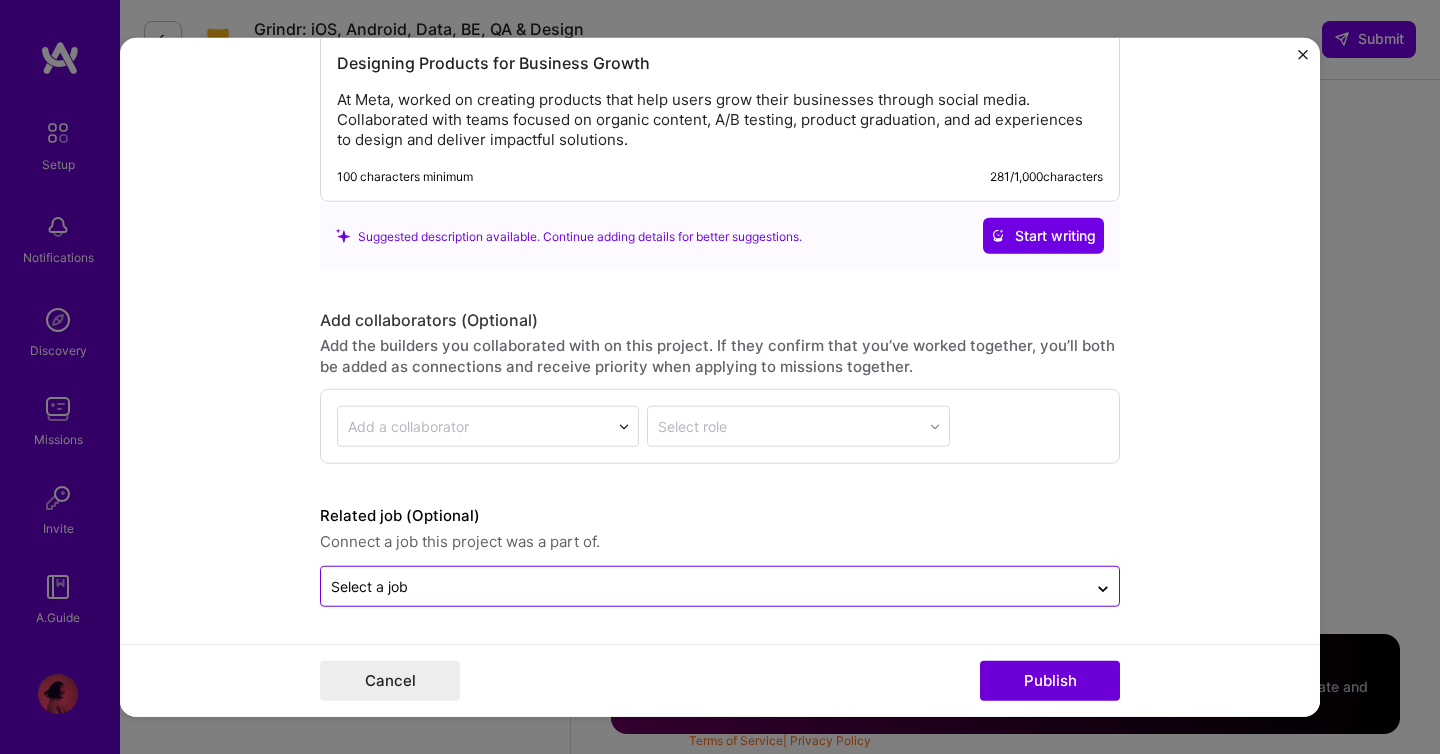 click at bounding box center [704, 586] 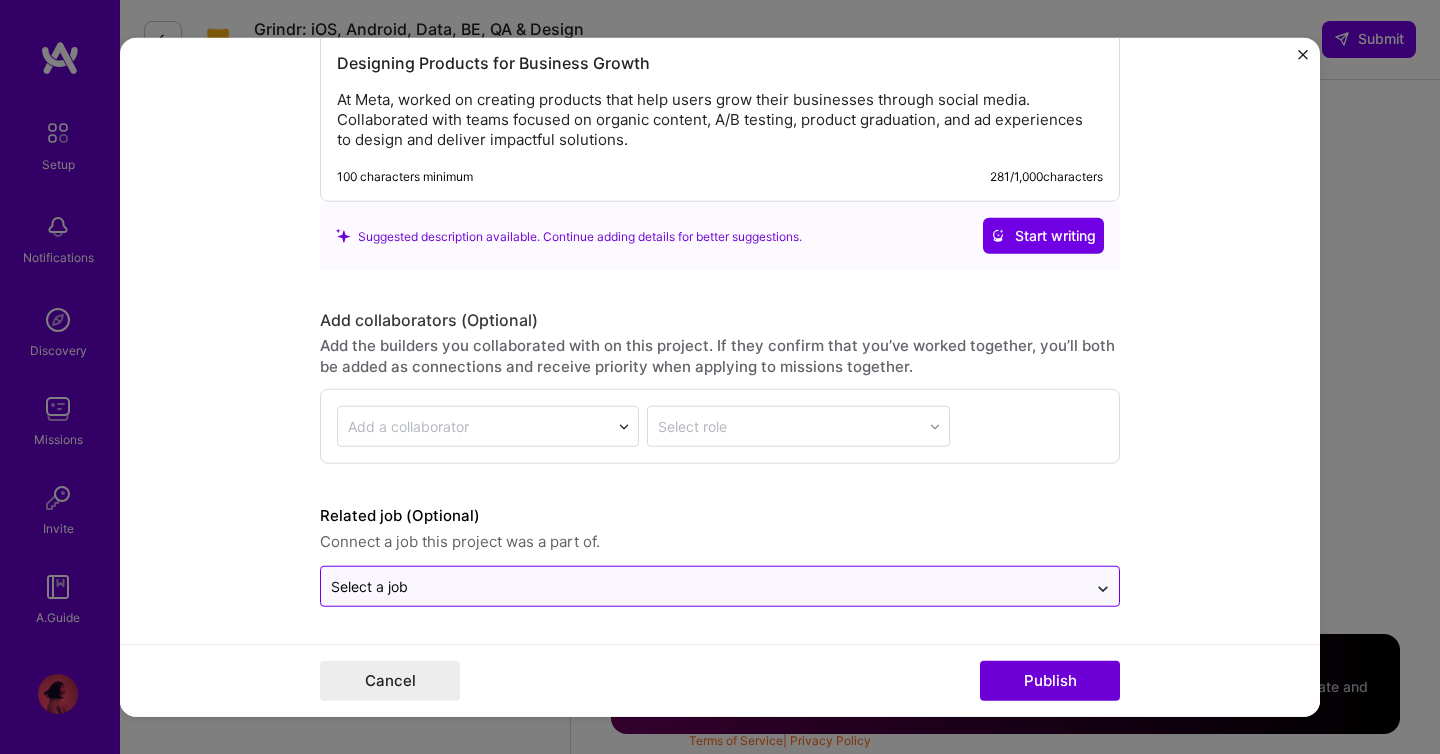 click 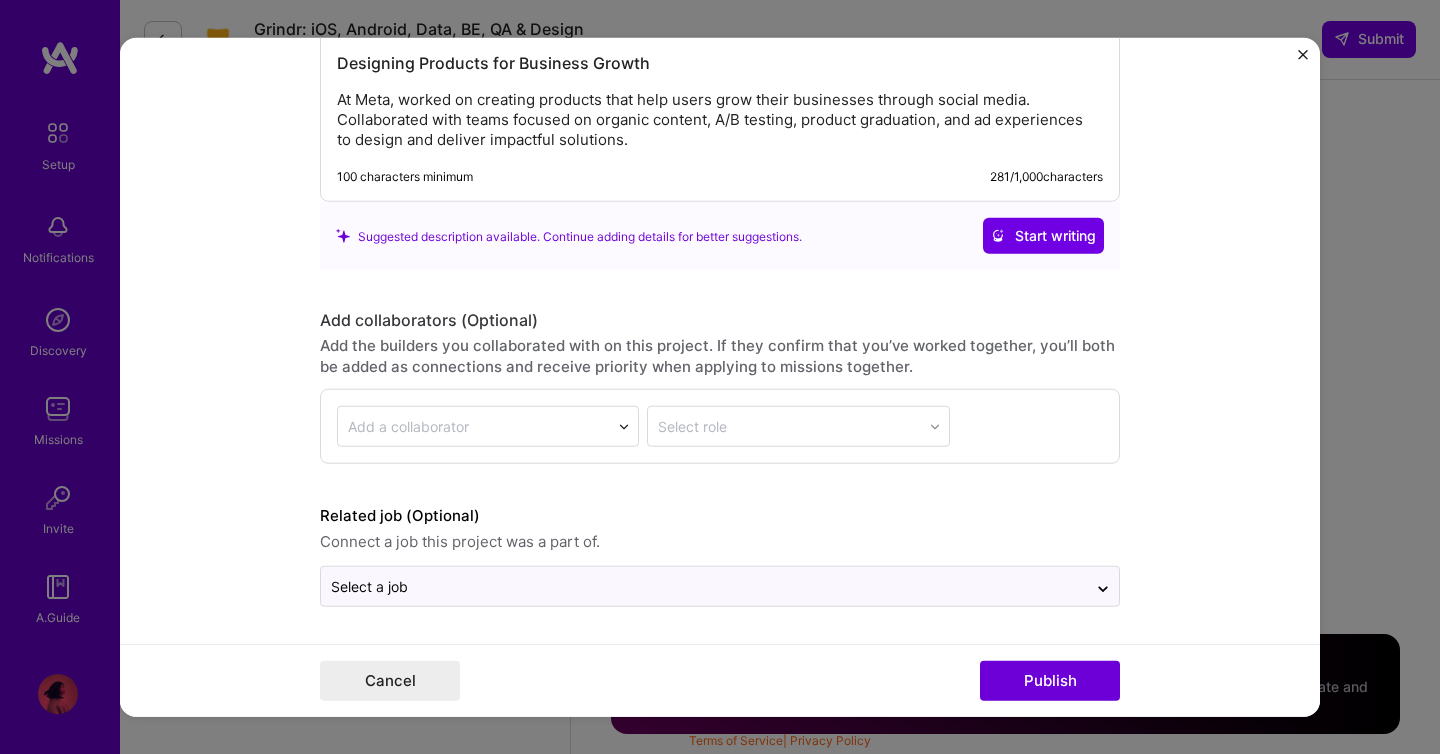 click on "Editing suggested project This project is suggested based on your LinkedIn, resume or A.Team activity. Project title Social Media Growth Solutions Company Meta
Project industry Industry 2 Project Link (Optional)
Drag and drop an image or   Upload file Upload file We recommend uploading at least 4 images. 1600x1200px or higher recommended. Max 5MB each. Role Product Designer Product Designer Jun, [DATE]
to Mar, [DATE]
I’m still working on this project Skills used — Add up to 12 skills Any new skills will be added to your profile. Enter skills... 2 Product Design 1 2 3 4 5 Social Media Strategy 1 2 3 4 5 Did this role require you to manage team members? (Optional) Yes, I managed — team members. Were you involved from inception to launch (0  ->  1)? (Optional) Zero to one is creation and development of a unique product from the ground up. Add metrics (Optional) Project details   281 /" at bounding box center [720, 377] 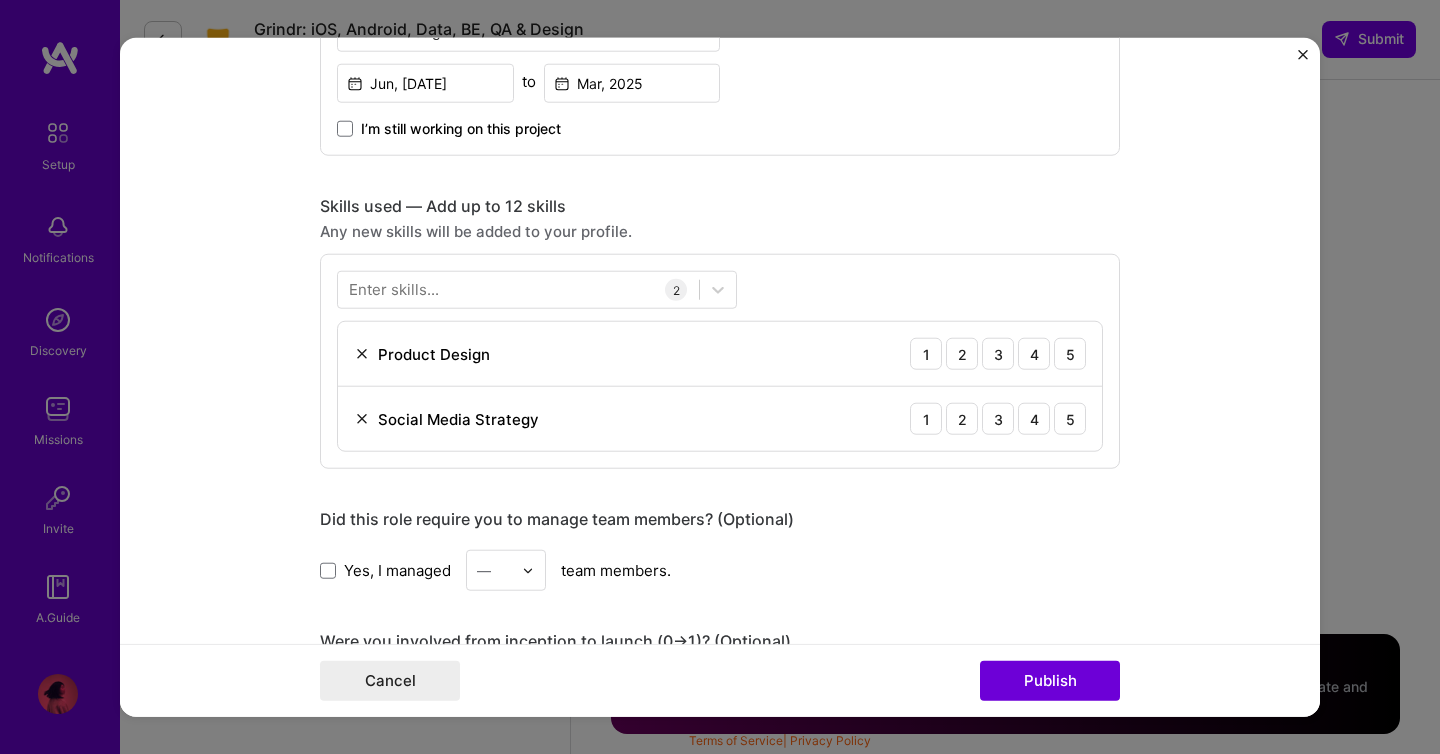scroll, scrollTop: 808, scrollLeft: 0, axis: vertical 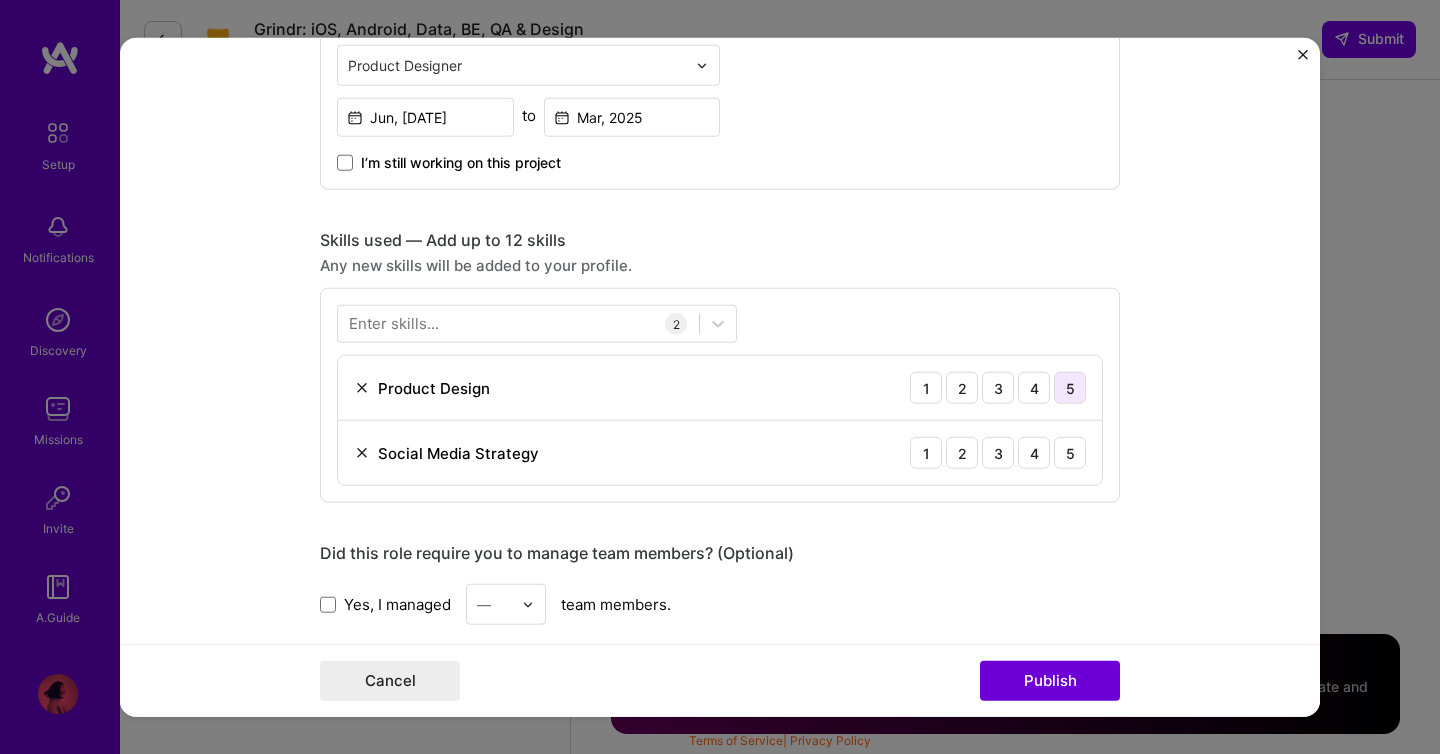 click on "5" at bounding box center (1070, 388) 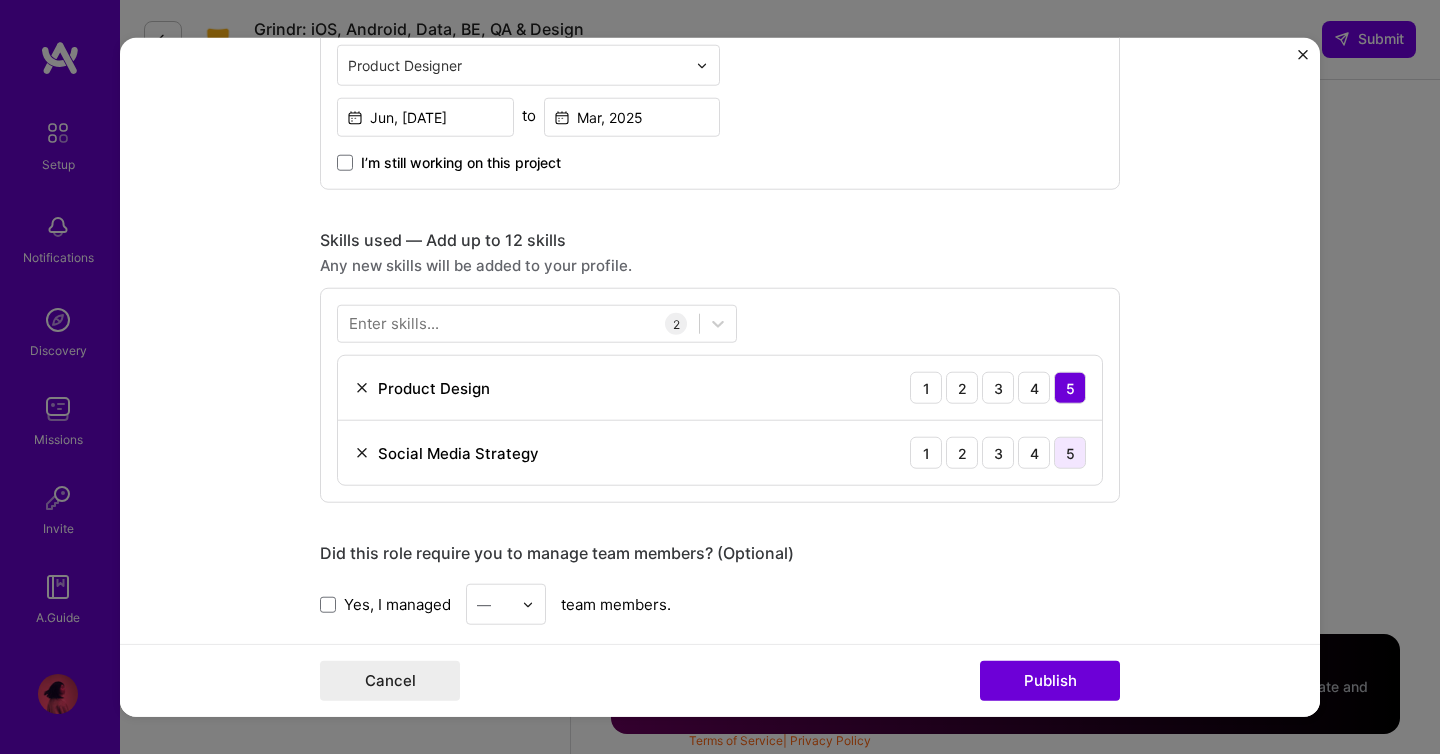 click on "5" at bounding box center (1070, 453) 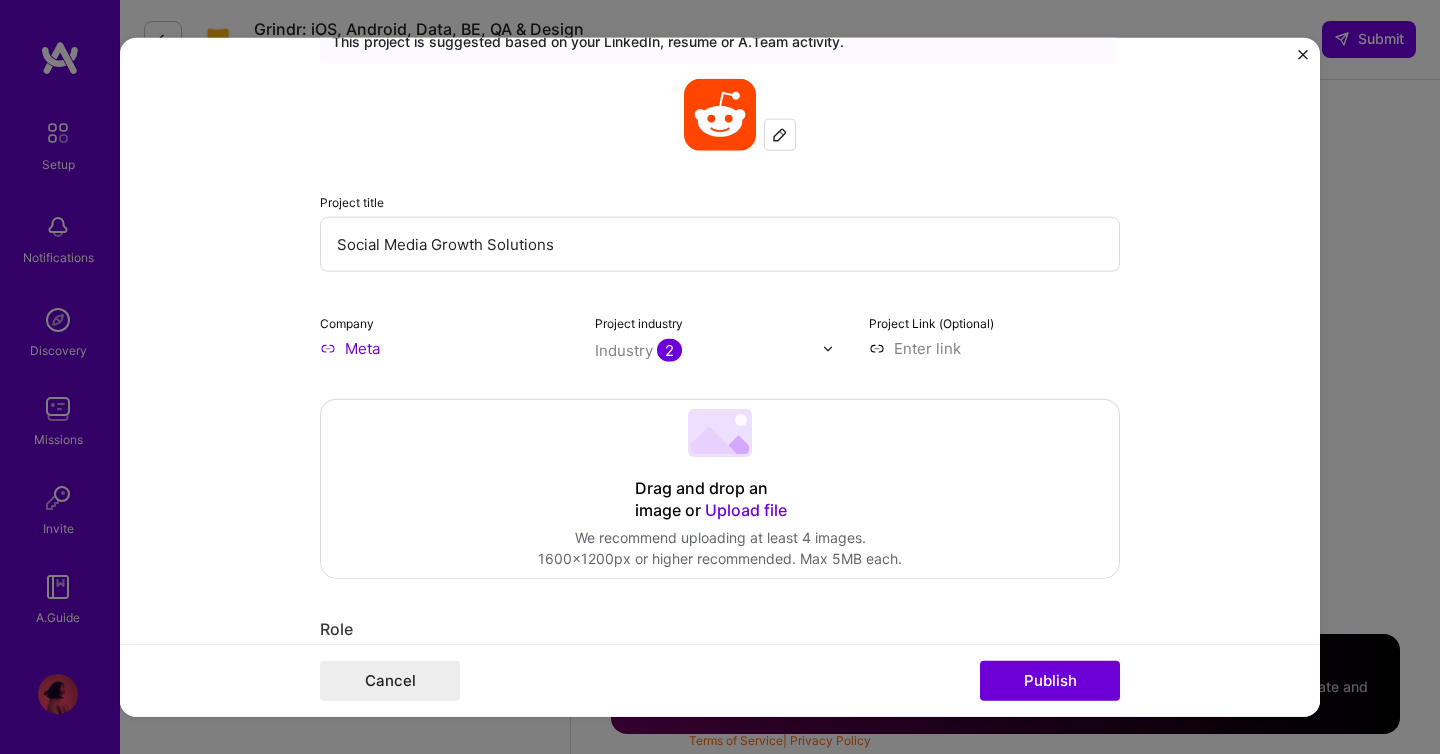 scroll, scrollTop: 39, scrollLeft: 0, axis: vertical 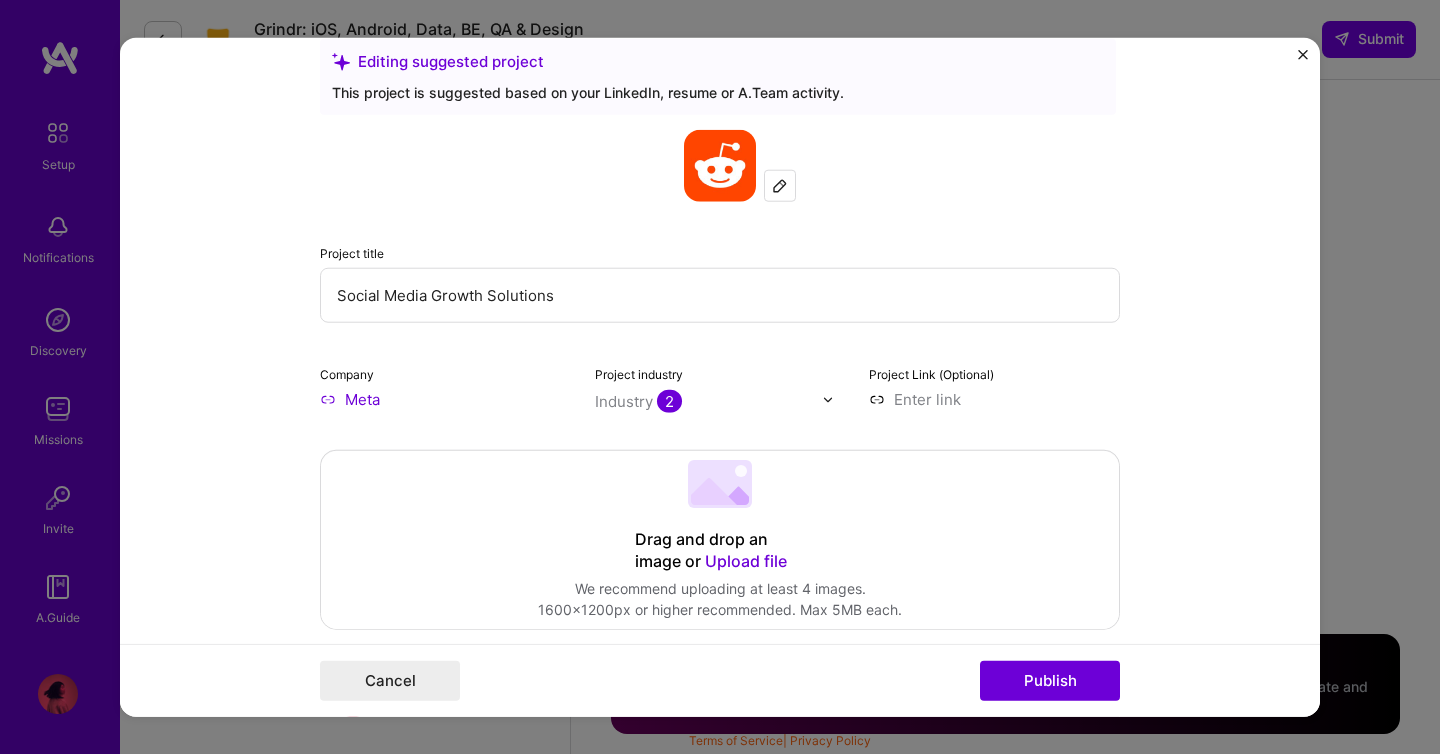 click at bounding box center [994, 399] 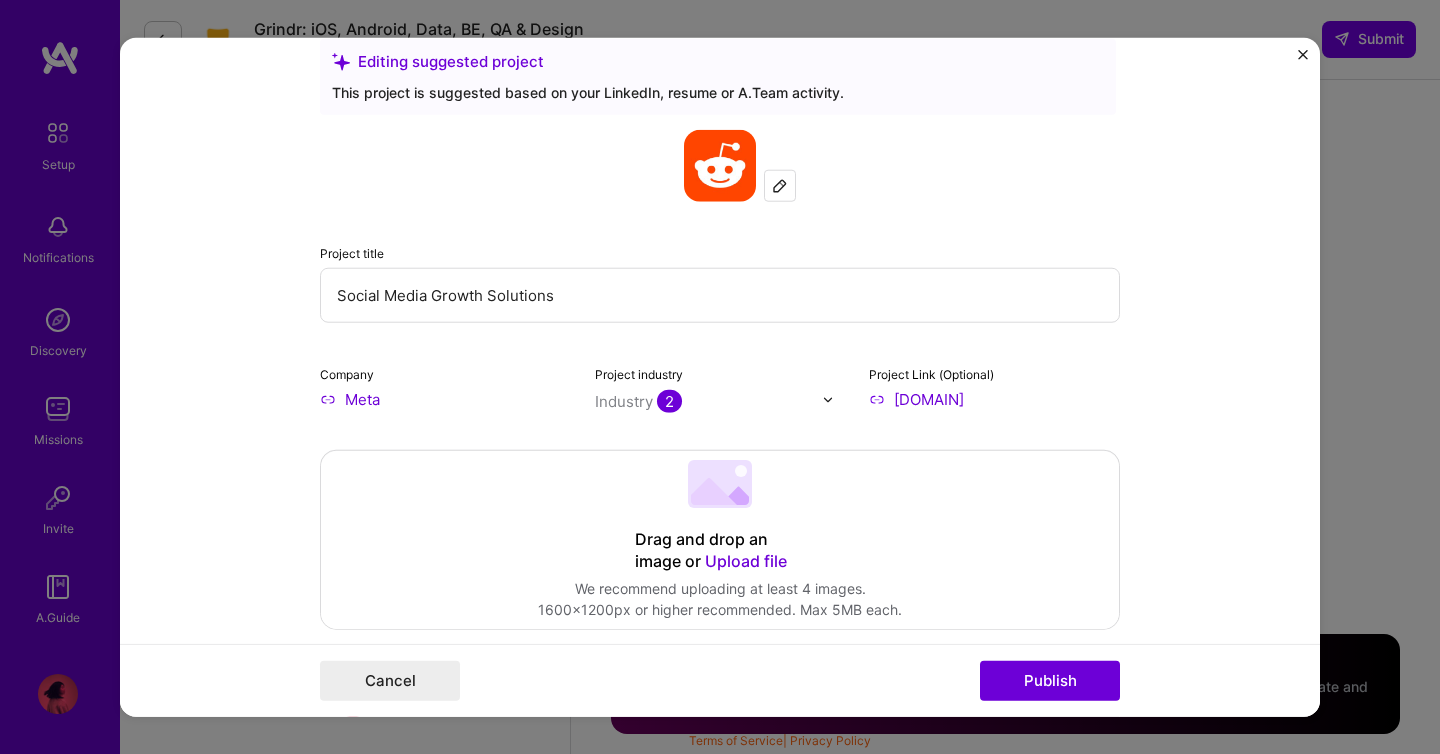 type on "https://[DOMAIN]" 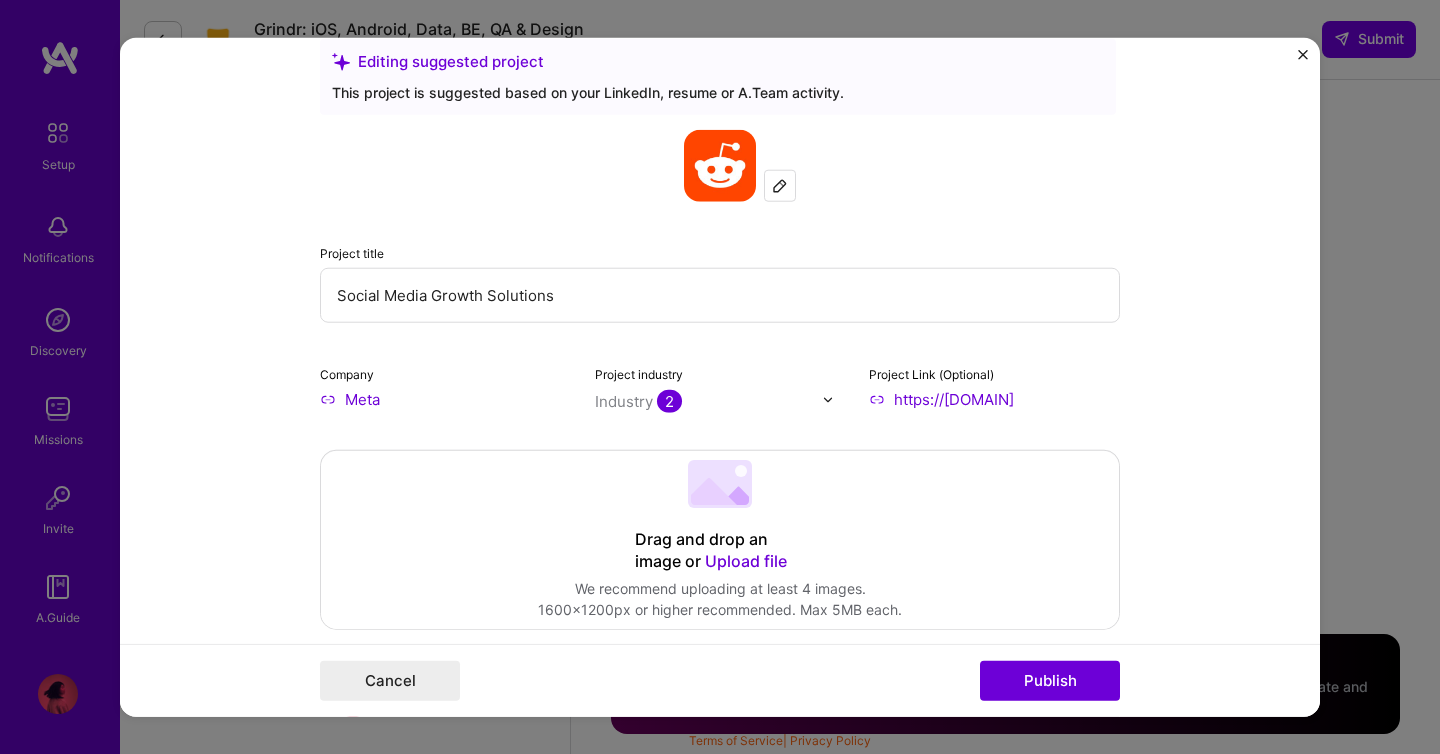 click on "Editing suggested project This project is suggested based on your LinkedIn, resume or A.Team activity. Project title Social Media Growth Solutions Company Meta
Project industry Industry 2 Project Link (Optional) https://[DOMAIN]
Drag and drop an image or   Upload file Upload file We recommend uploading at least 4 images. 1600x1200px or higher recommended. Max 5MB each. Role Product Designer Product Designer Jun, [DATE]
to Mar, [DATE]
I’m still working on this project Skills used — Add up to 12 skills Any new skills will be added to your profile. Enter skills... 2 Product Design 1 2 3 4 5 Social Media Strategy 1 2 3 4 5 Did this role require you to manage team members? (Optional) Yes, I managed — team members. Were you involved from inception to launch (0  ->  1)? (Optional) Zero to one is creation and development of a unique product from the ground up. Project details   281" at bounding box center [720, 377] 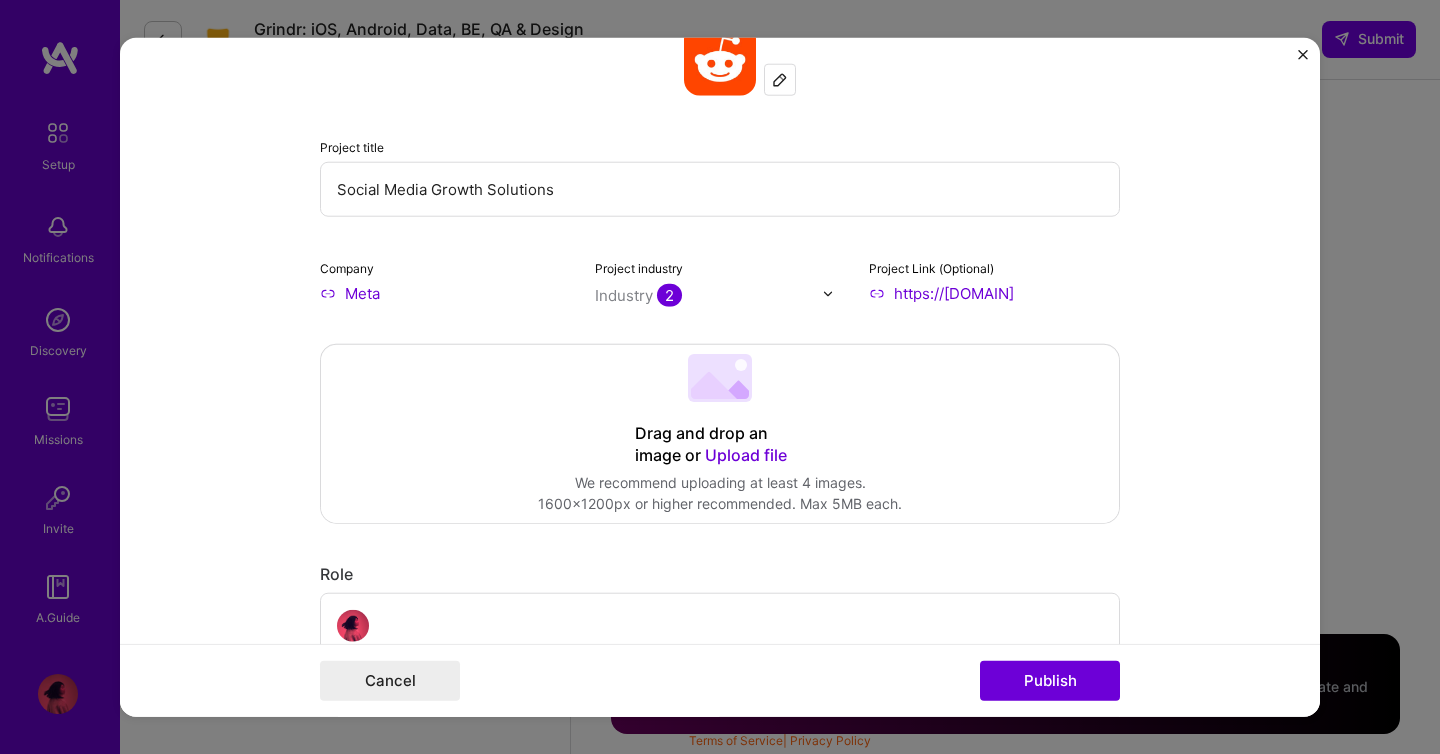 scroll, scrollTop: 110, scrollLeft: 0, axis: vertical 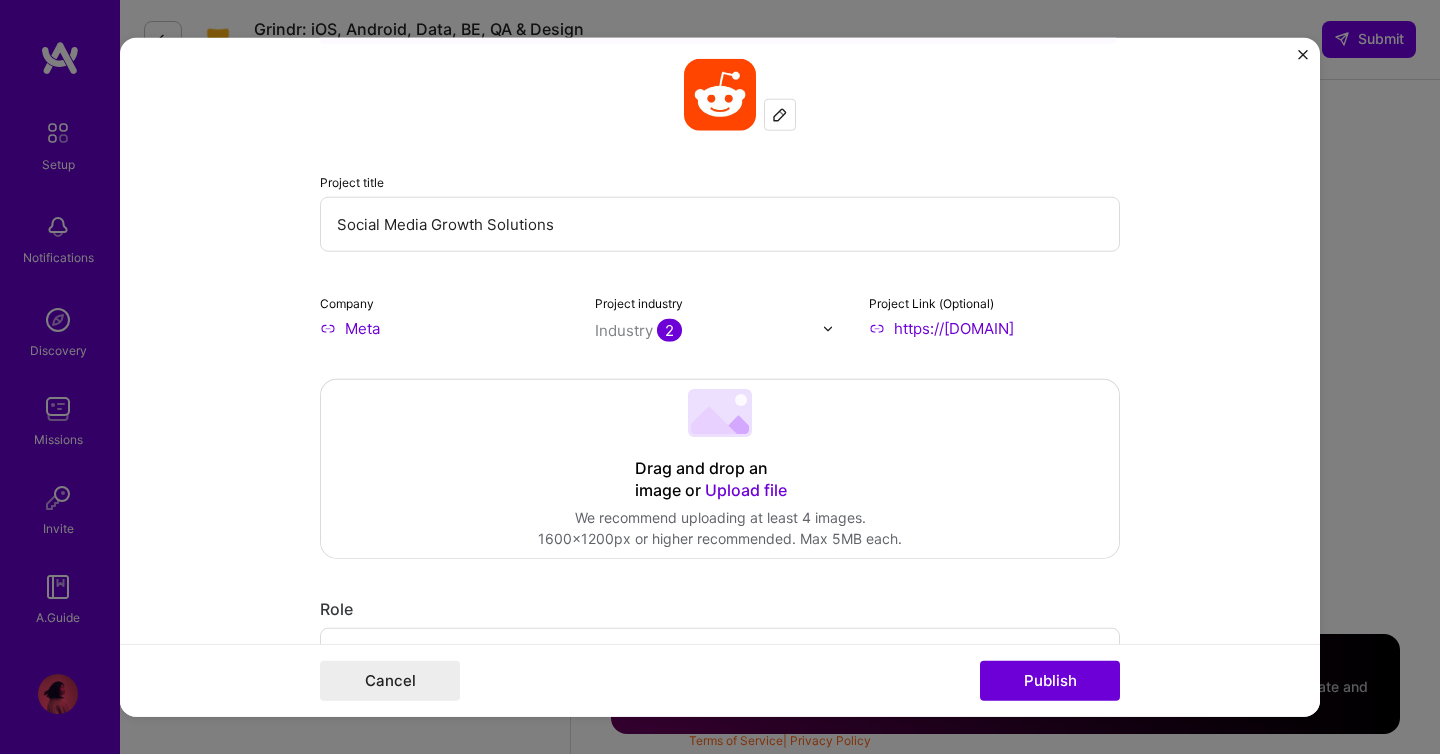 click at bounding box center [780, 115] 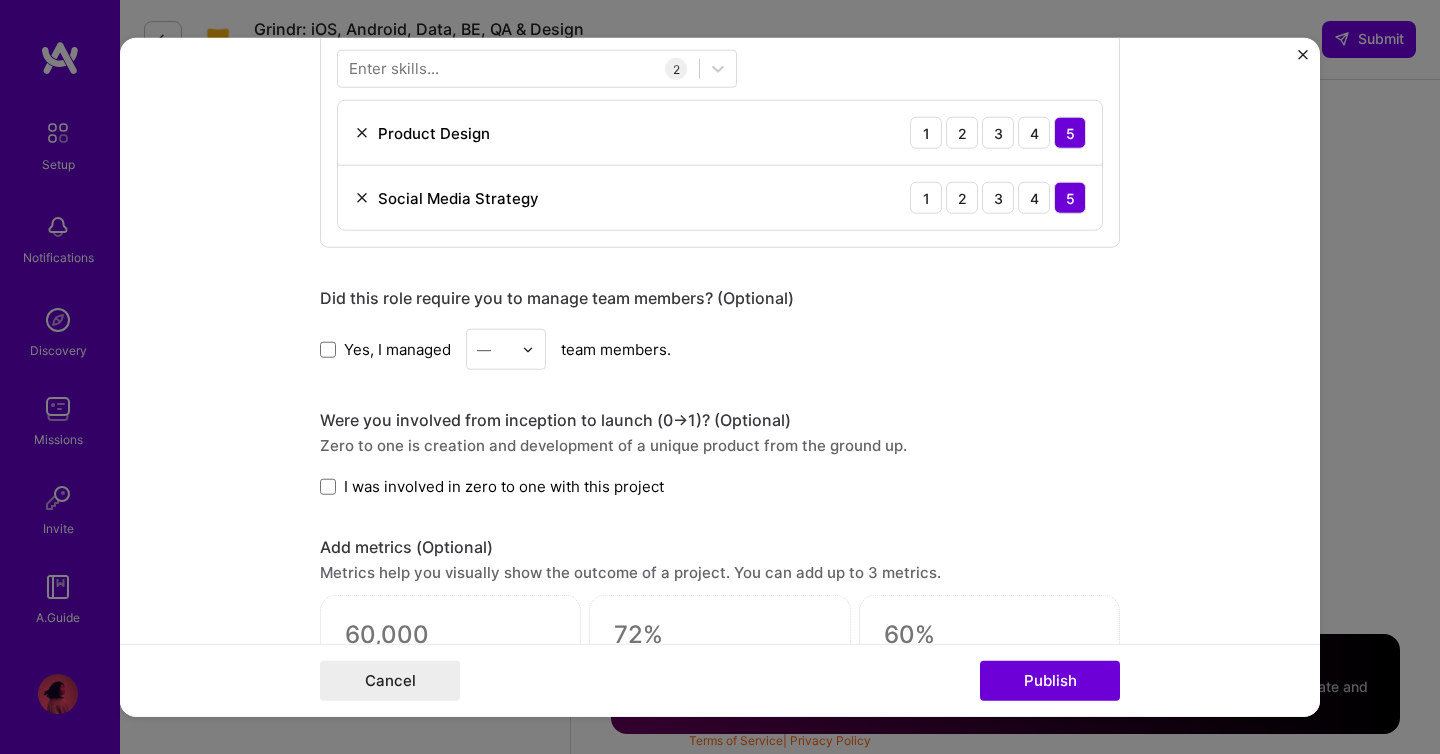 scroll, scrollTop: 1069, scrollLeft: 0, axis: vertical 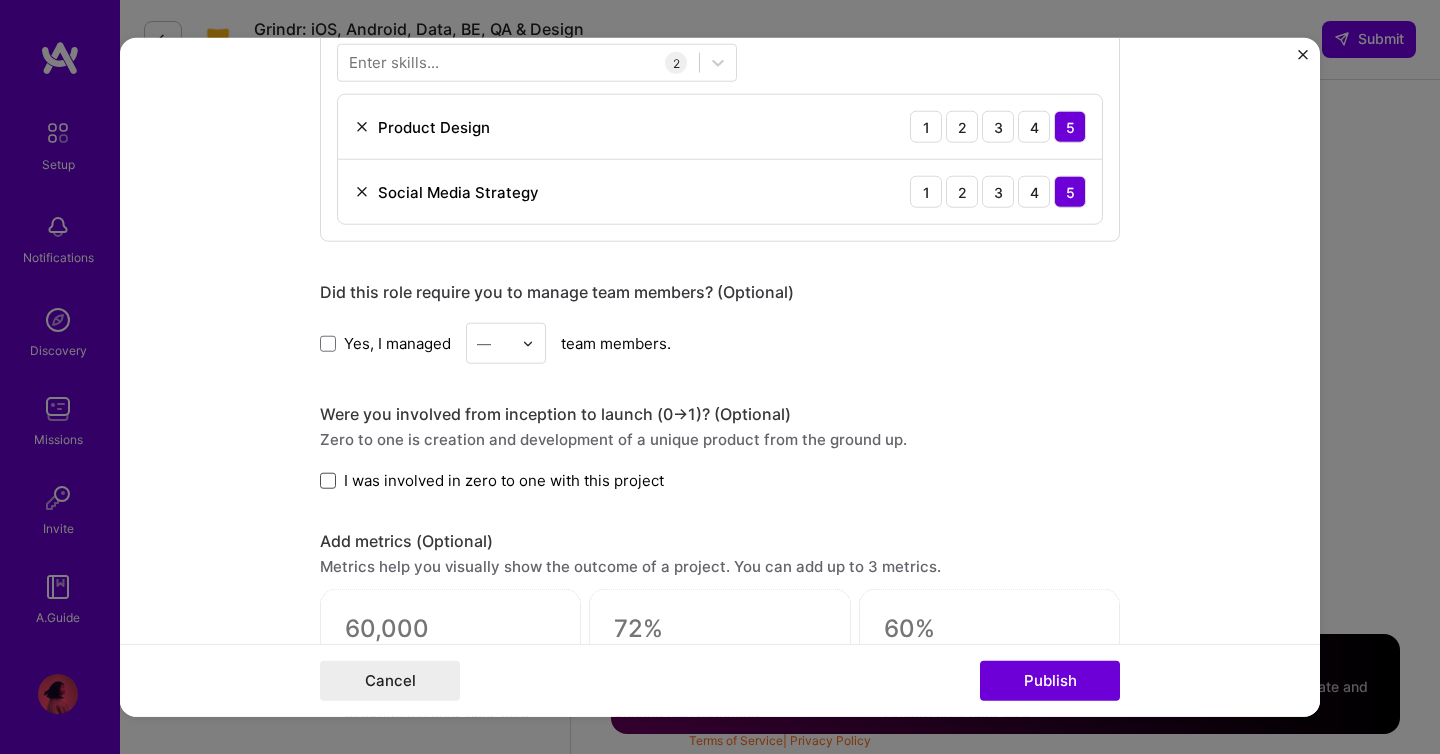 click at bounding box center [328, 480] 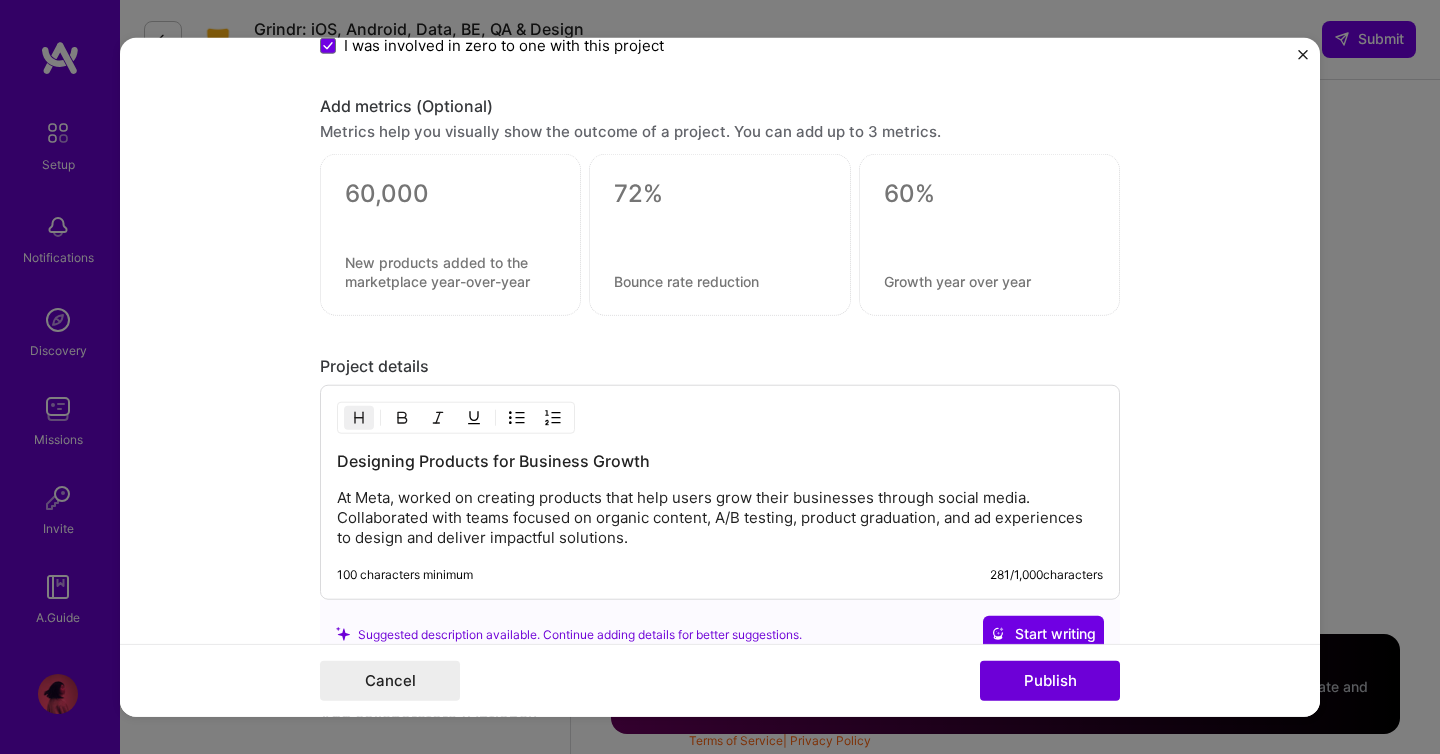 scroll, scrollTop: 1643, scrollLeft: 0, axis: vertical 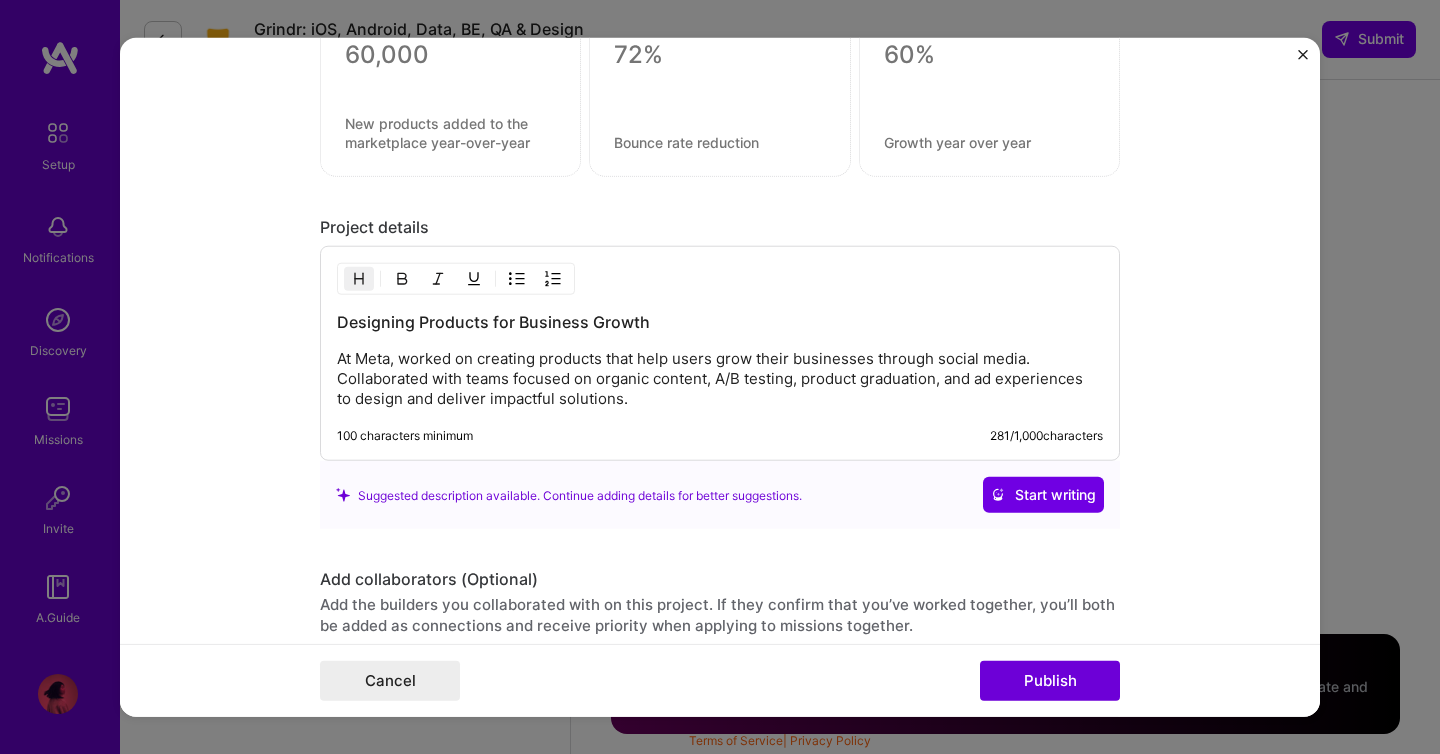 click on "At Meta, worked on creating products that help users grow their businesses through social media. Collaborated with teams focused on organic content, A/B testing, product graduation, and ad experiences to design and deliver impactful solutions." at bounding box center [720, 379] 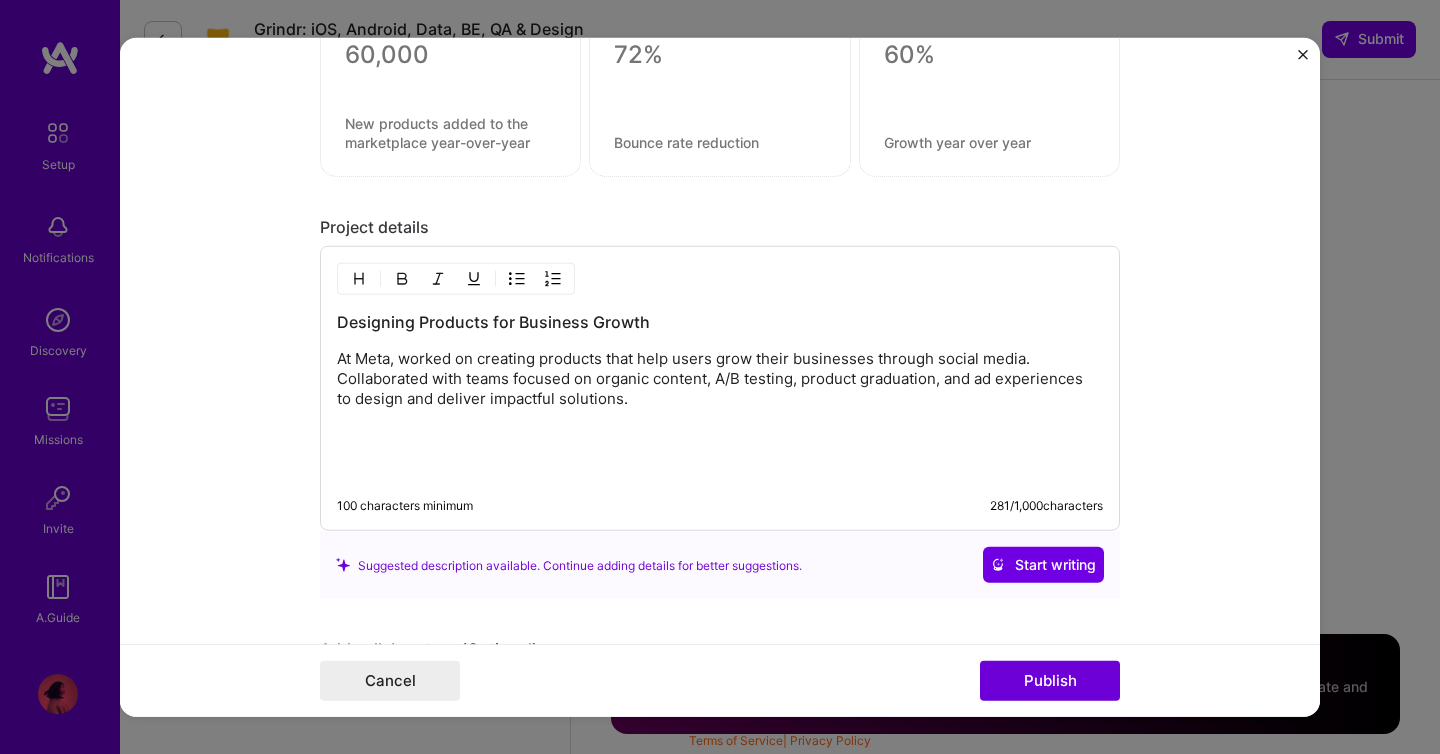 type 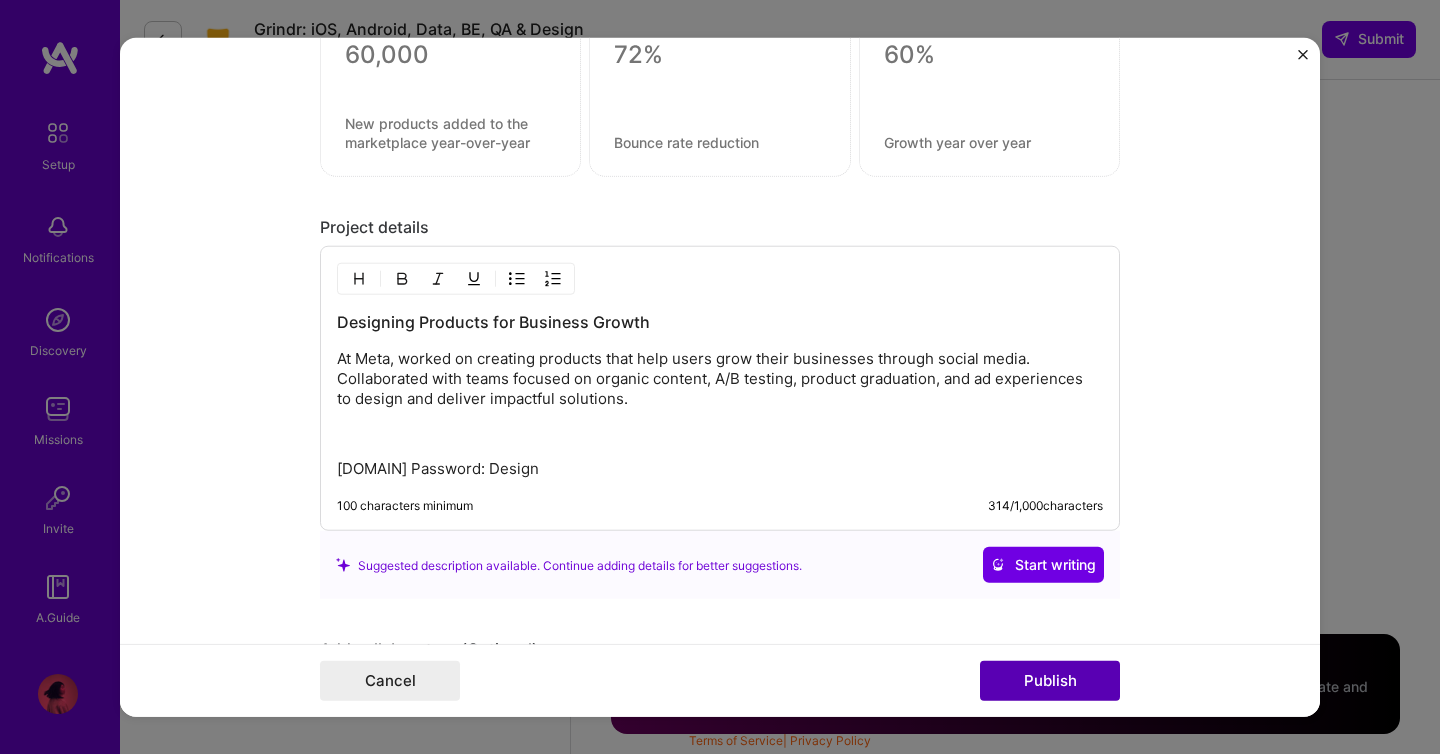 click on "Publish" at bounding box center (1050, 680) 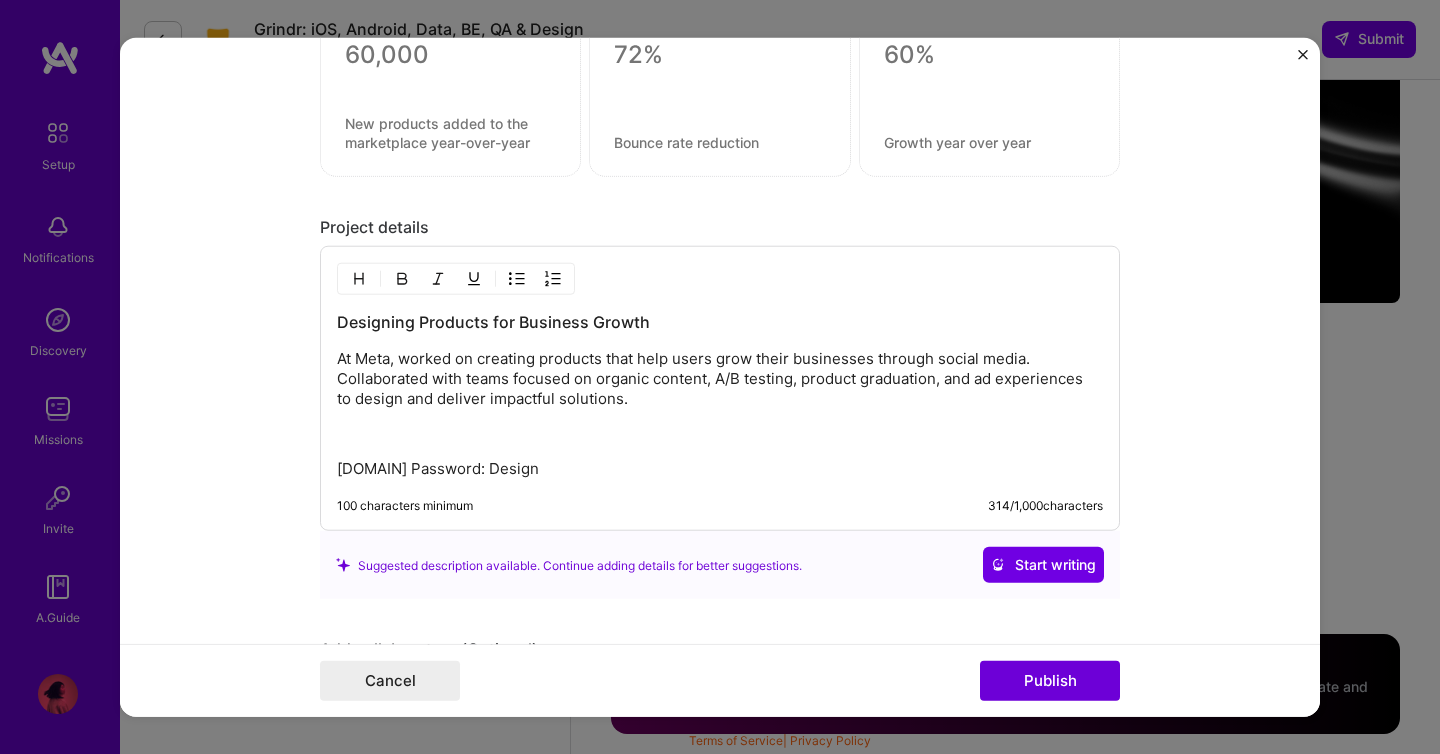 type 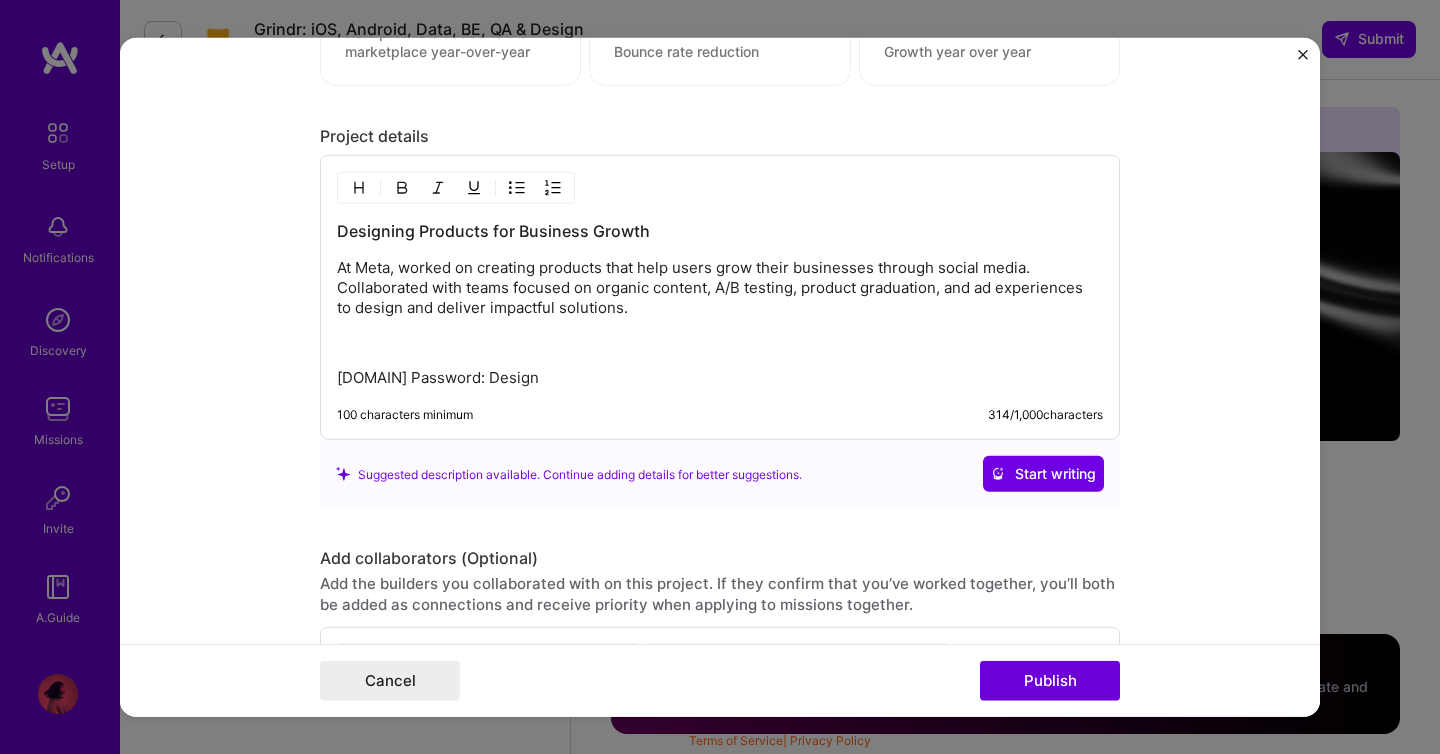 scroll, scrollTop: 1861, scrollLeft: 0, axis: vertical 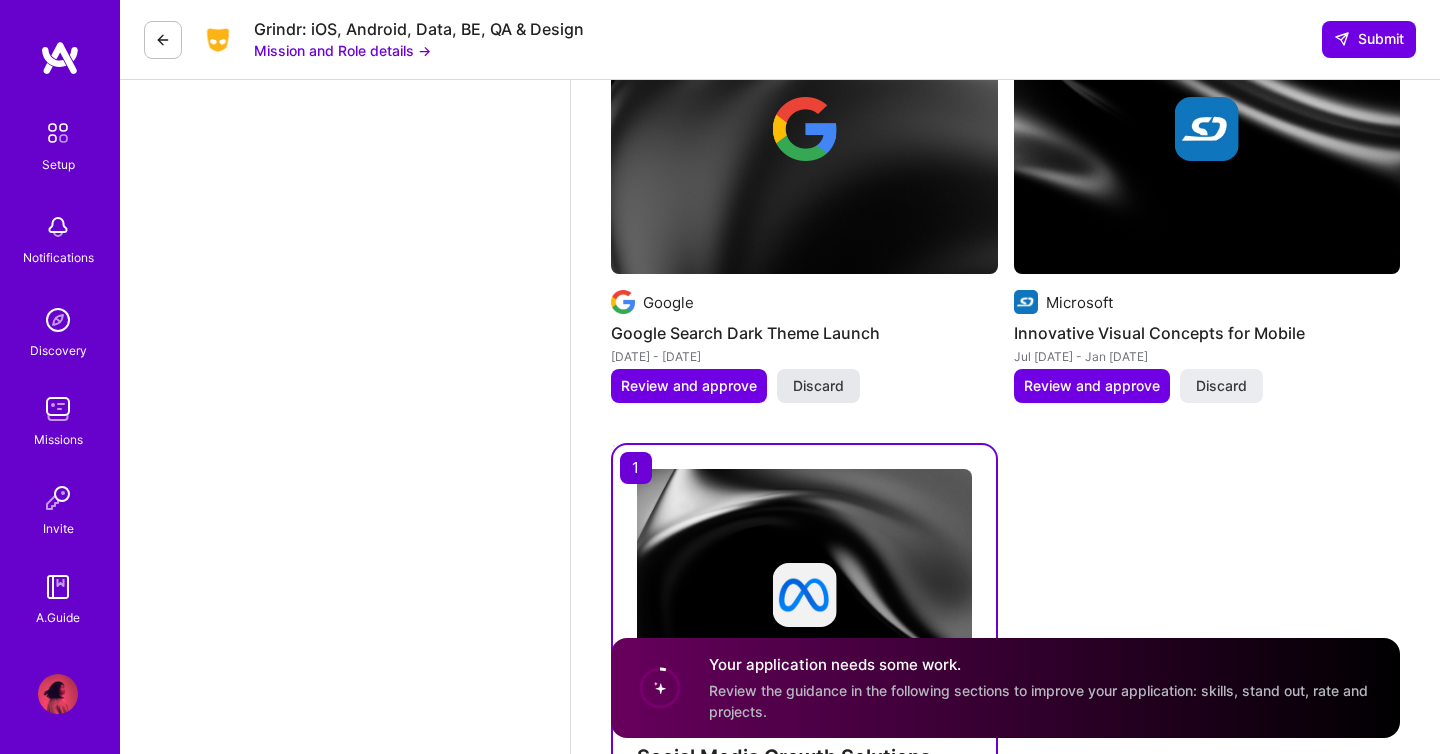 click on "Discard" at bounding box center (818, 386) 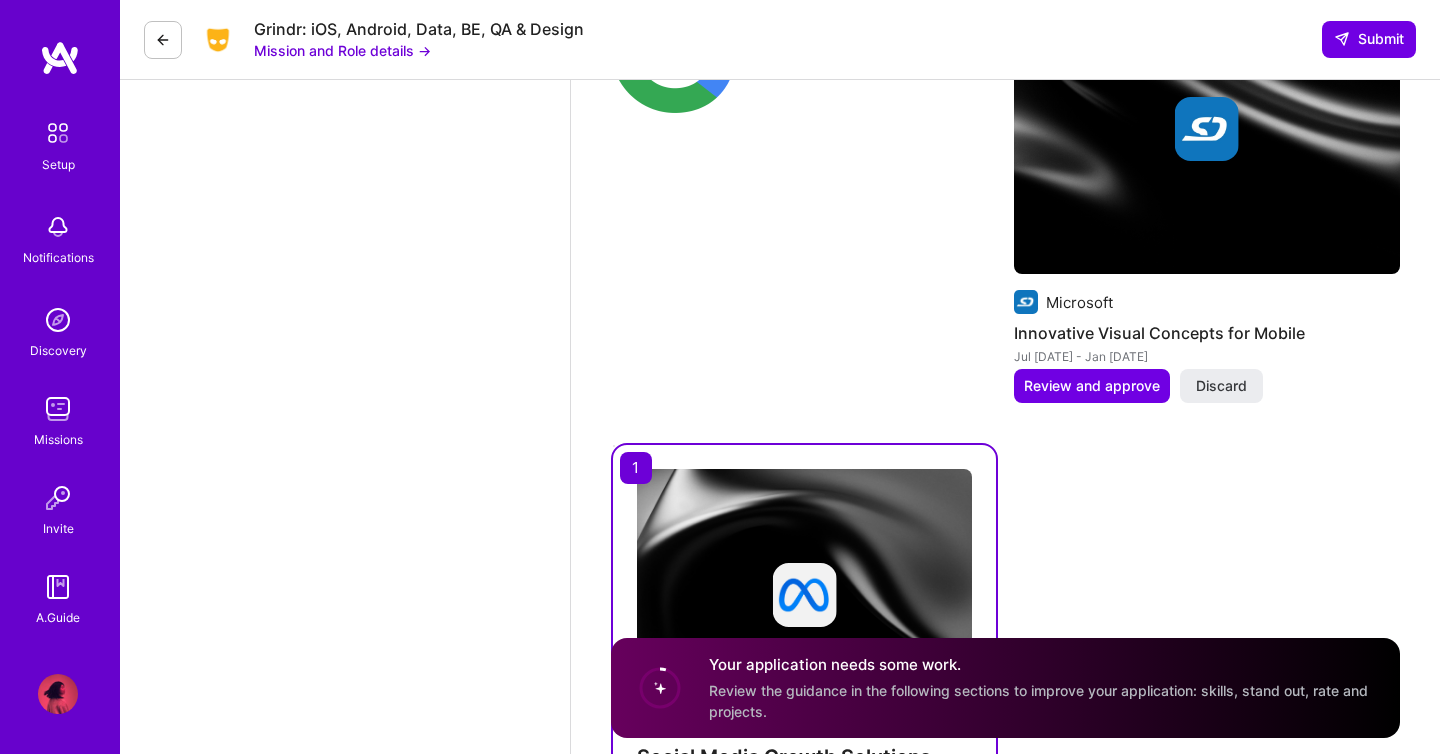scroll, scrollTop: 1842, scrollLeft: 0, axis: vertical 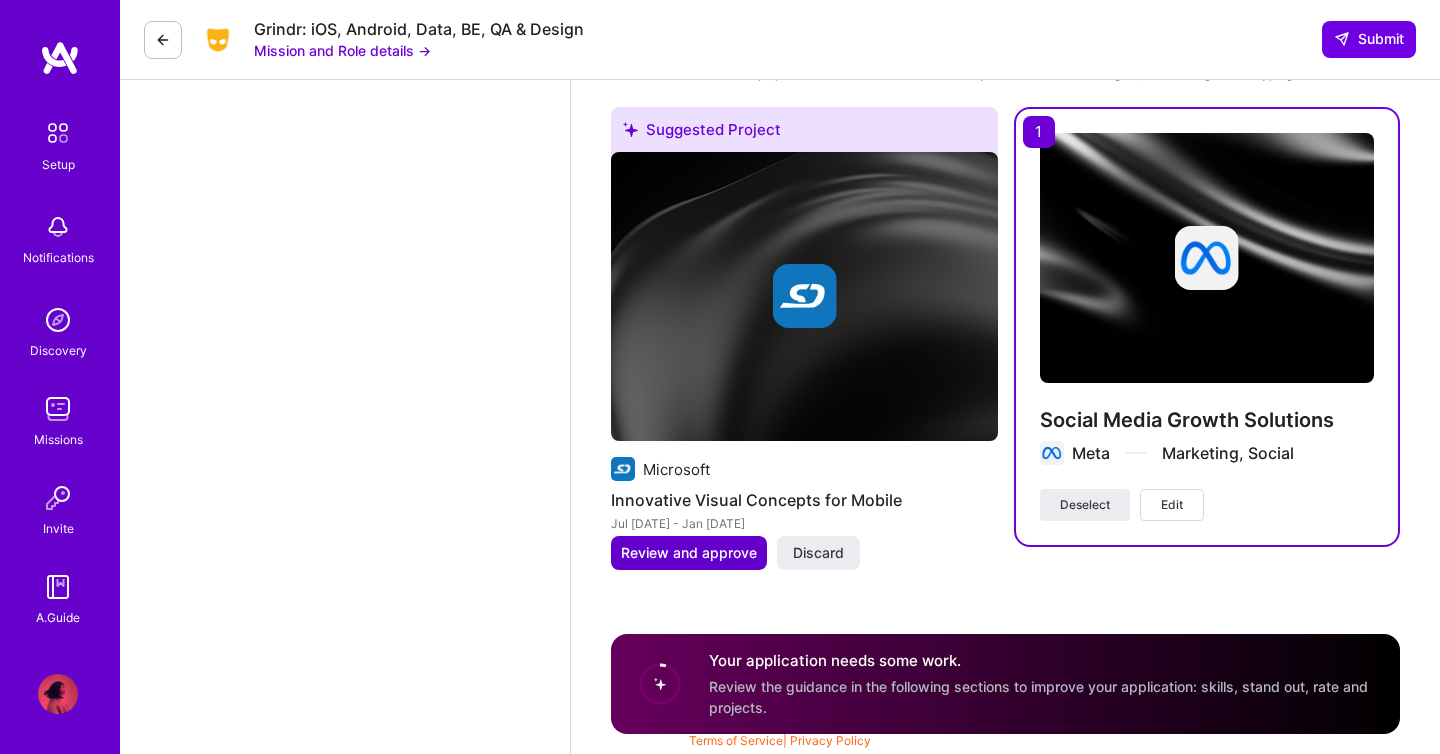 click on "Review and approve" at bounding box center (689, 553) 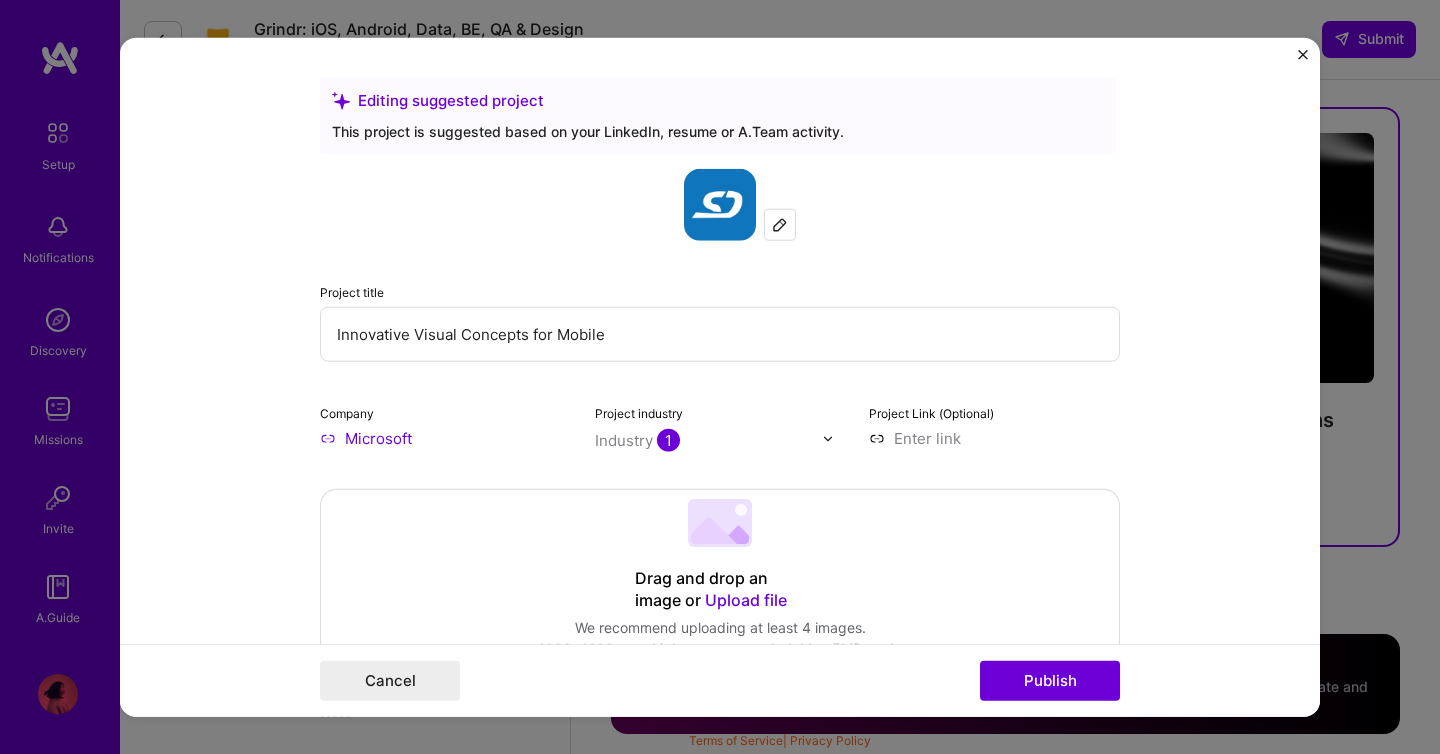 scroll, scrollTop: 23, scrollLeft: 0, axis: vertical 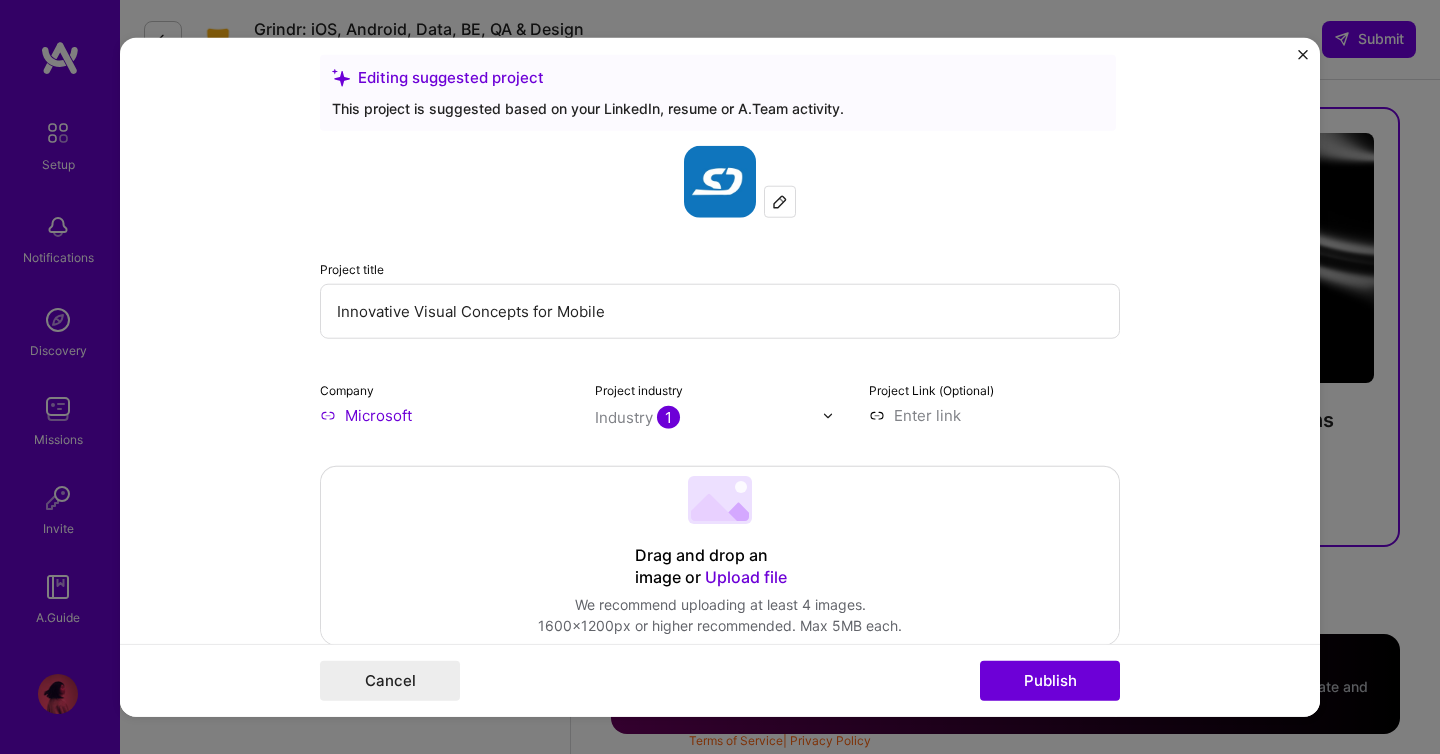 click at bounding box center (994, 415) 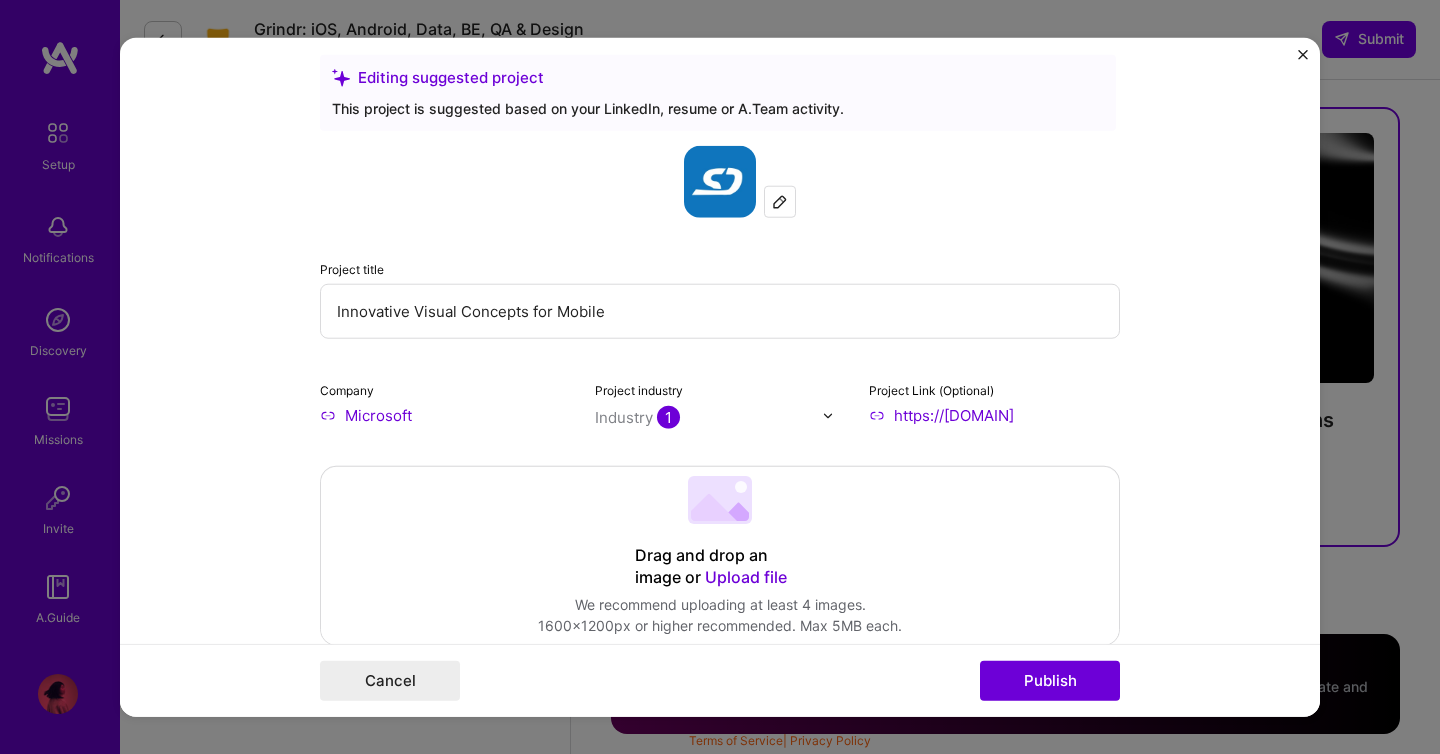 click on "https://[DOMAIN]" at bounding box center [994, 415] 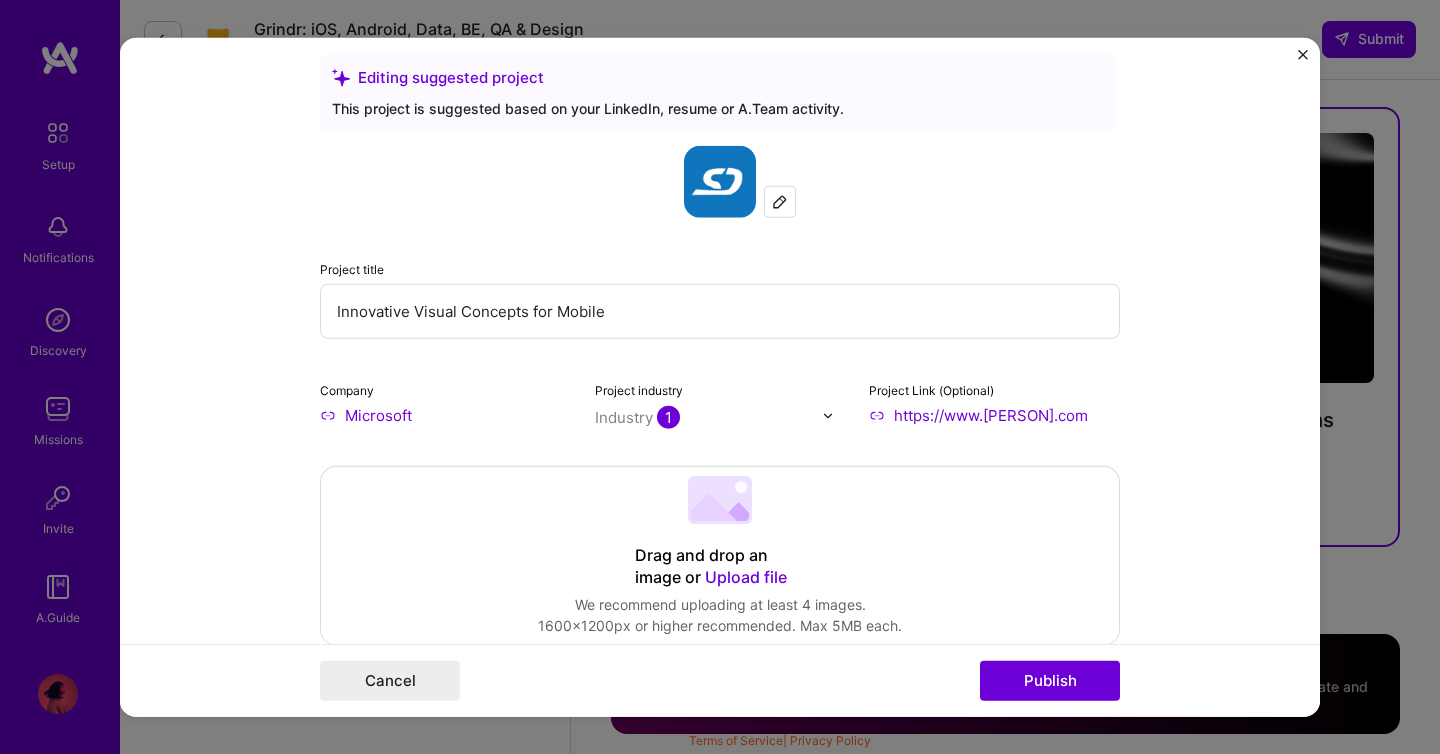 type on "https://www.[PERSON].com" 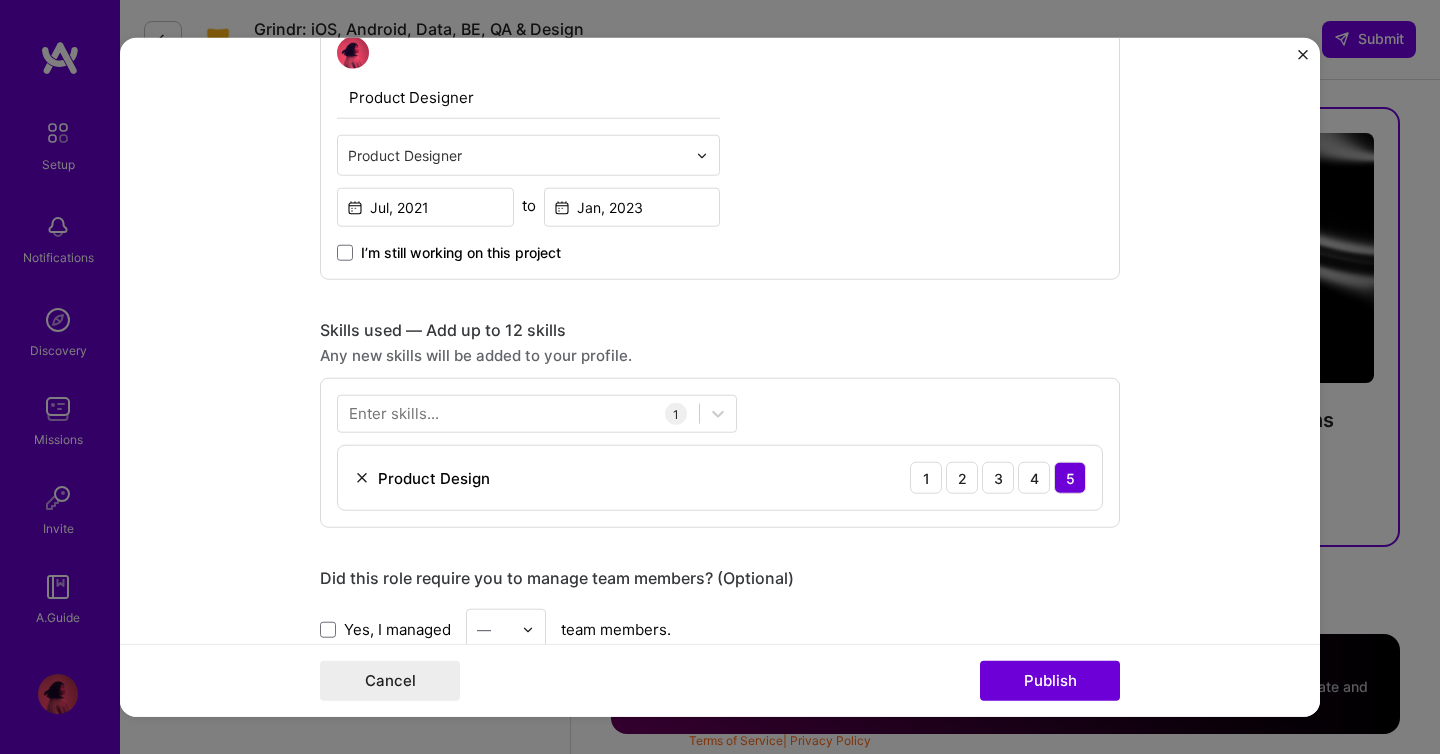 scroll, scrollTop: 1073, scrollLeft: 0, axis: vertical 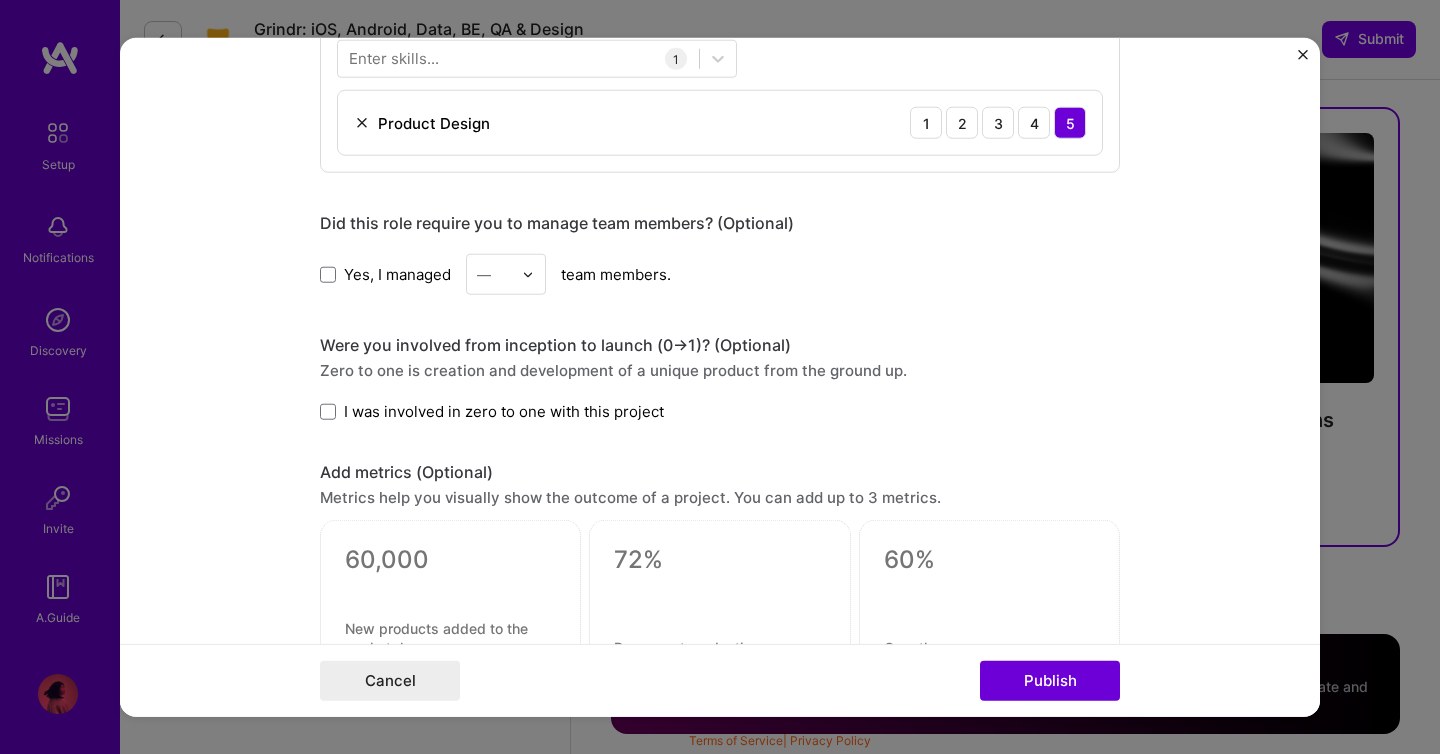 click on "I was involved in zero to one with this project" at bounding box center (492, 411) 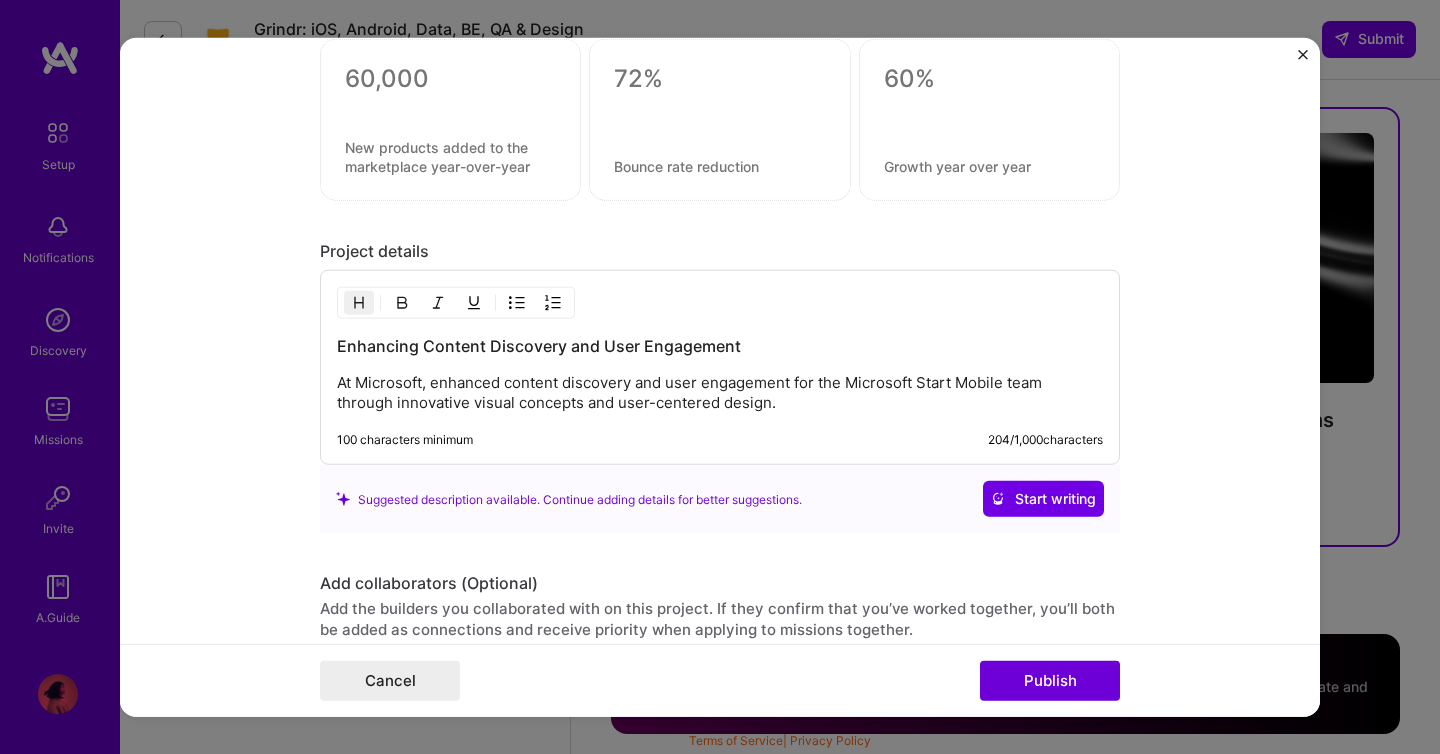 scroll, scrollTop: 1560, scrollLeft: 0, axis: vertical 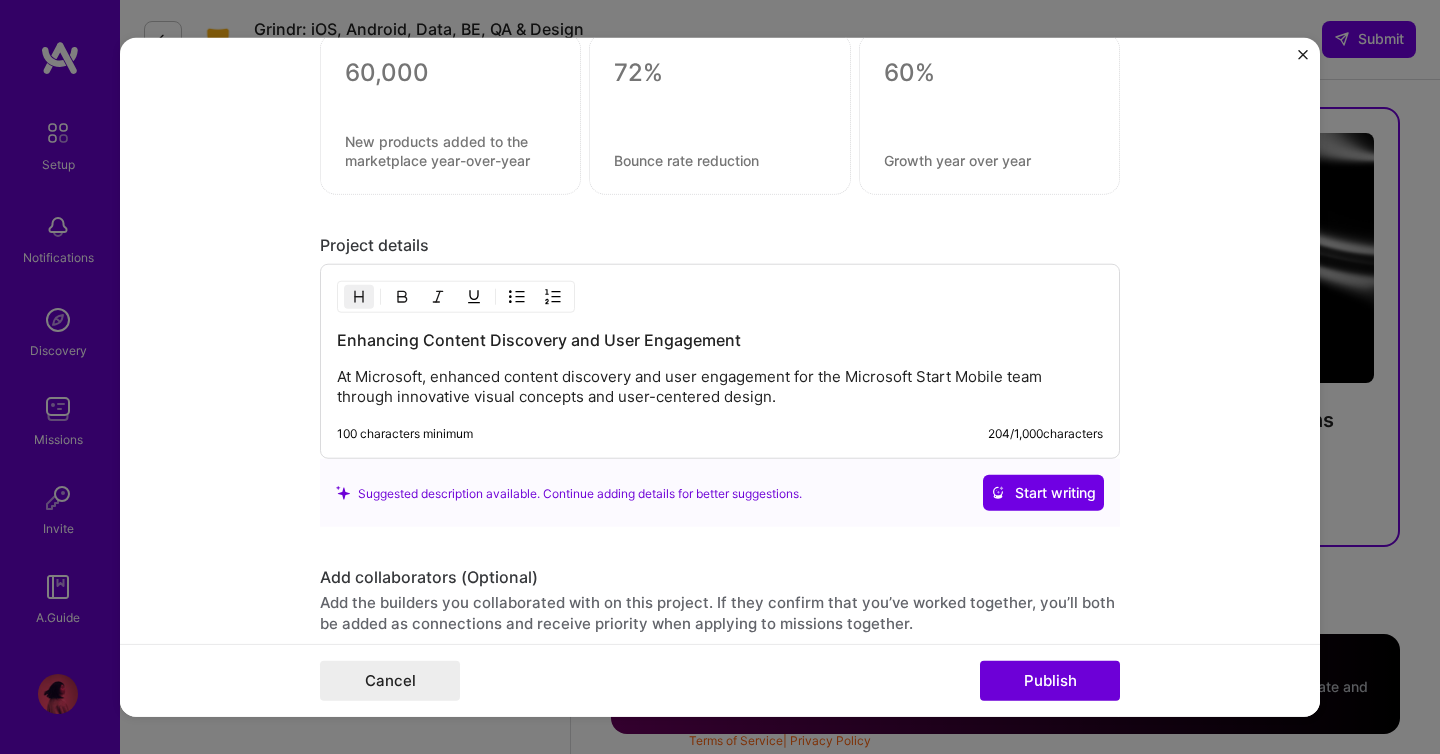 click on "At Microsoft, enhanced content discovery and user engagement for the Microsoft Start Mobile team through innovative visual concepts and user-centered design." at bounding box center [720, 387] 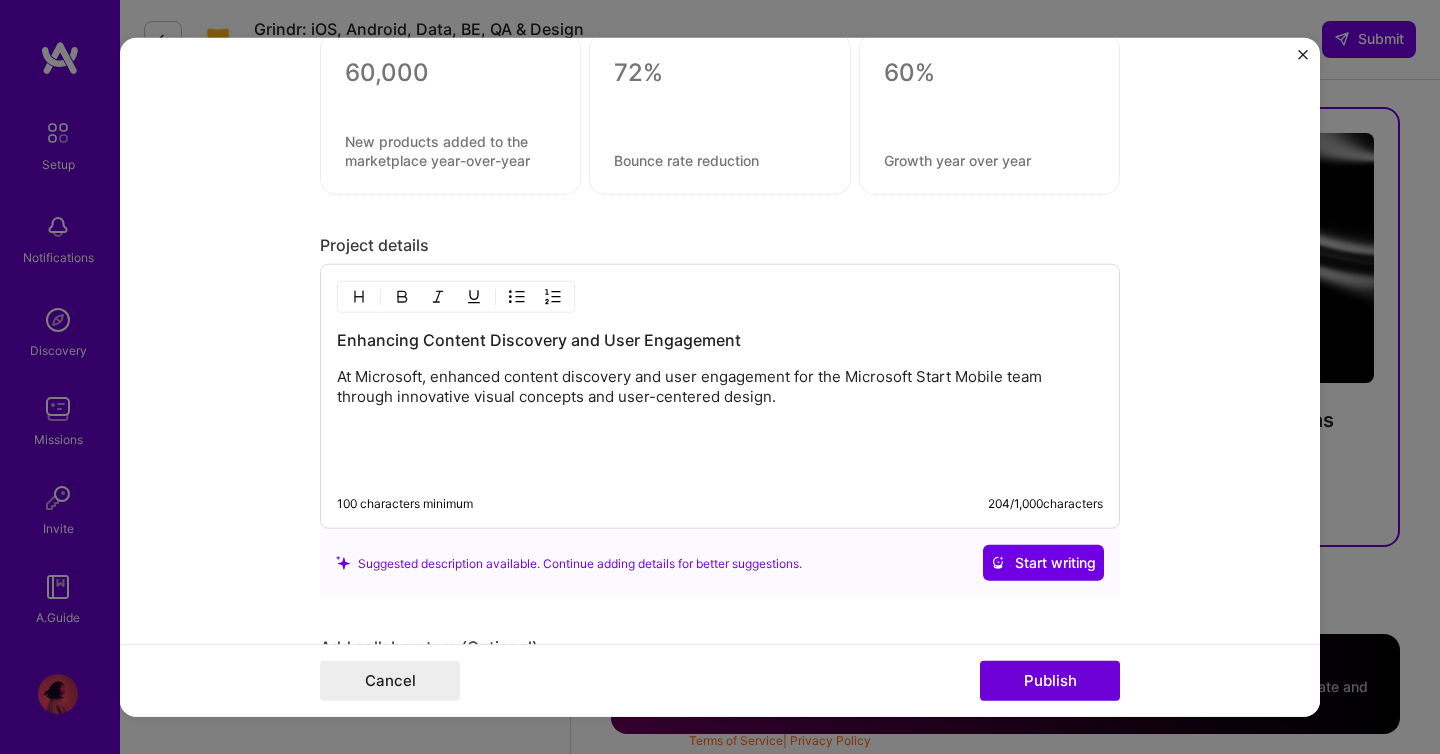 type 